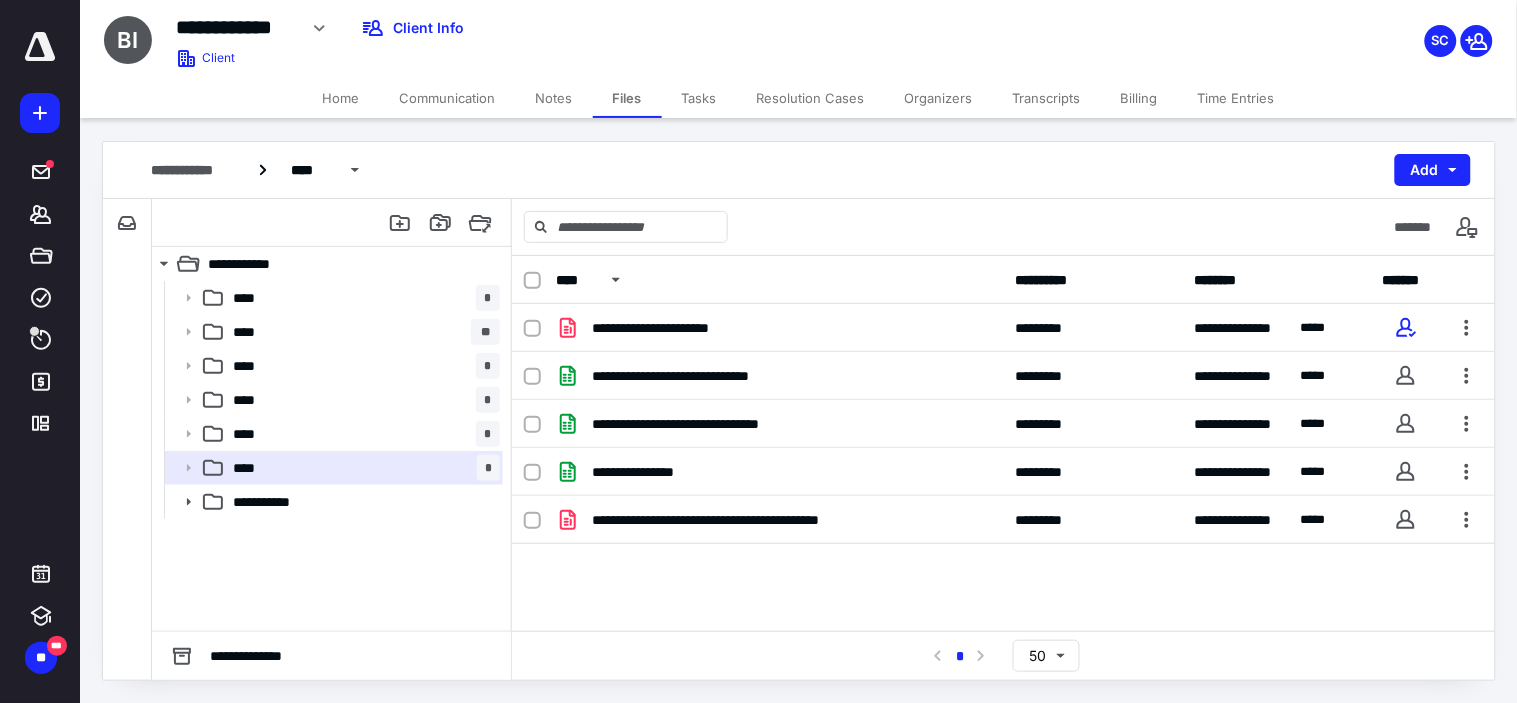 scroll, scrollTop: 0, scrollLeft: 0, axis: both 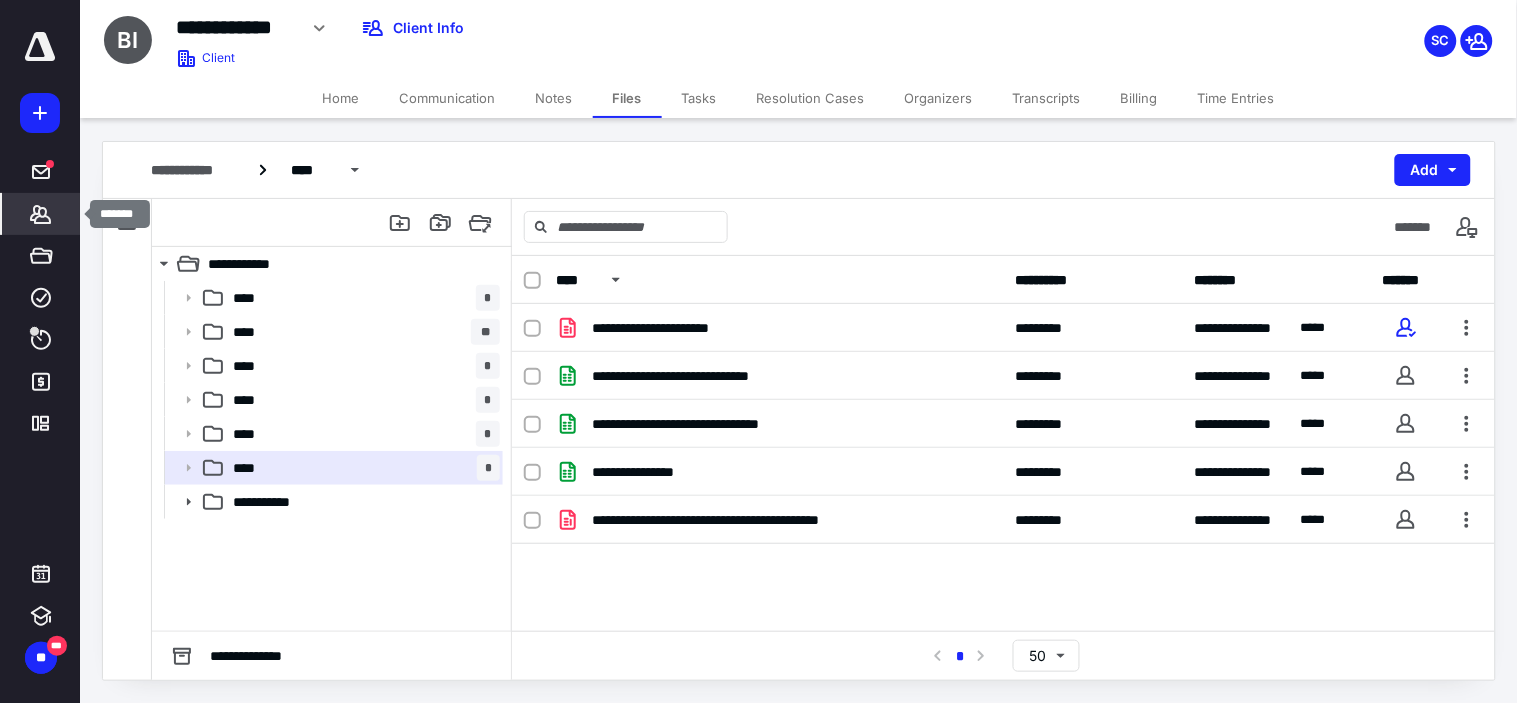 click 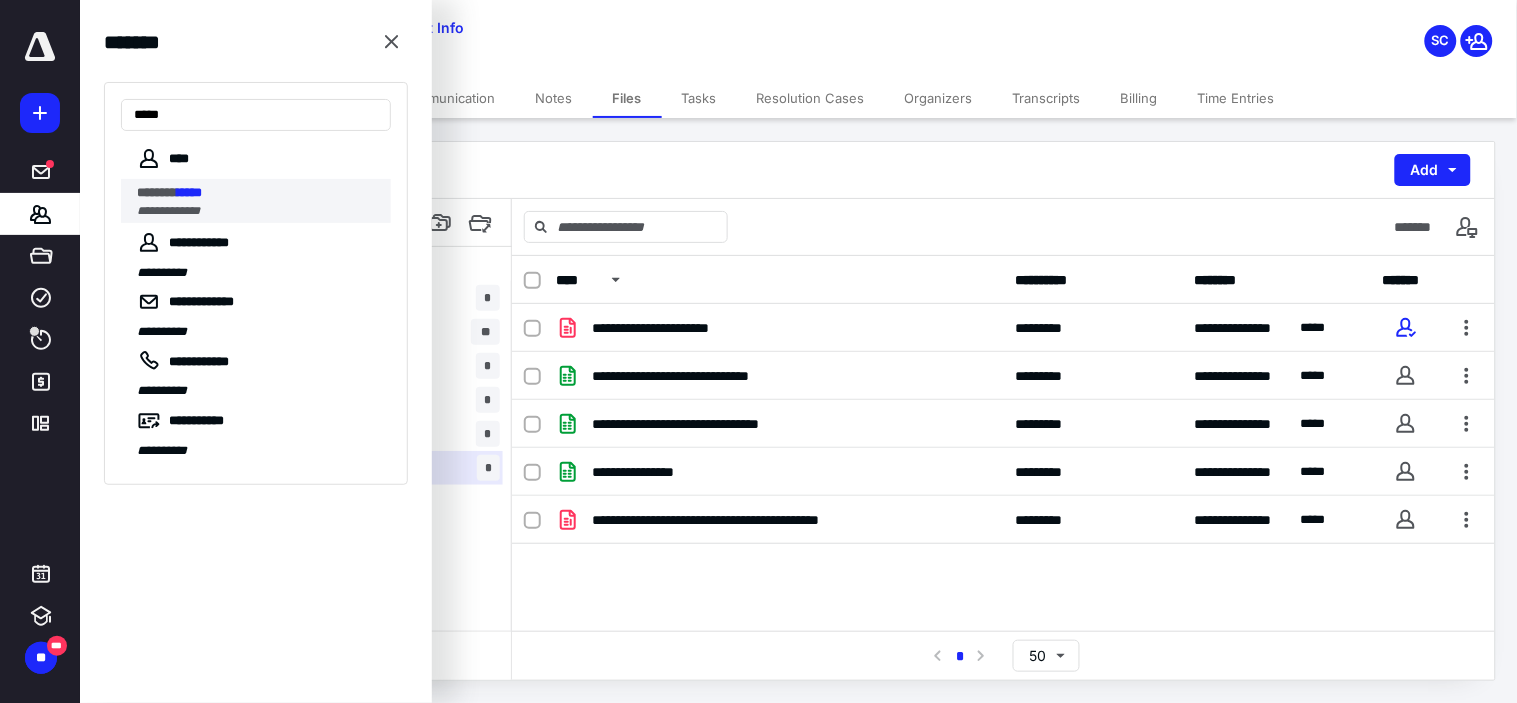 type on "*****" 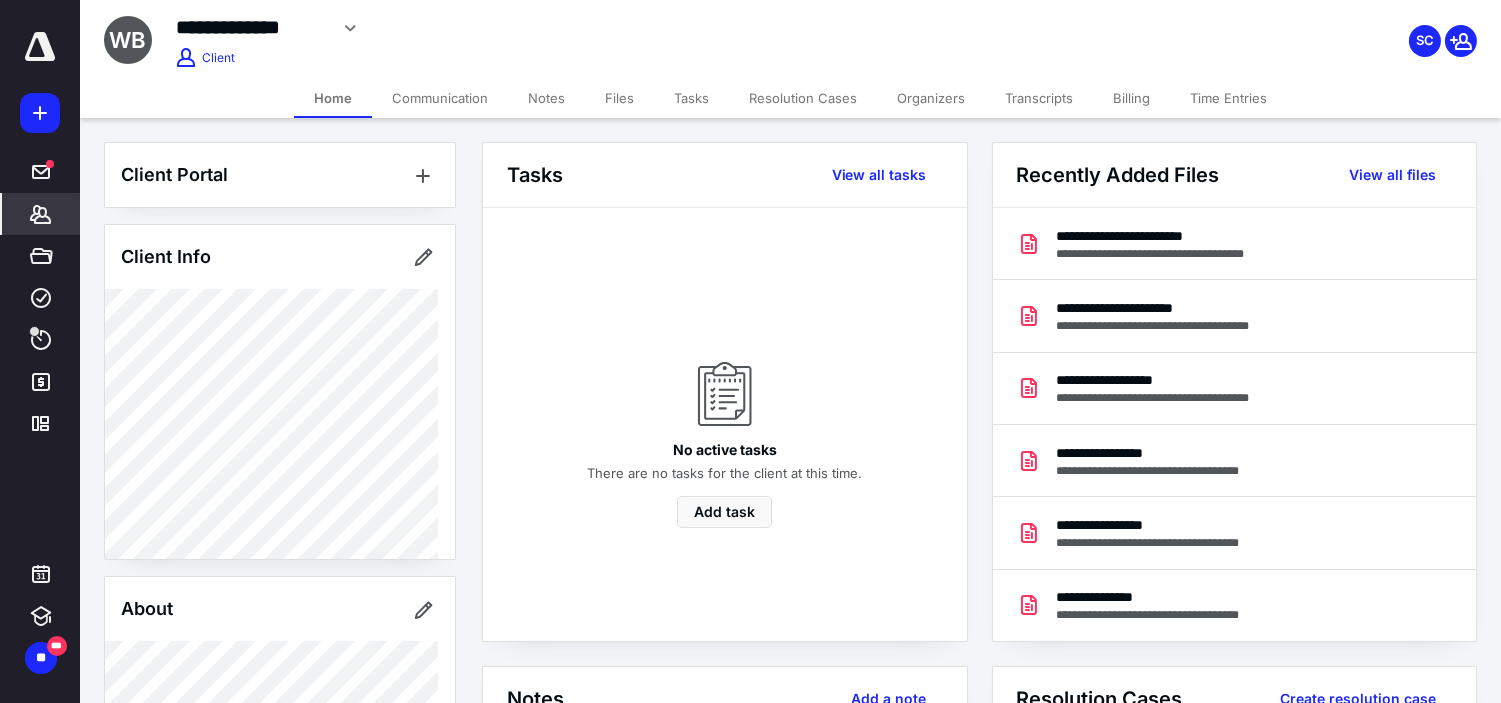click on "Files" at bounding box center (619, 98) 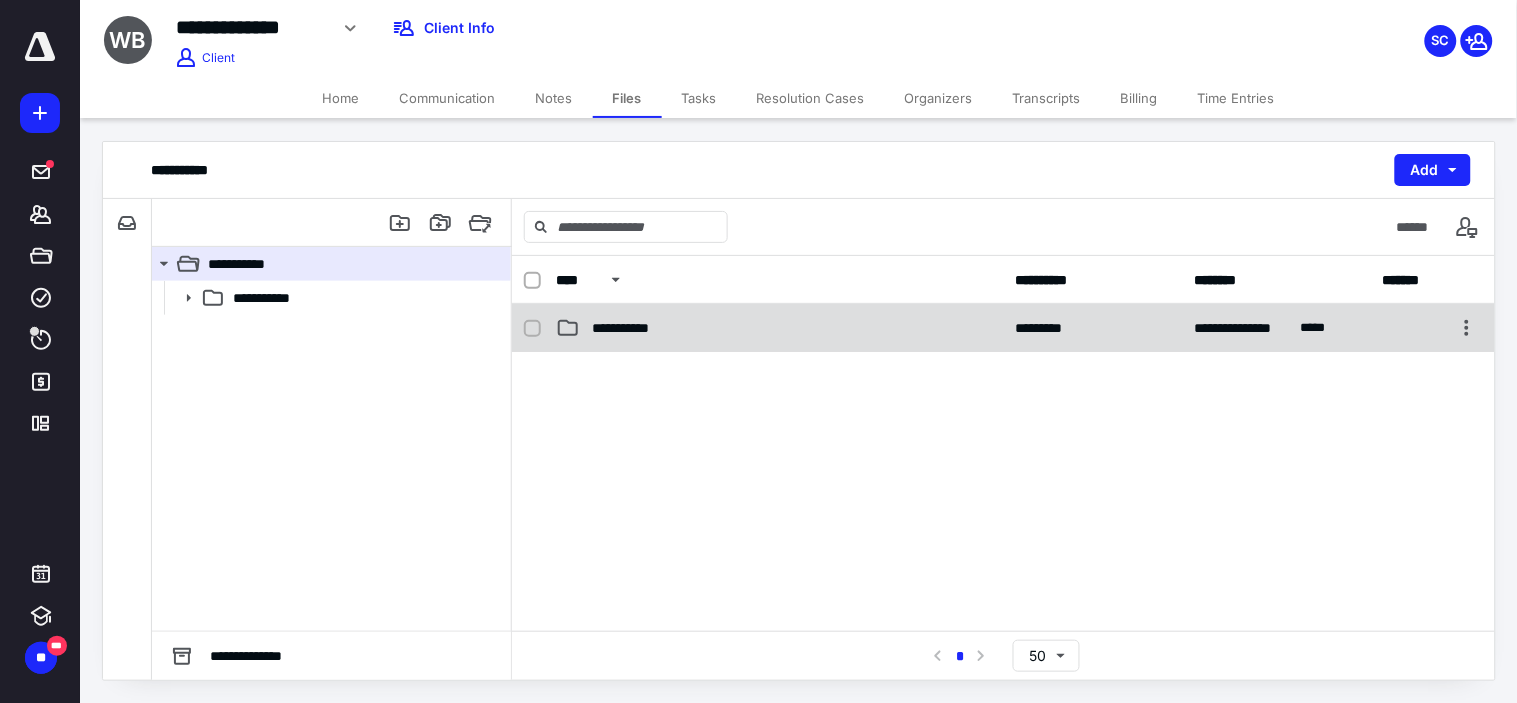 click on "**********" at bounding box center (631, 328) 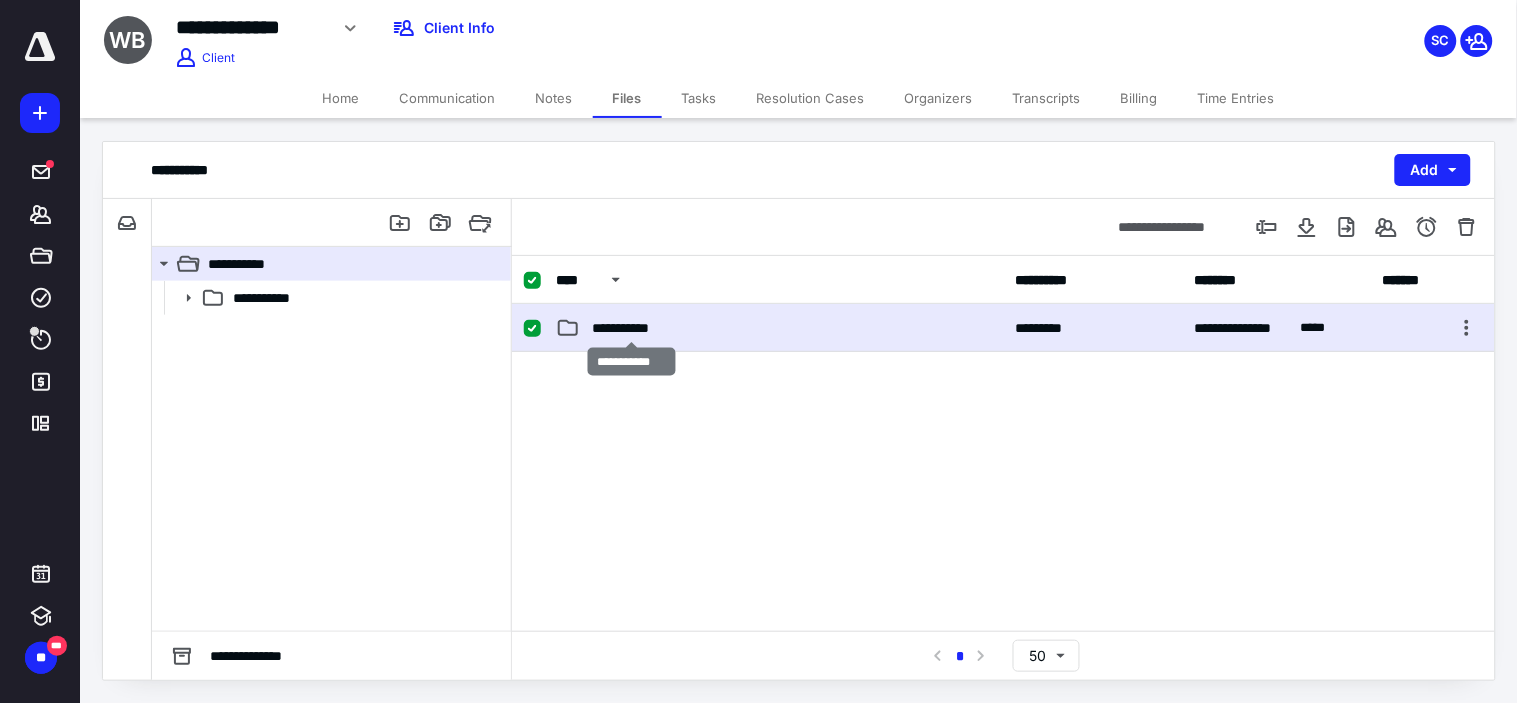 click on "**********" at bounding box center [631, 328] 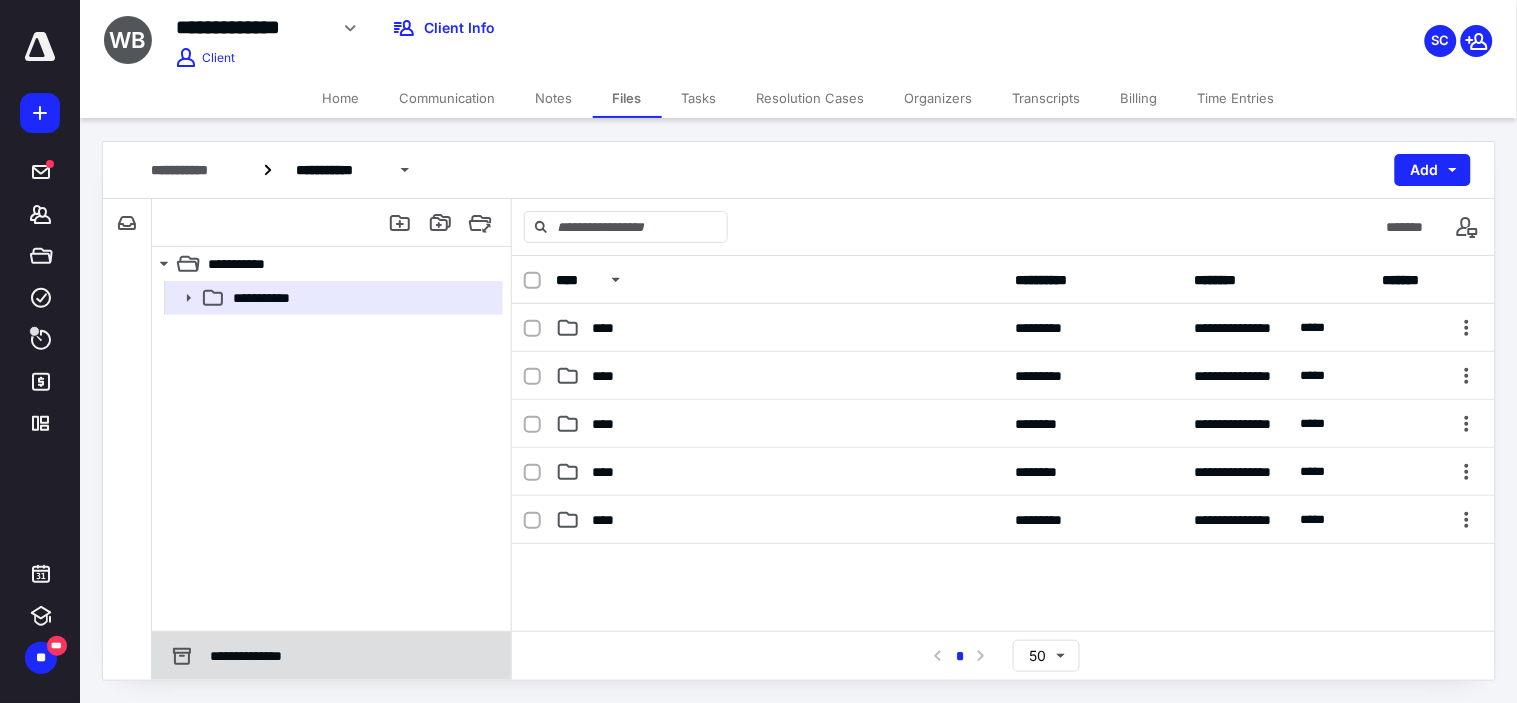click on "**********" at bounding box center (255, 656) 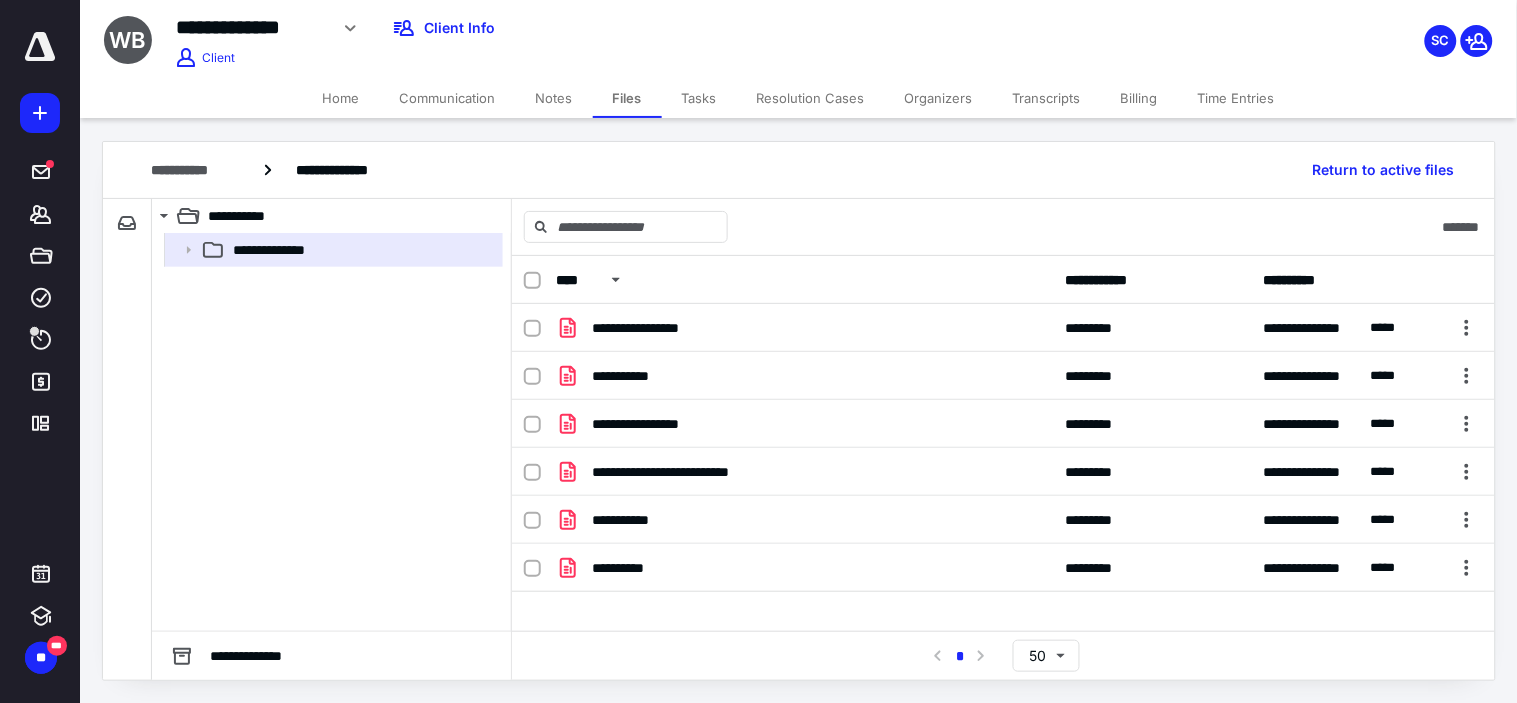 click 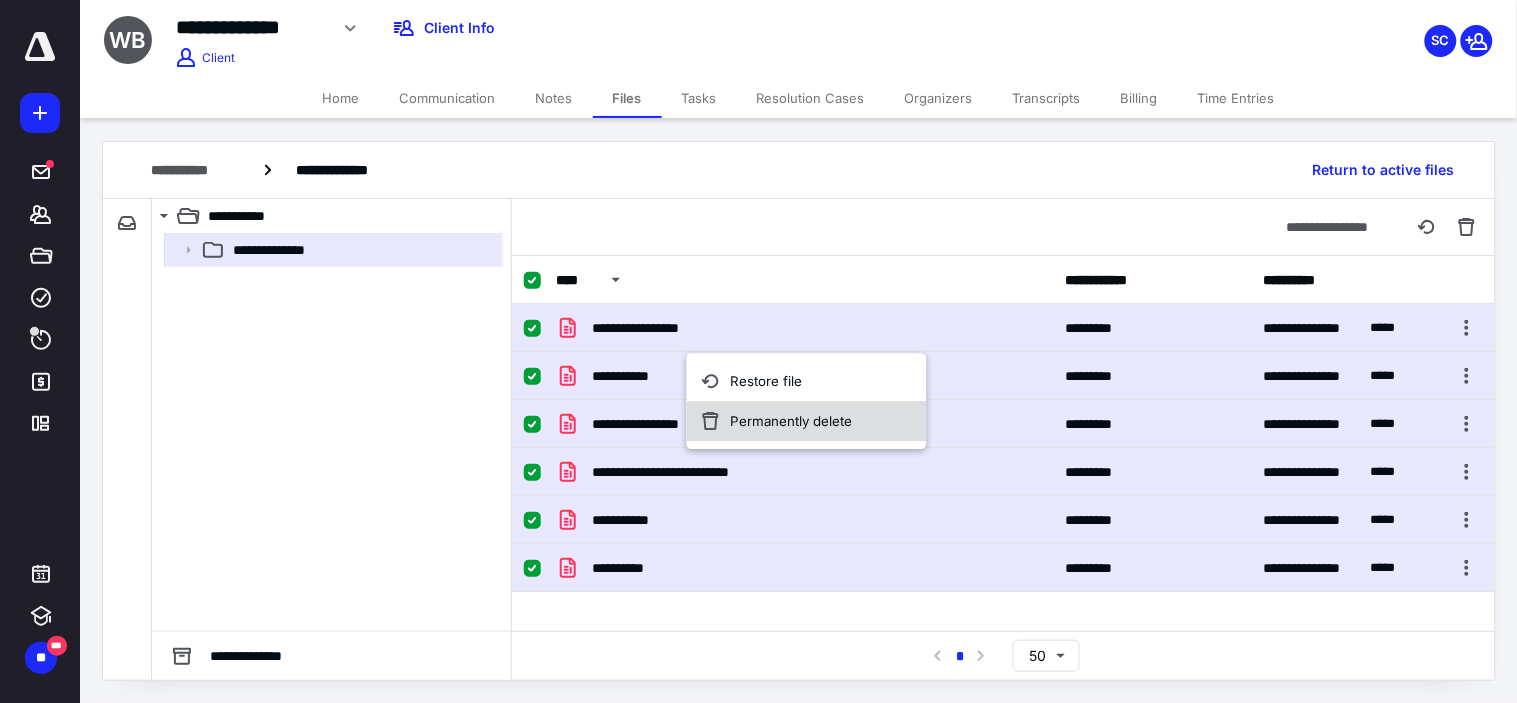click on "Permanently delete" at bounding box center (792, 421) 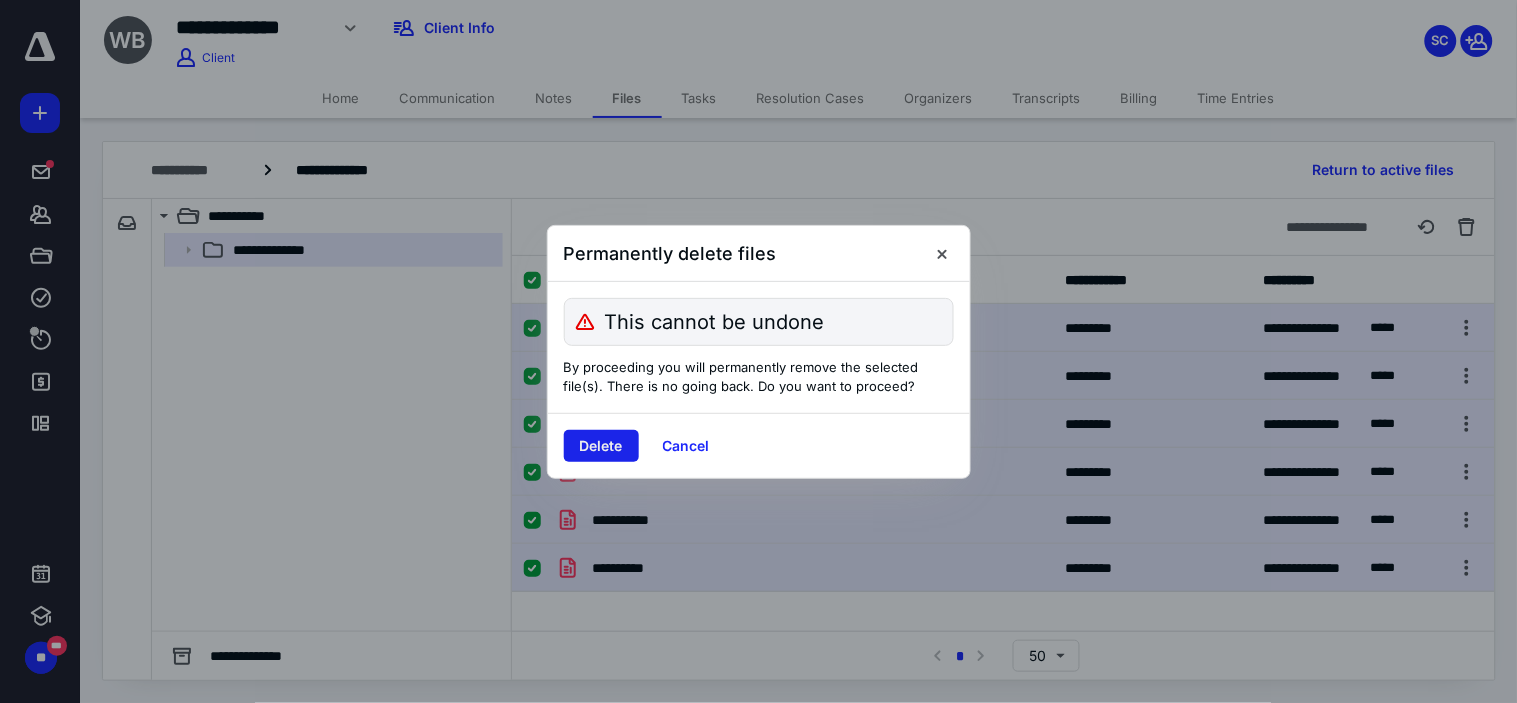 click on "Delete" at bounding box center [601, 446] 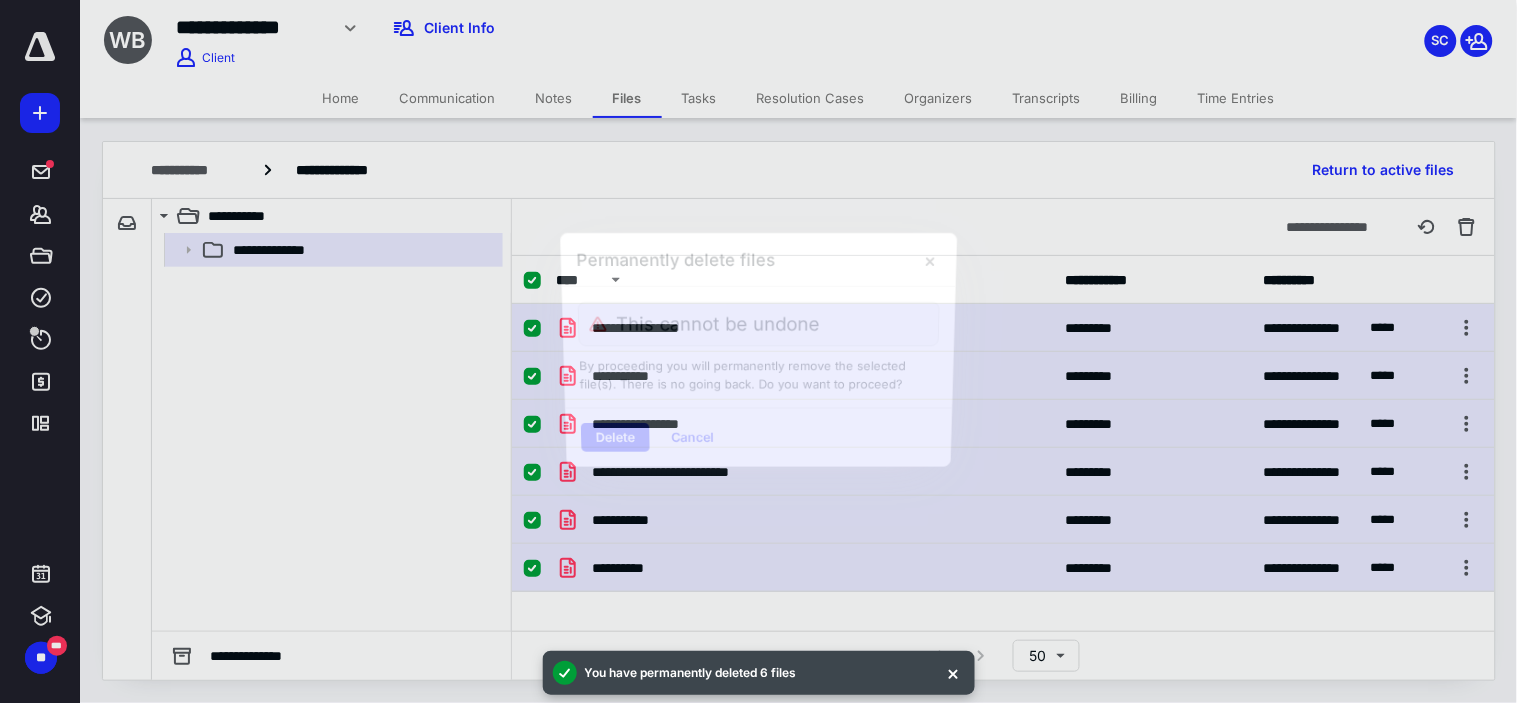 checkbox on "false" 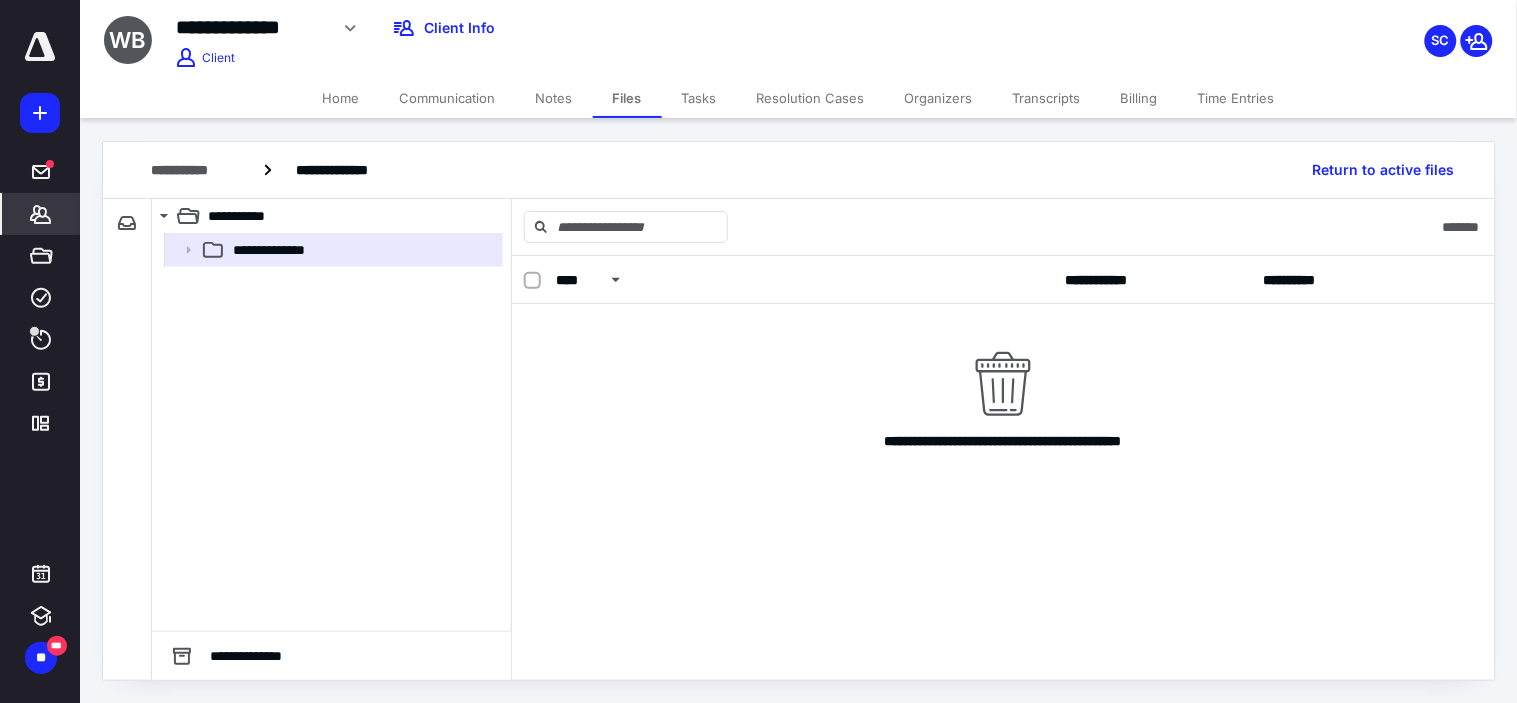 click 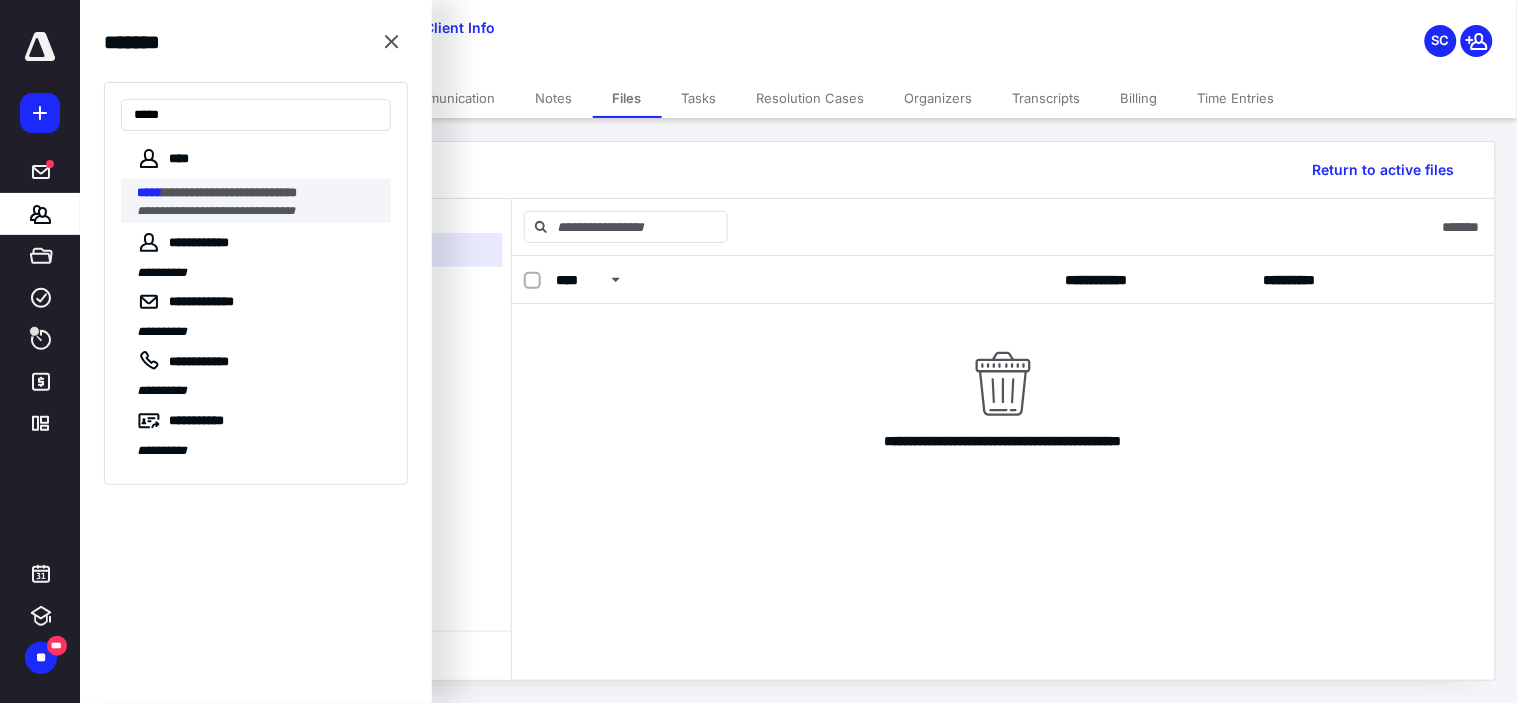 type on "*****" 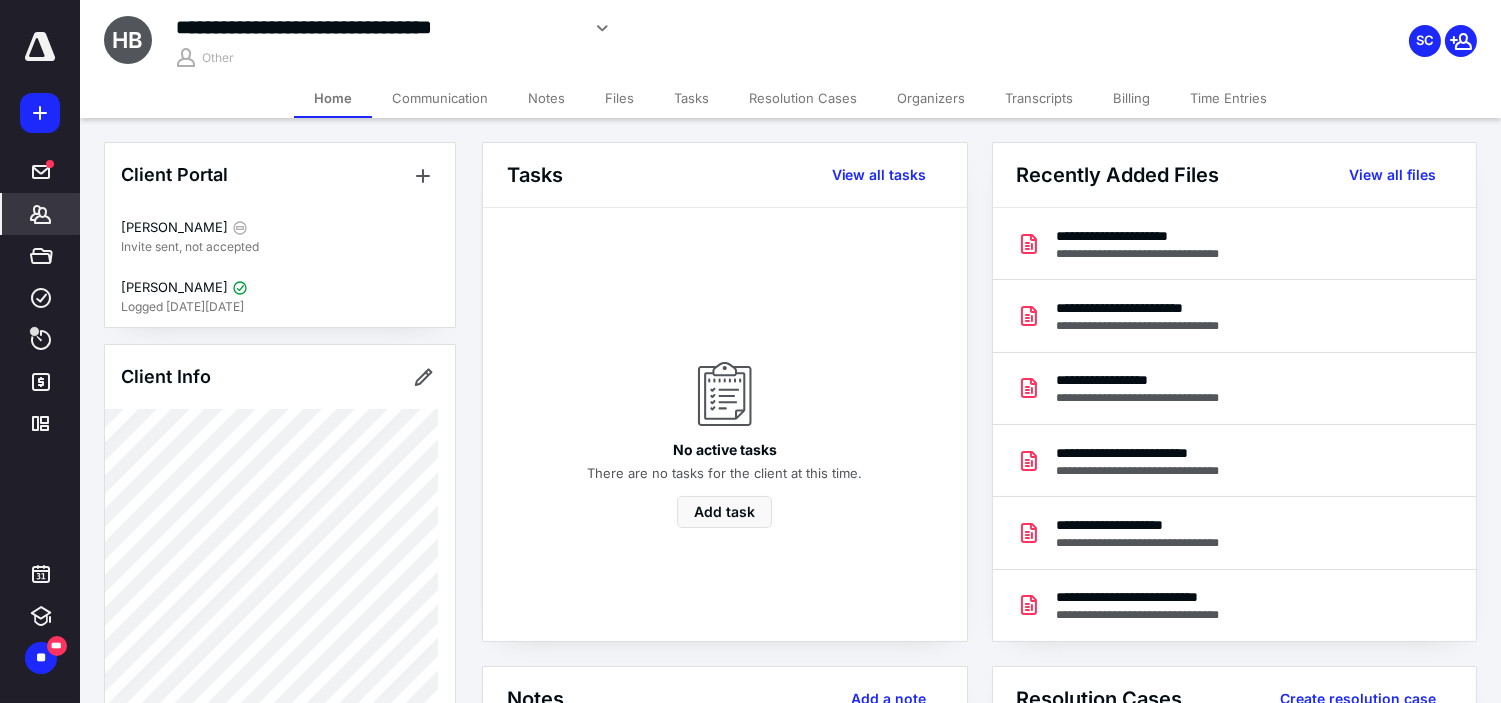 click on "Files" at bounding box center [619, 98] 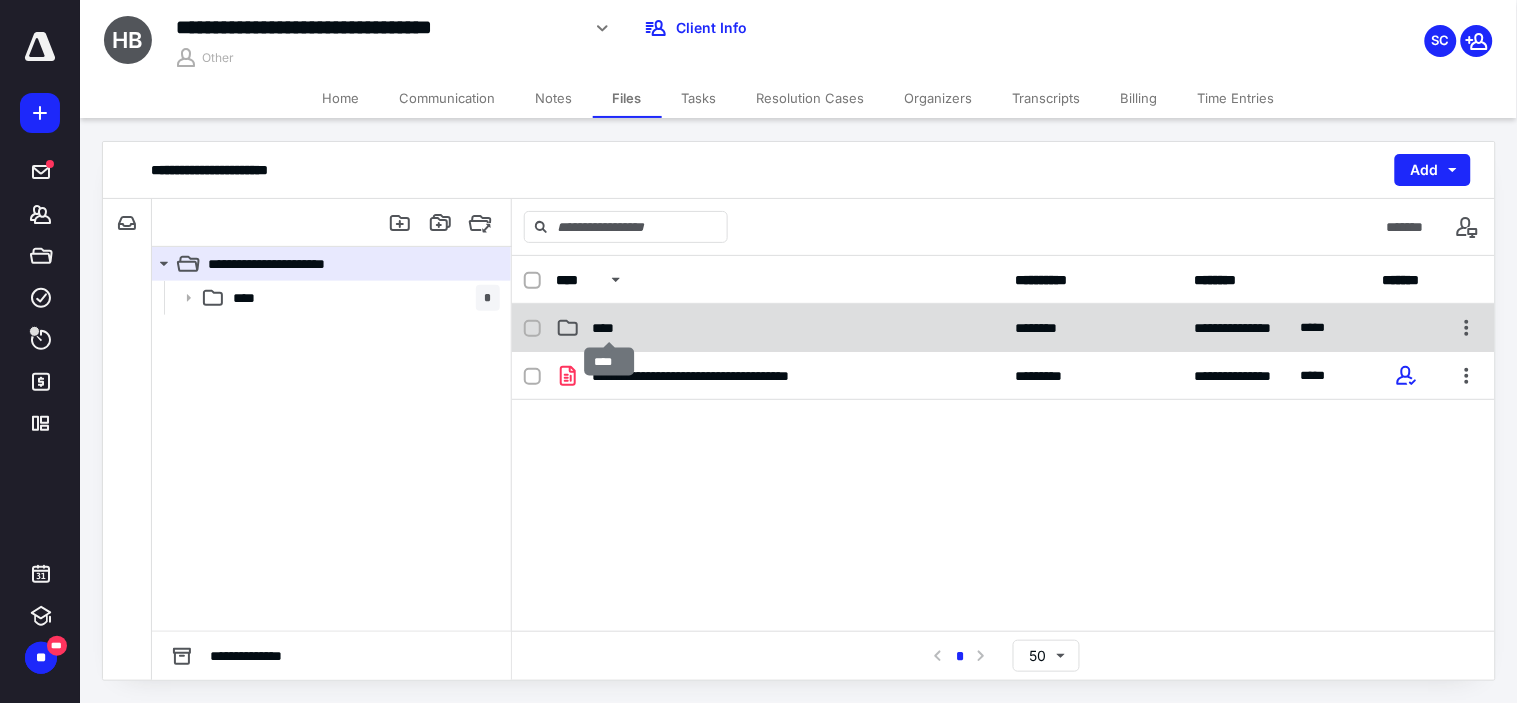 click on "****" at bounding box center [609, 328] 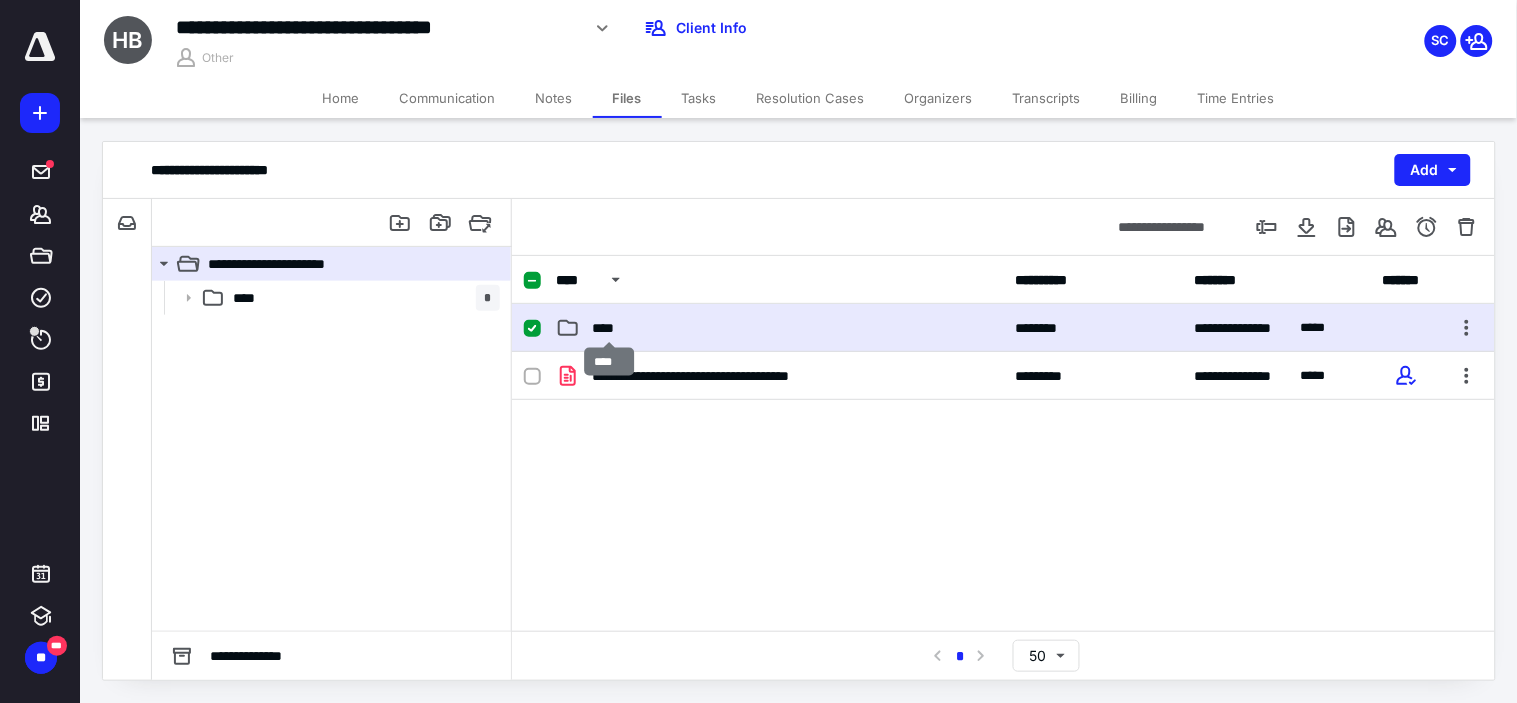 click on "****" at bounding box center [609, 328] 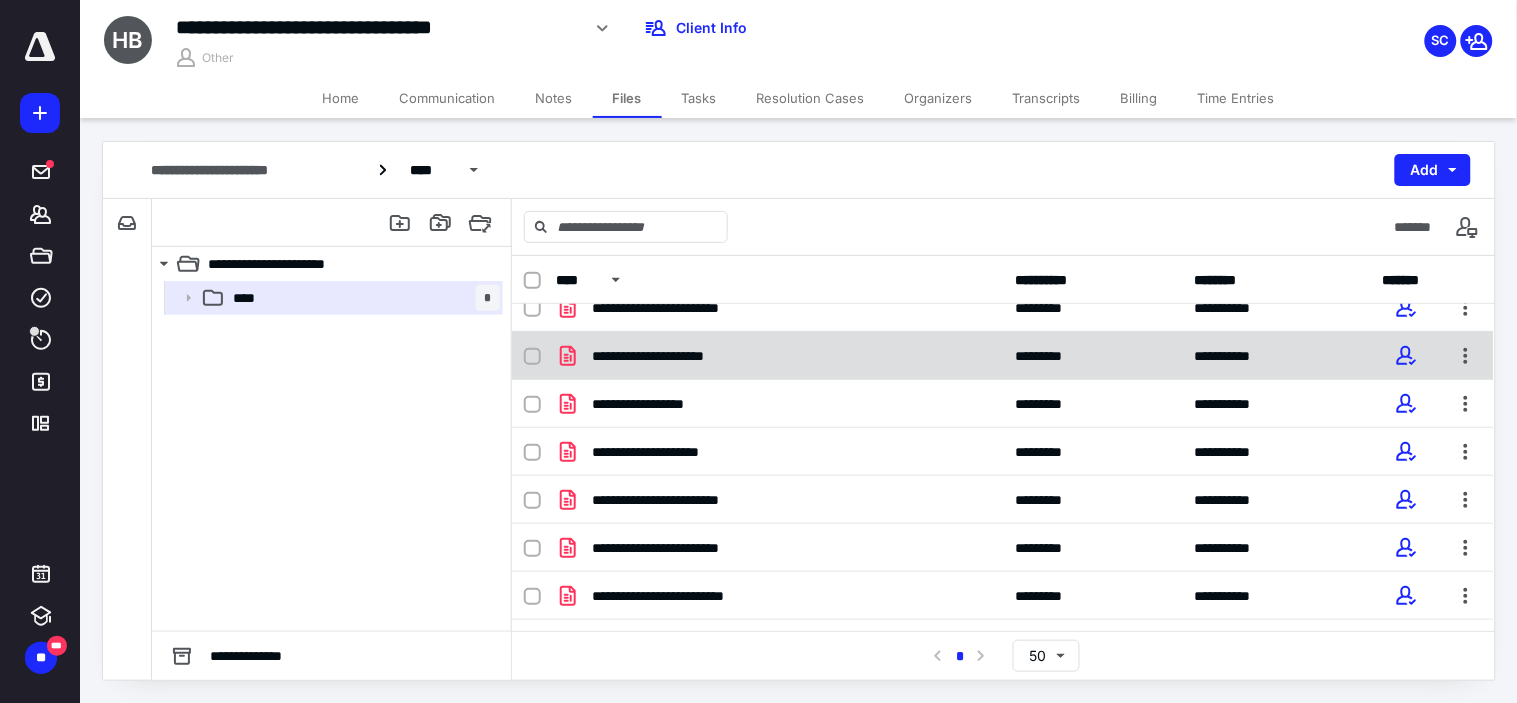 scroll, scrollTop: 0, scrollLeft: 0, axis: both 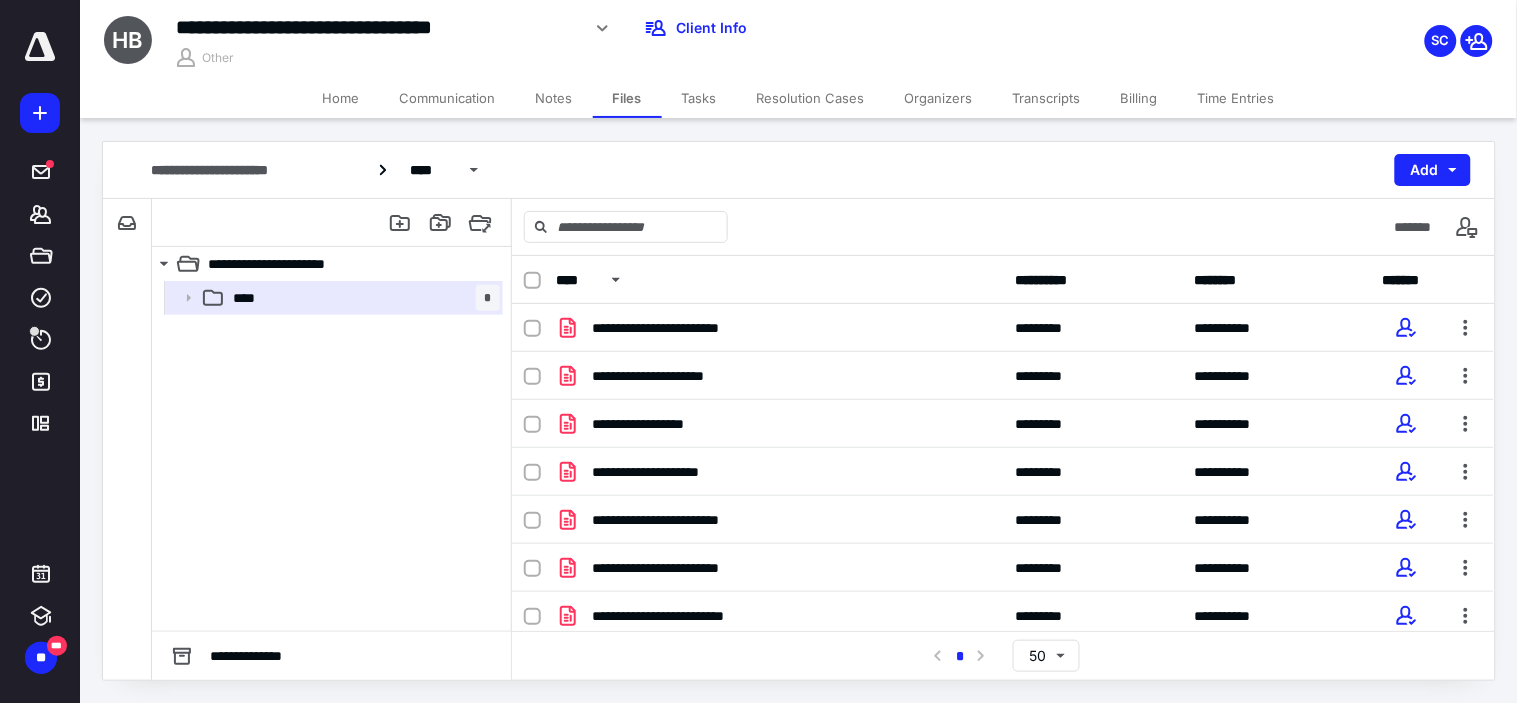 click on "Billing" at bounding box center [1139, 98] 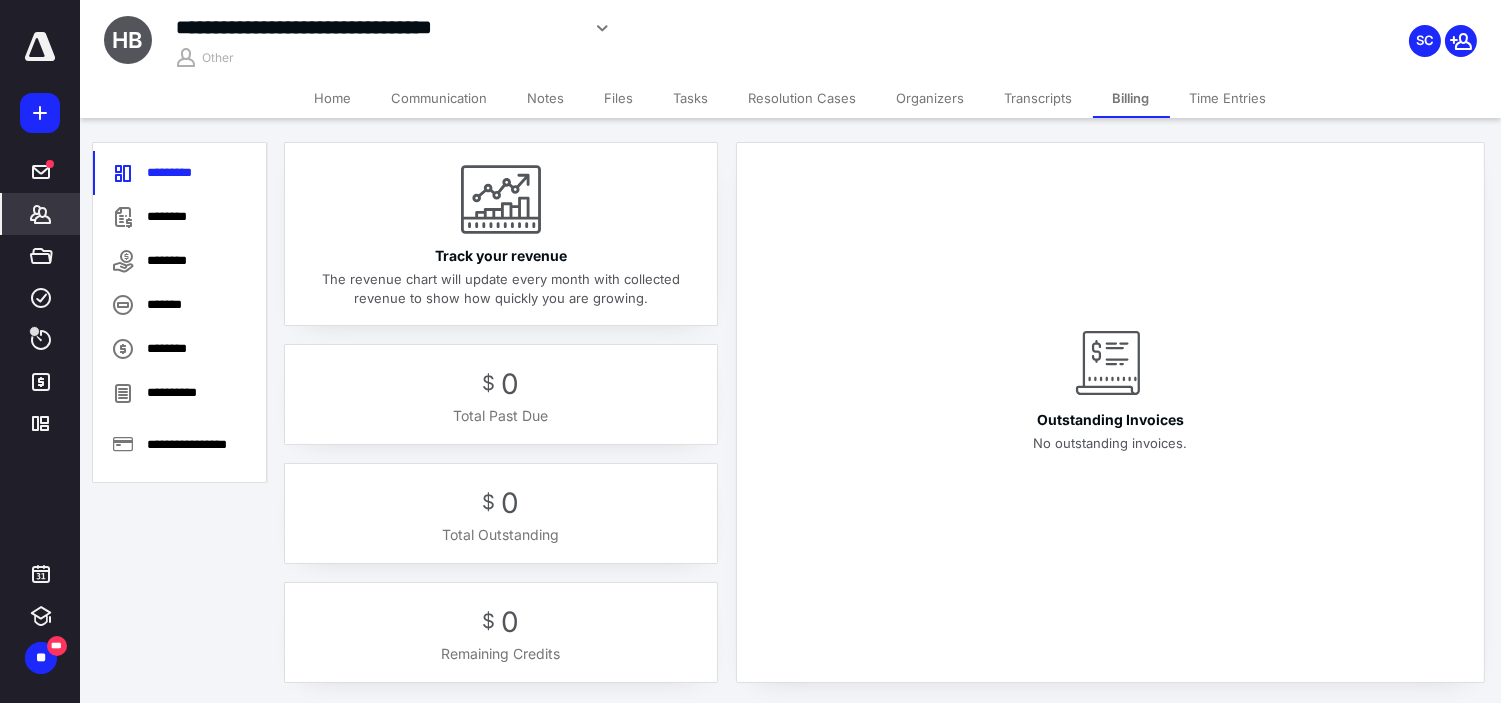 click on "Files" at bounding box center (619, 98) 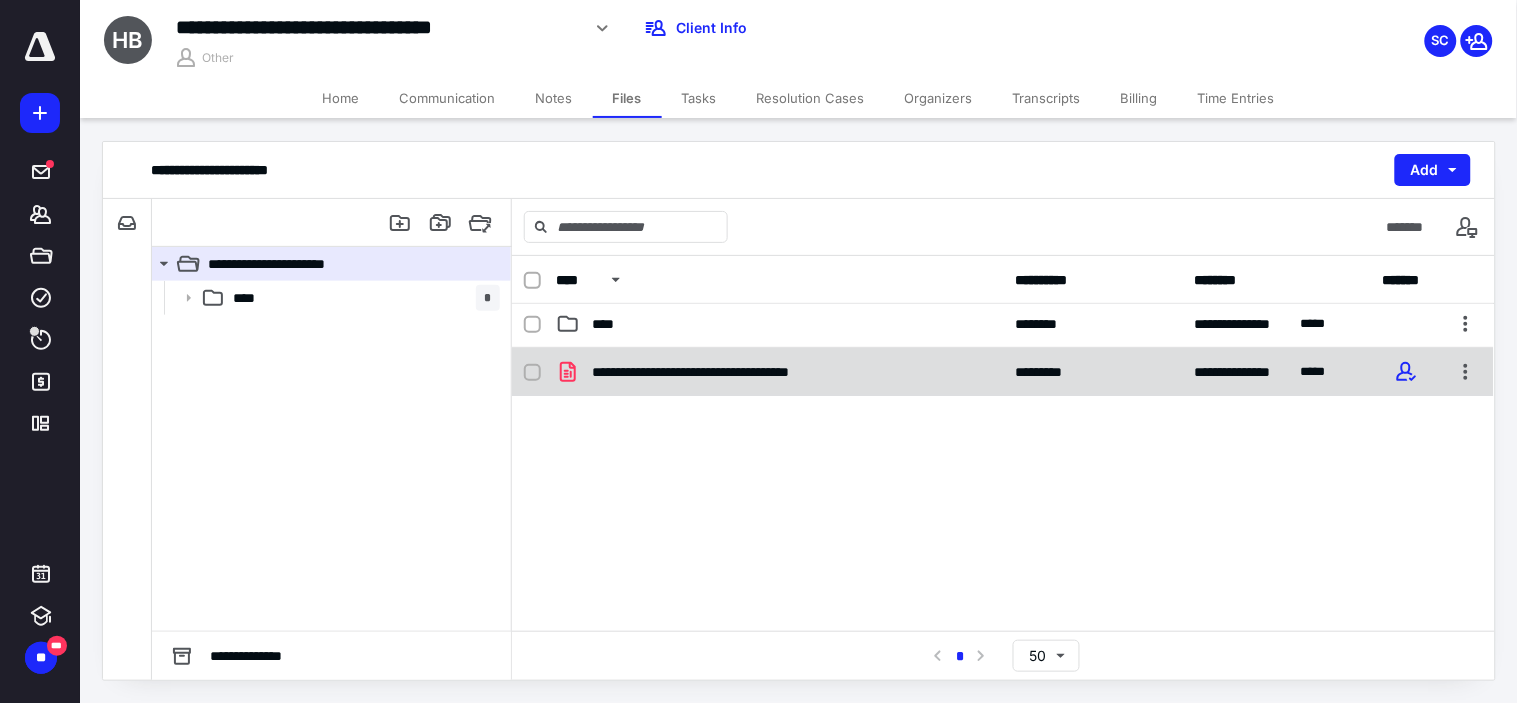 scroll, scrollTop: 0, scrollLeft: 0, axis: both 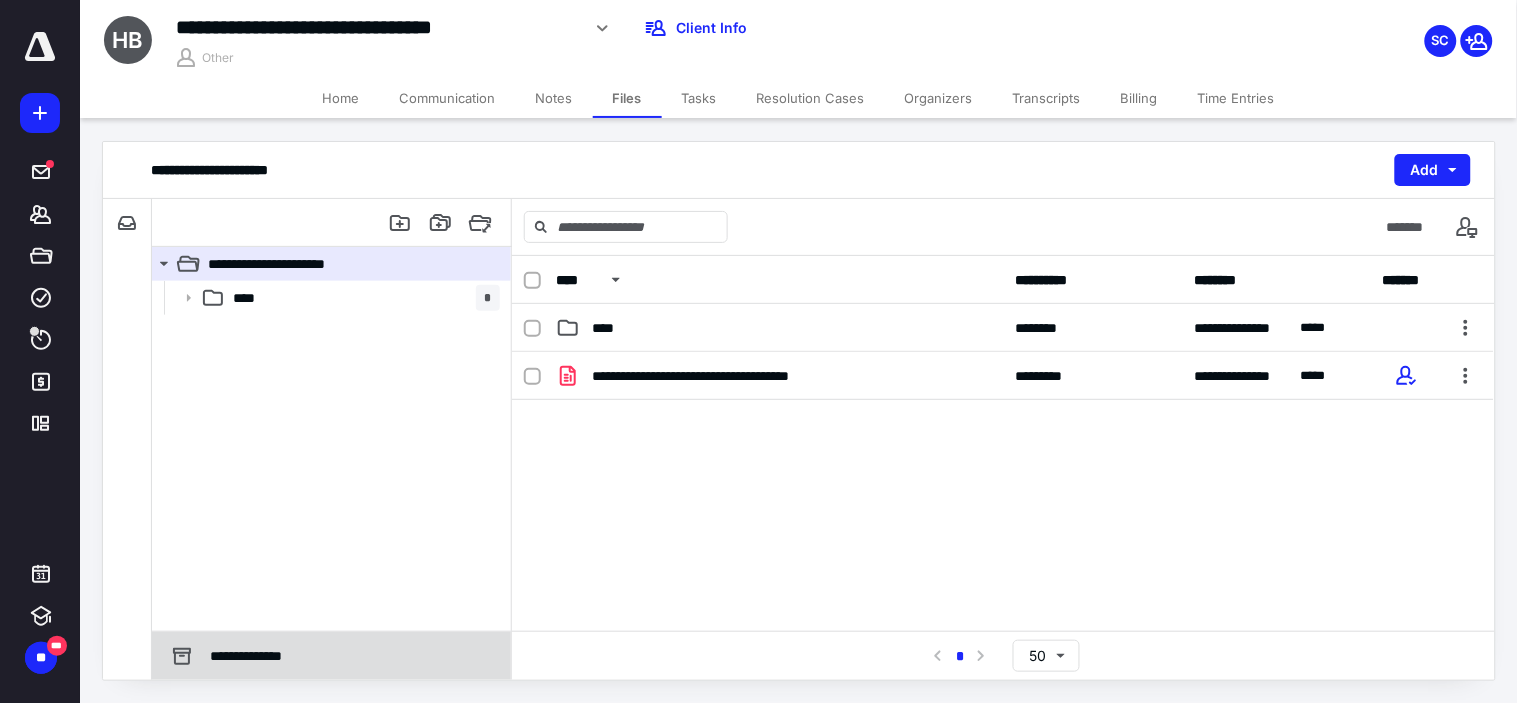 click on "**********" at bounding box center [255, 656] 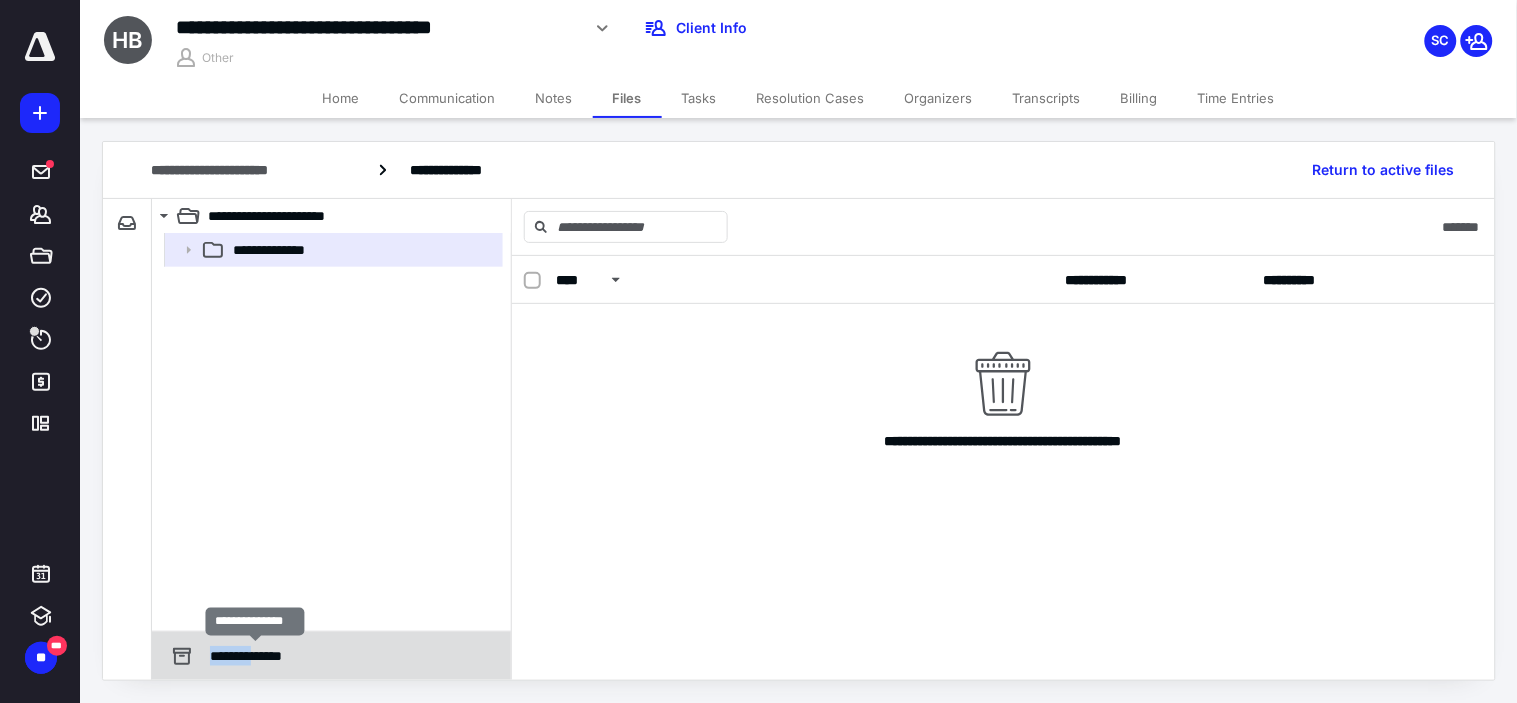 click on "**********" at bounding box center [255, 656] 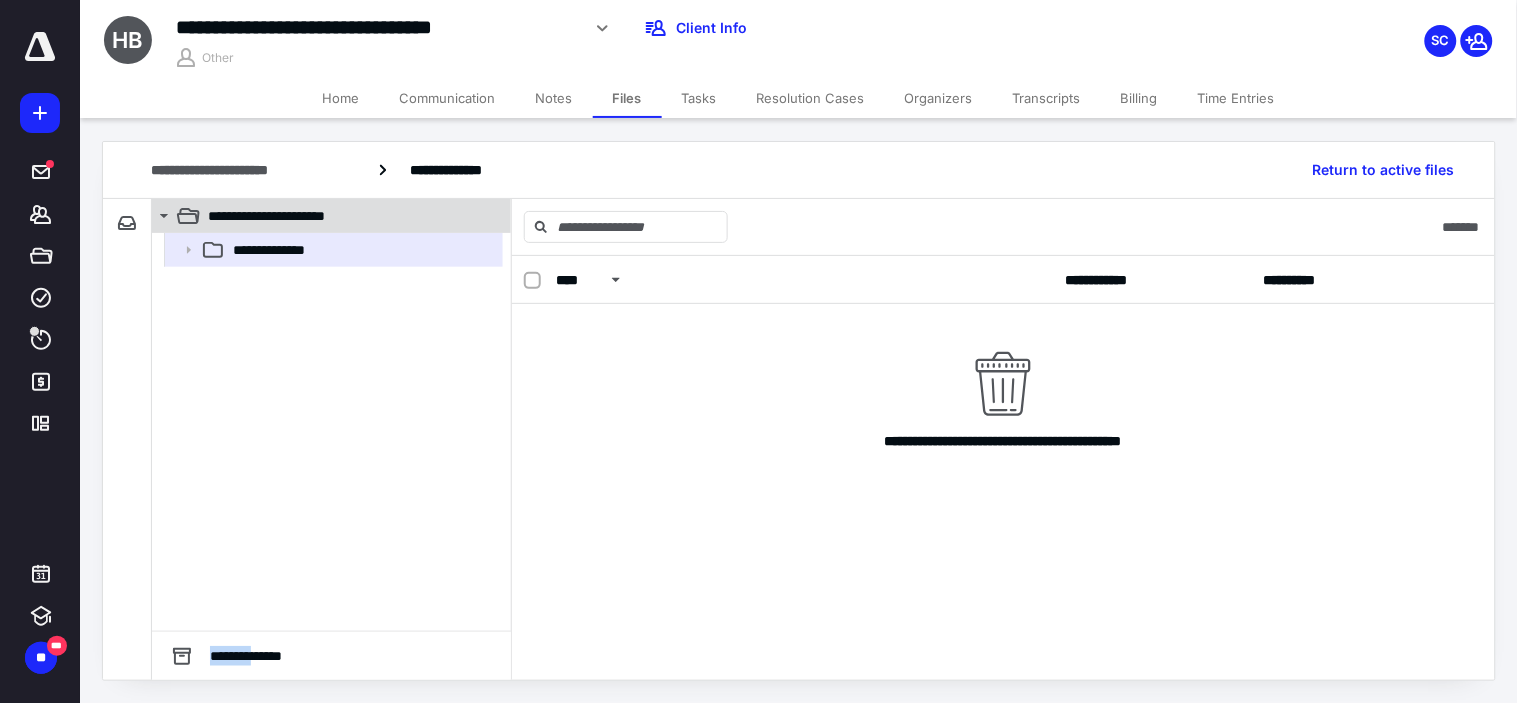 click 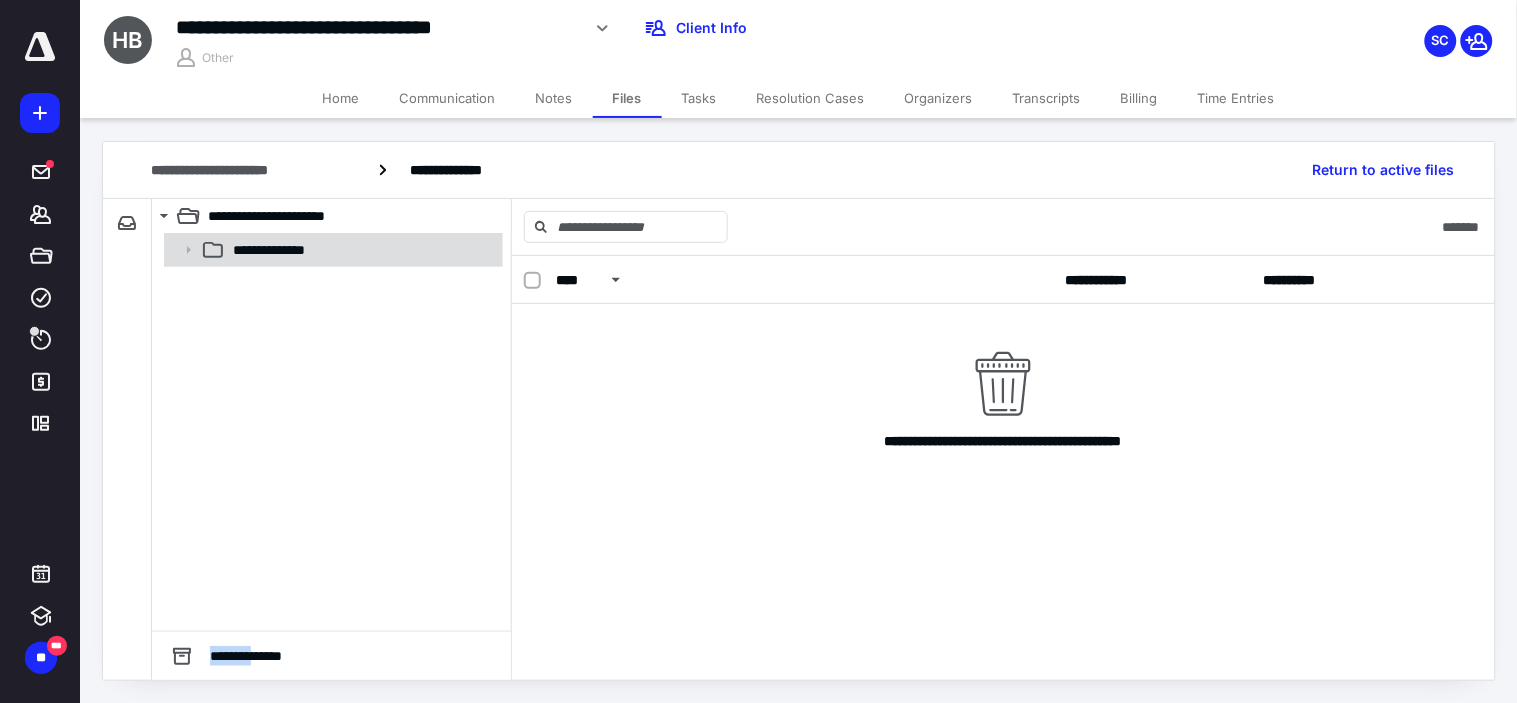 click 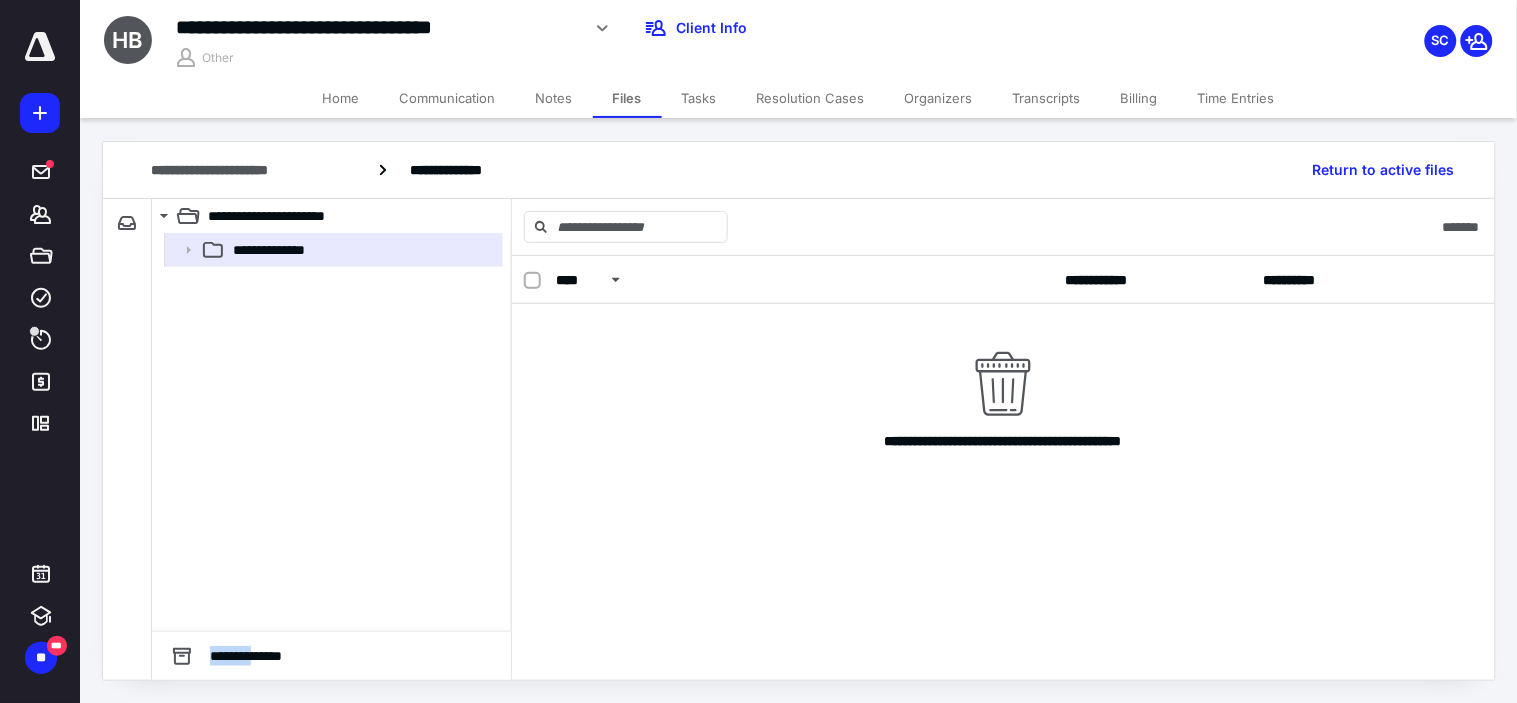 click on "Files" at bounding box center [627, 98] 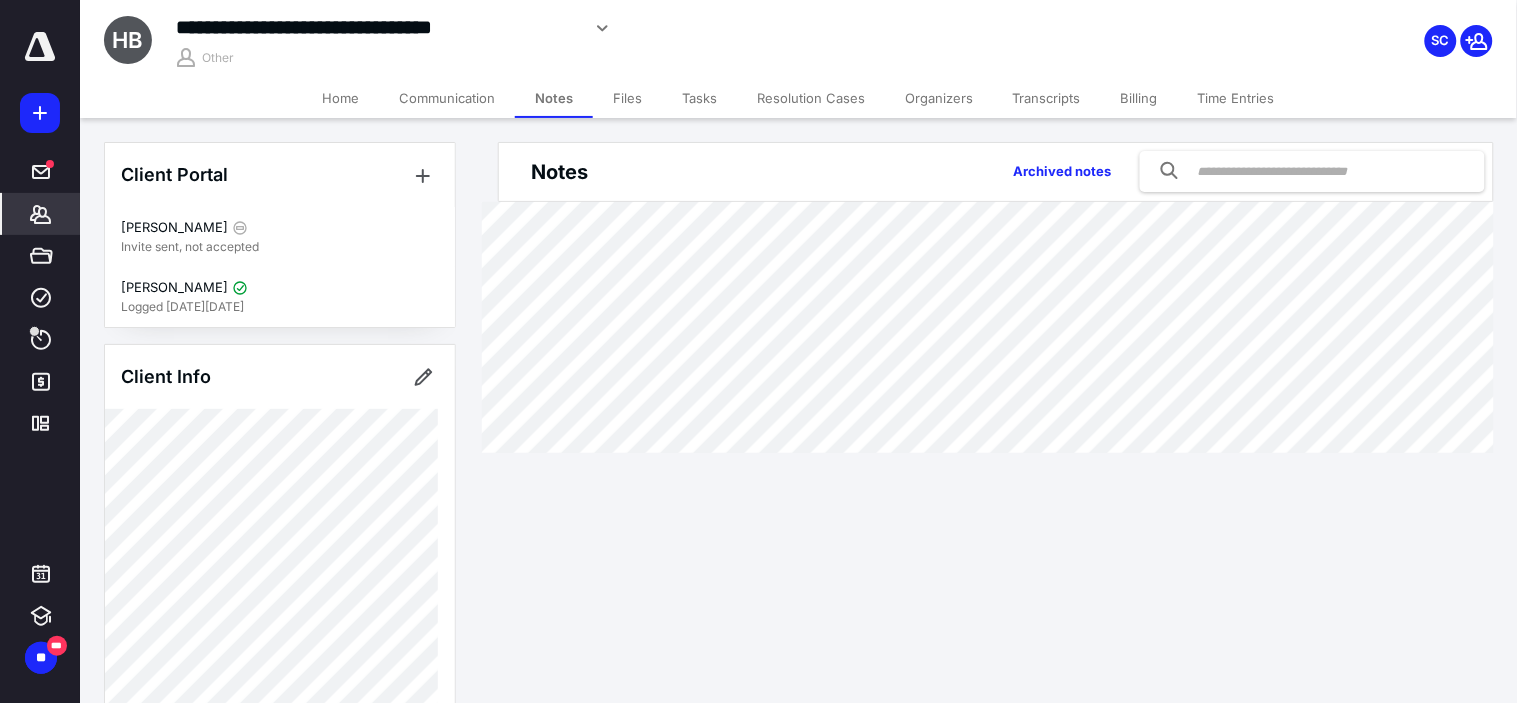 click on "Files" at bounding box center [627, 98] 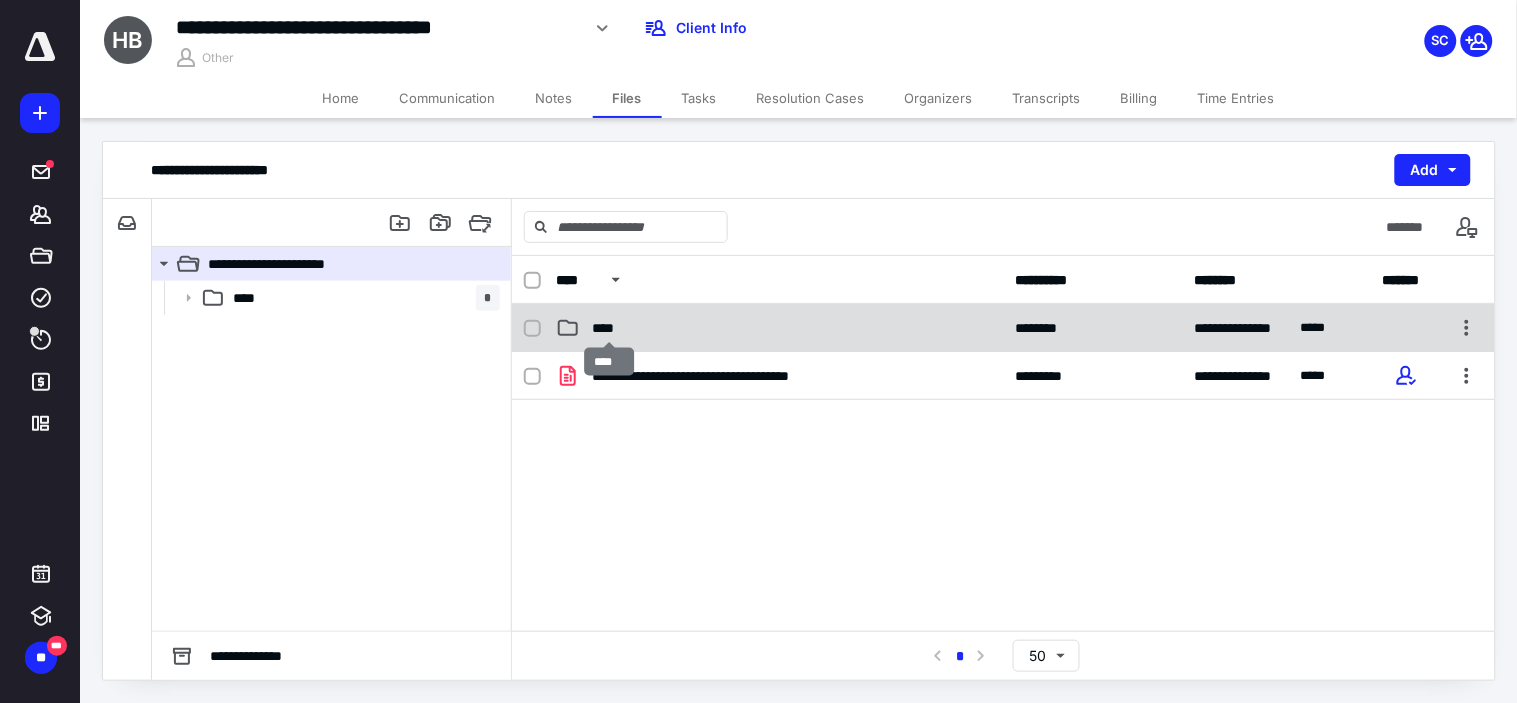 click on "****" at bounding box center [609, 328] 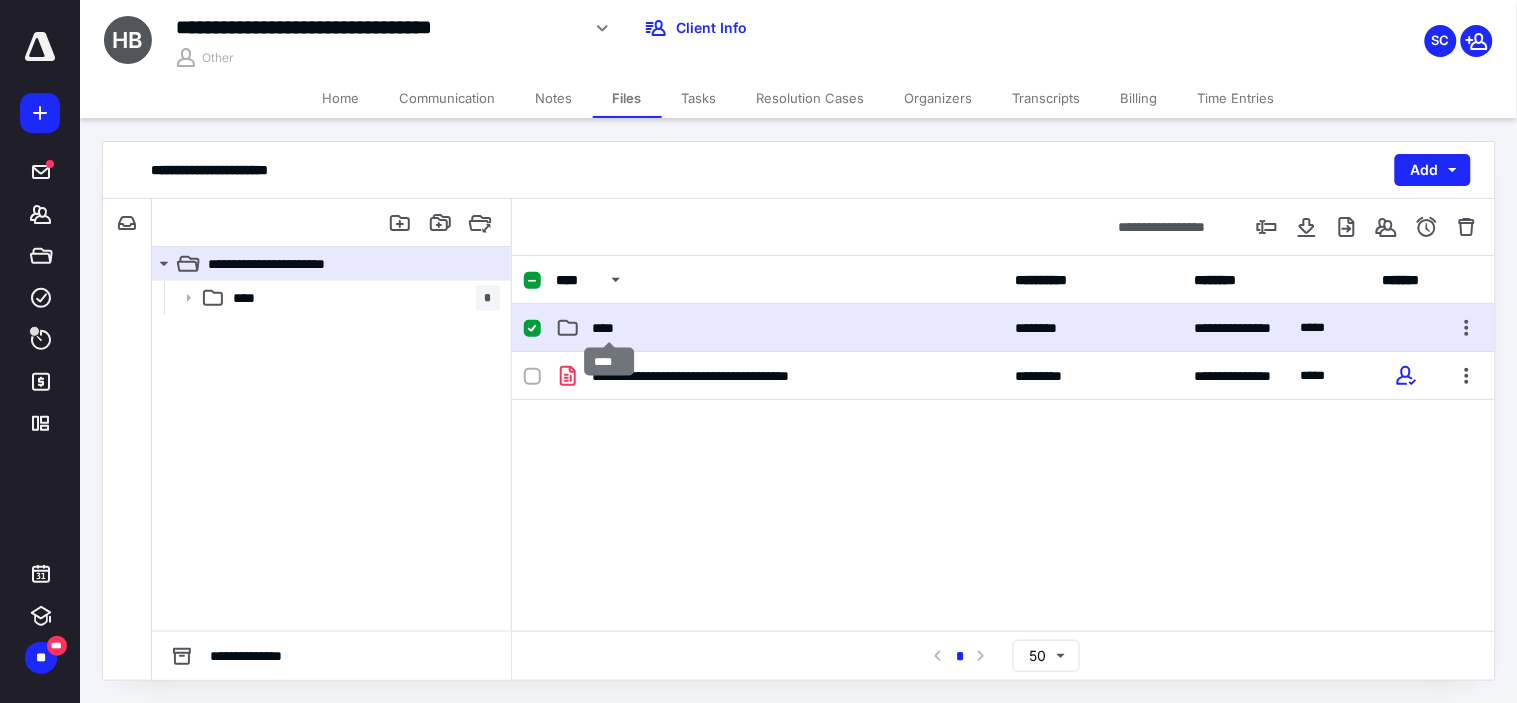 click on "****" at bounding box center [609, 328] 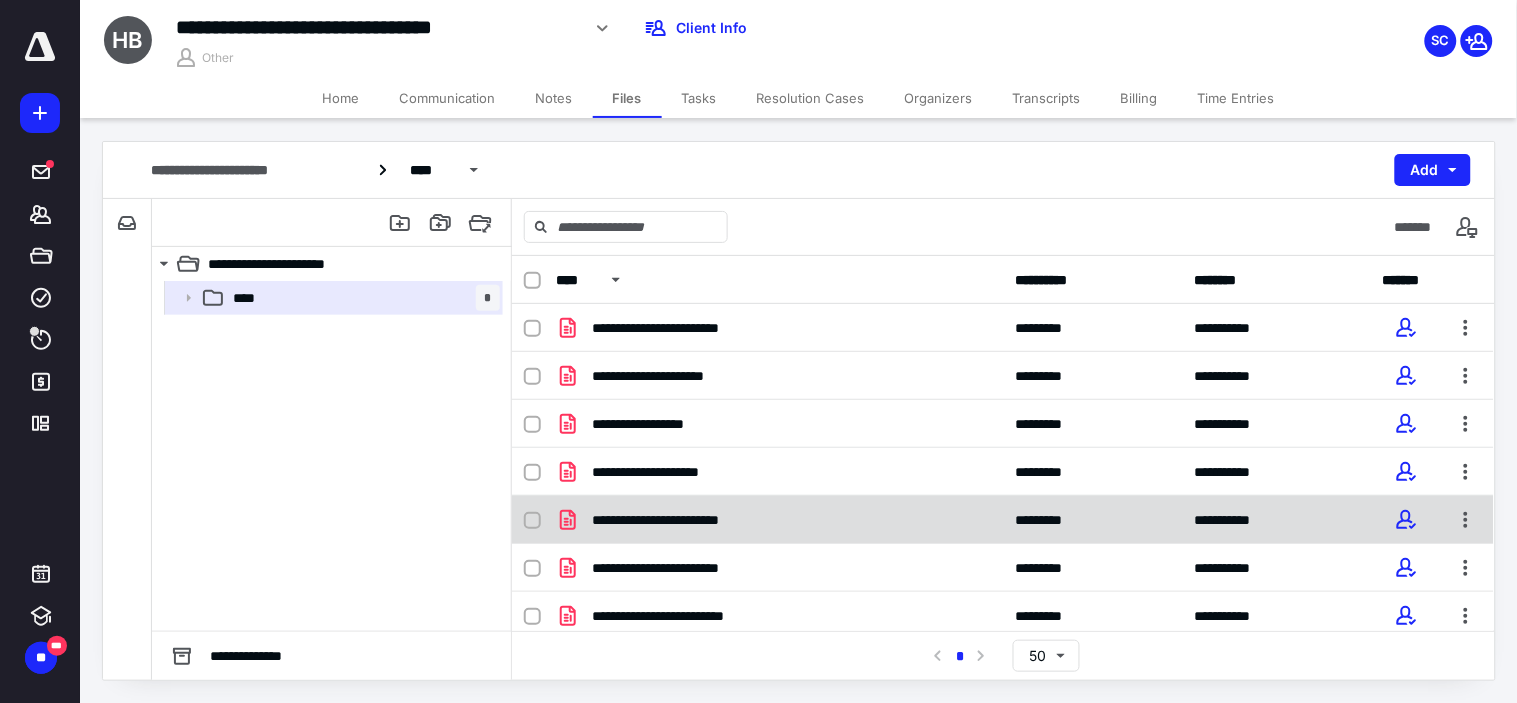 scroll, scrollTop: 57, scrollLeft: 0, axis: vertical 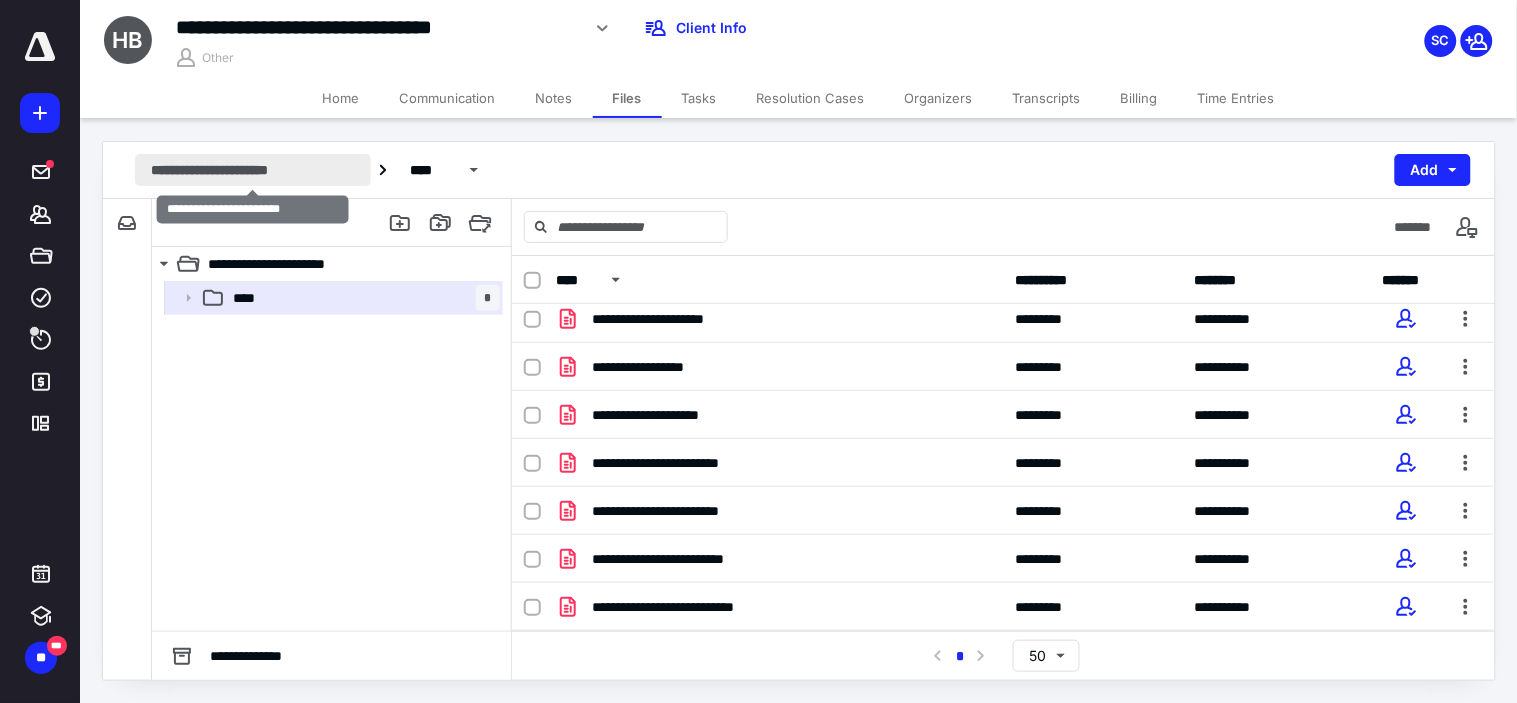 click on "**********" at bounding box center (253, 170) 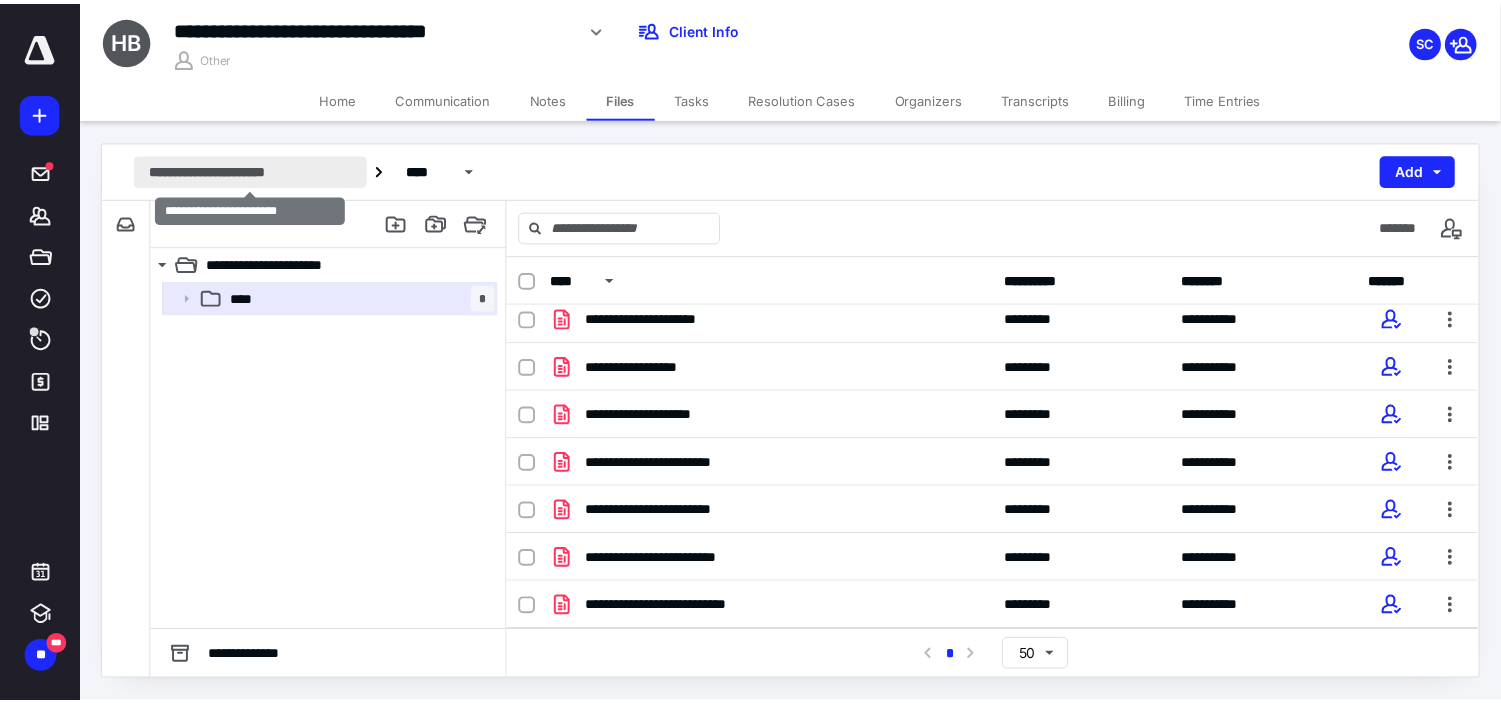 scroll, scrollTop: 0, scrollLeft: 0, axis: both 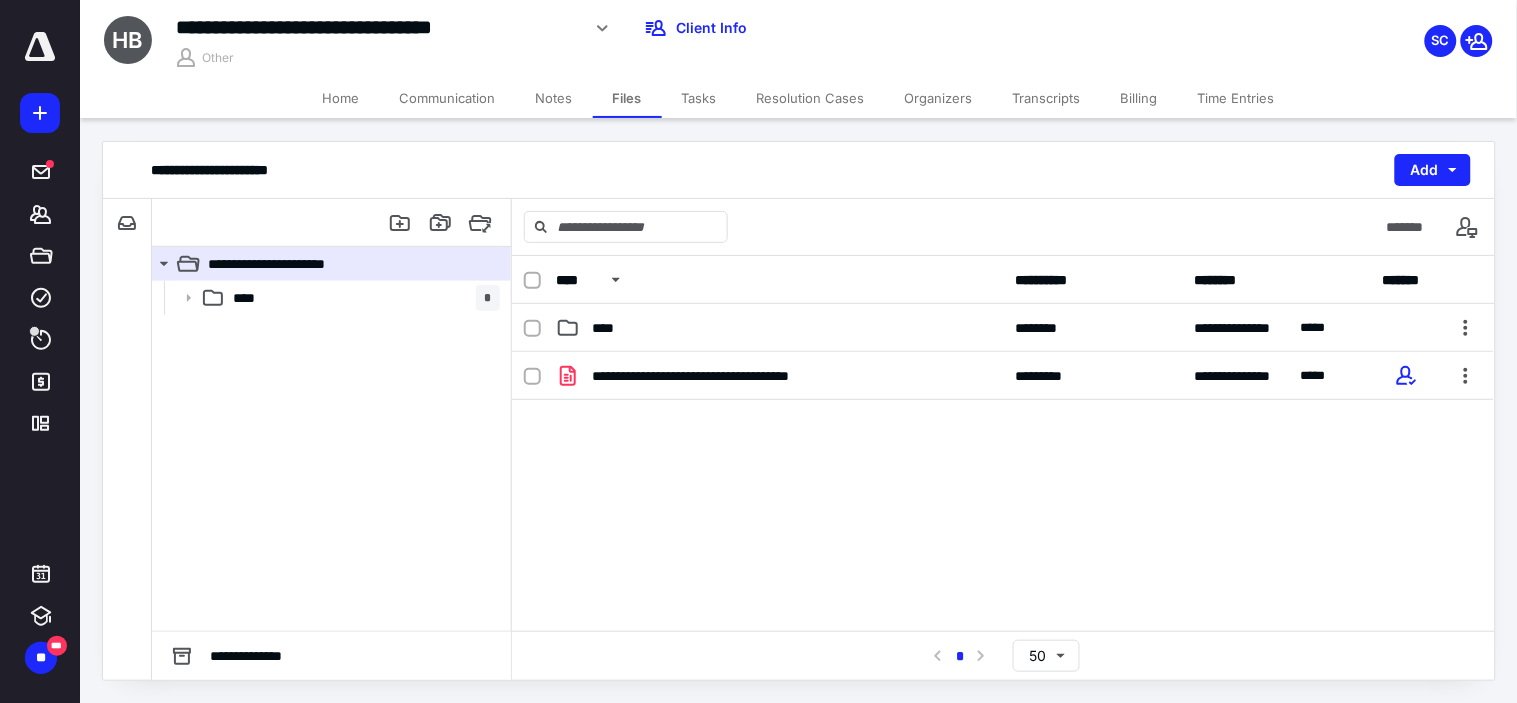 click on "Home" at bounding box center (341, 98) 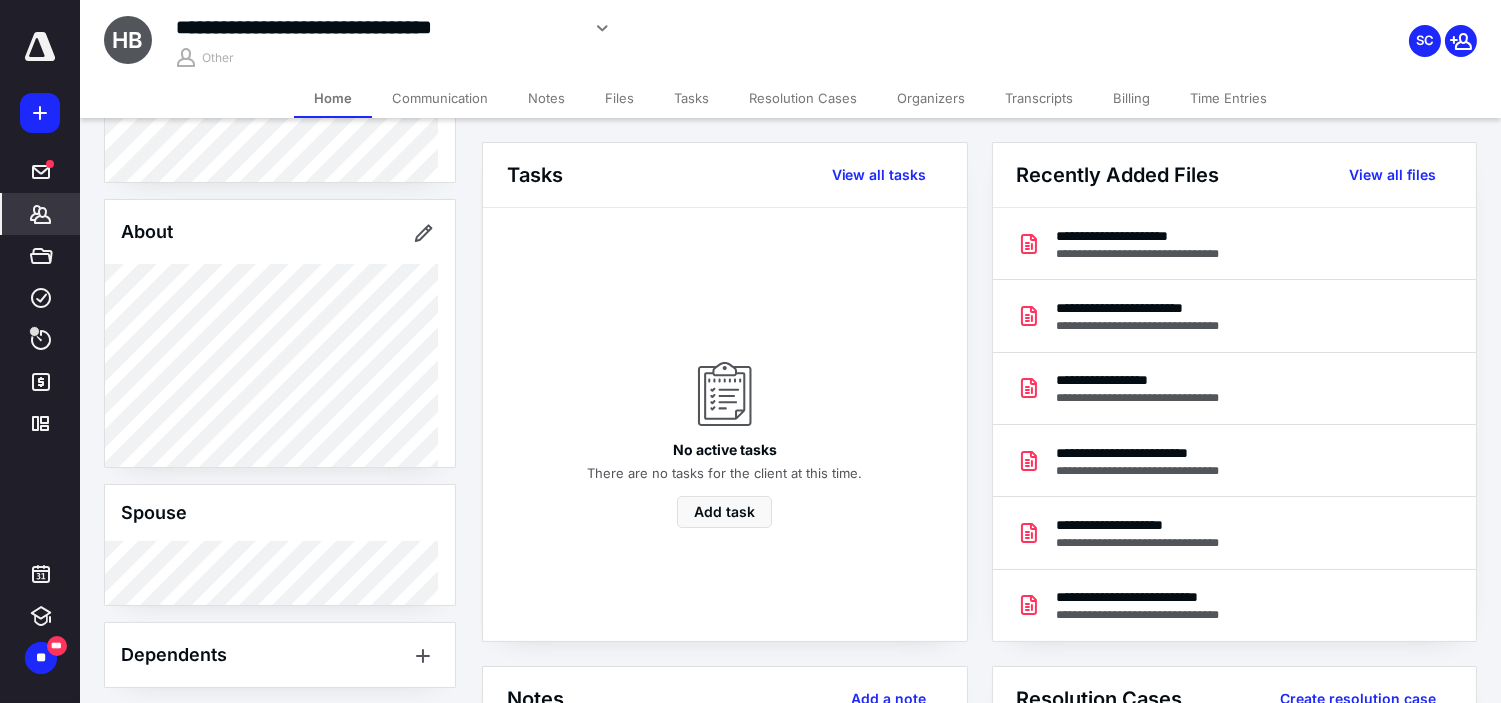 scroll, scrollTop: 444, scrollLeft: 0, axis: vertical 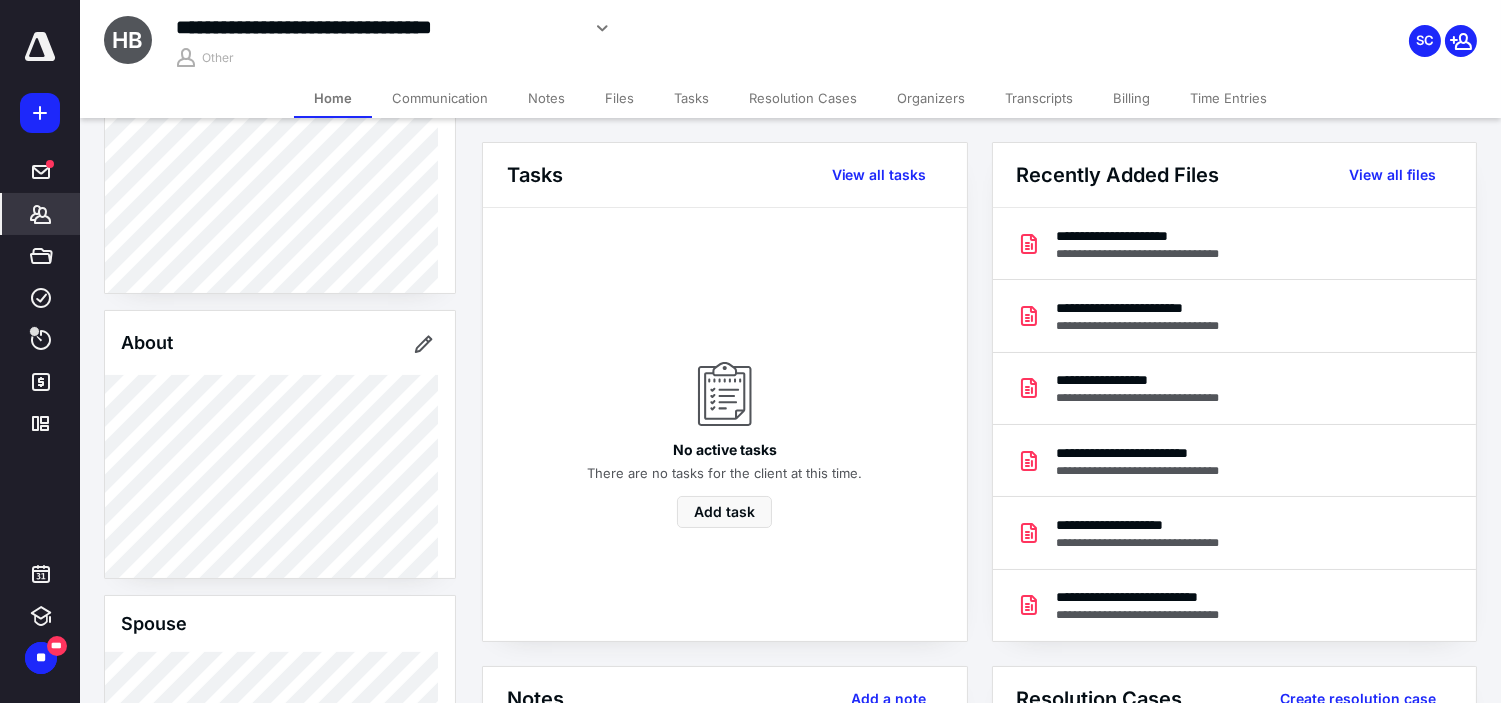 click on "Files" at bounding box center [619, 98] 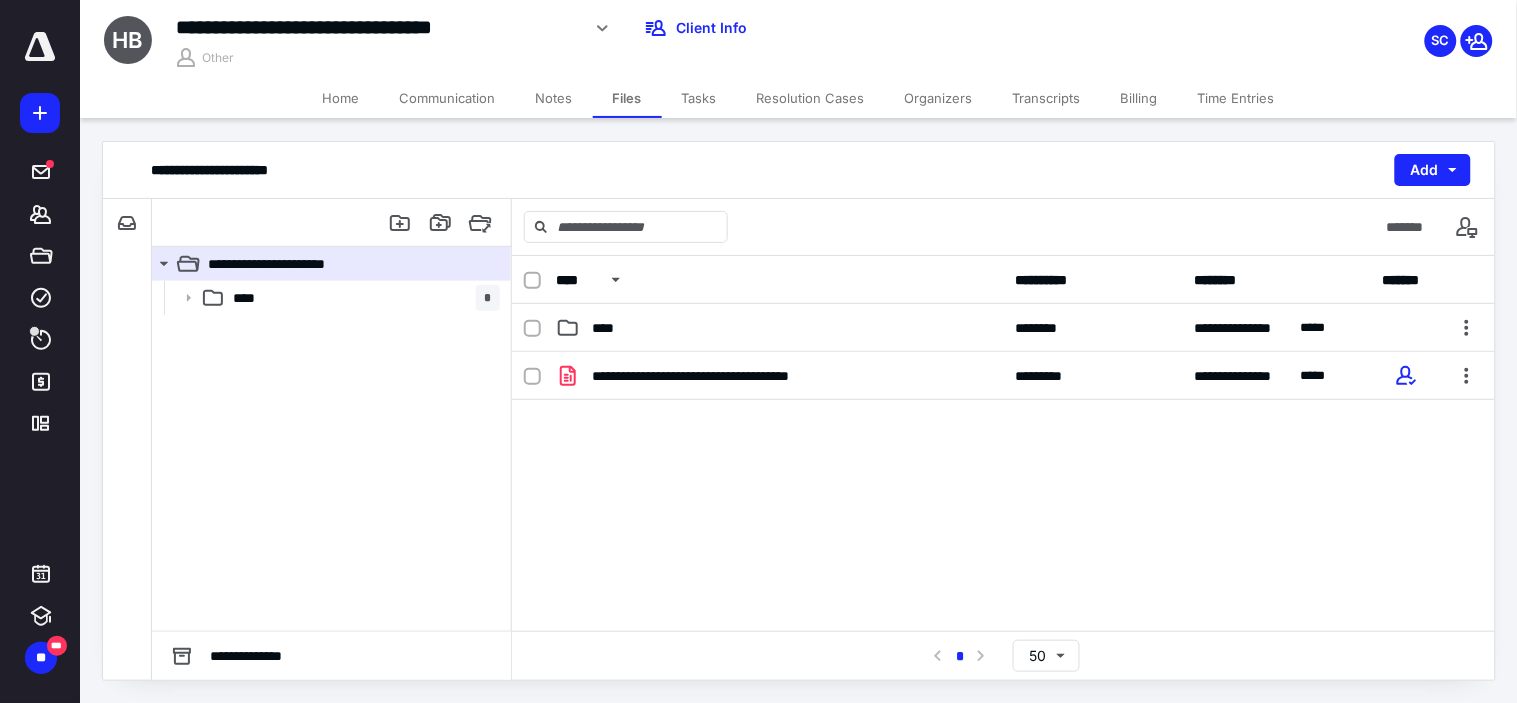 click on "Home" at bounding box center (341, 98) 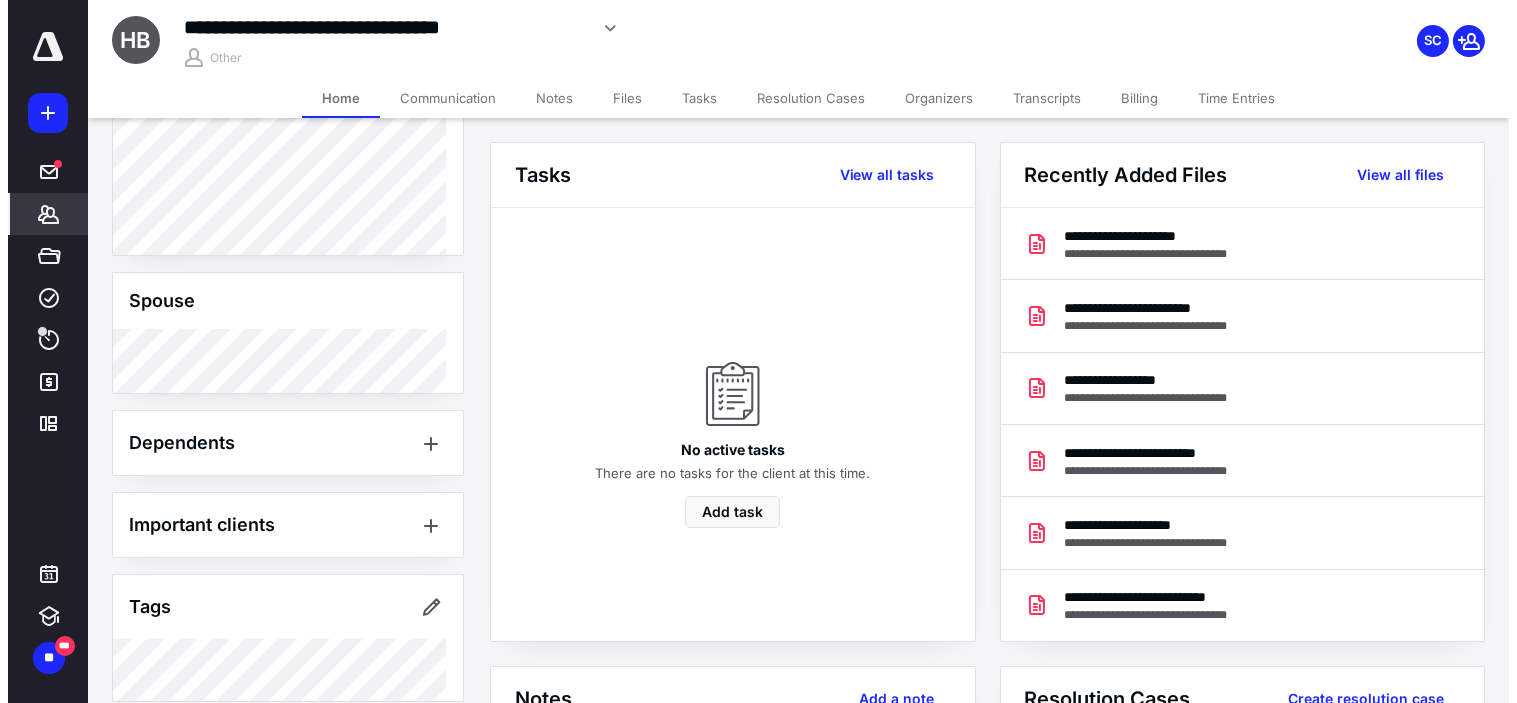 scroll, scrollTop: 791, scrollLeft: 0, axis: vertical 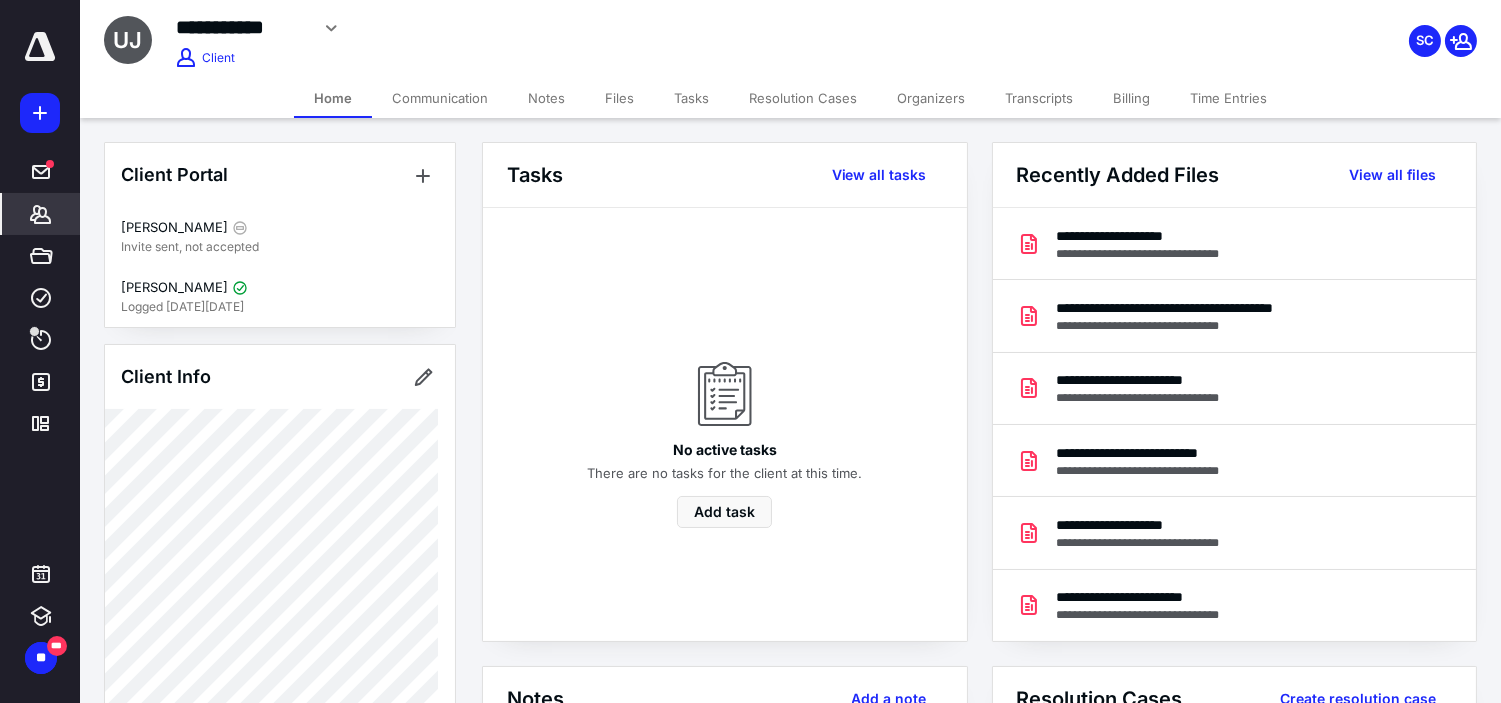 click on "Files" at bounding box center (619, 98) 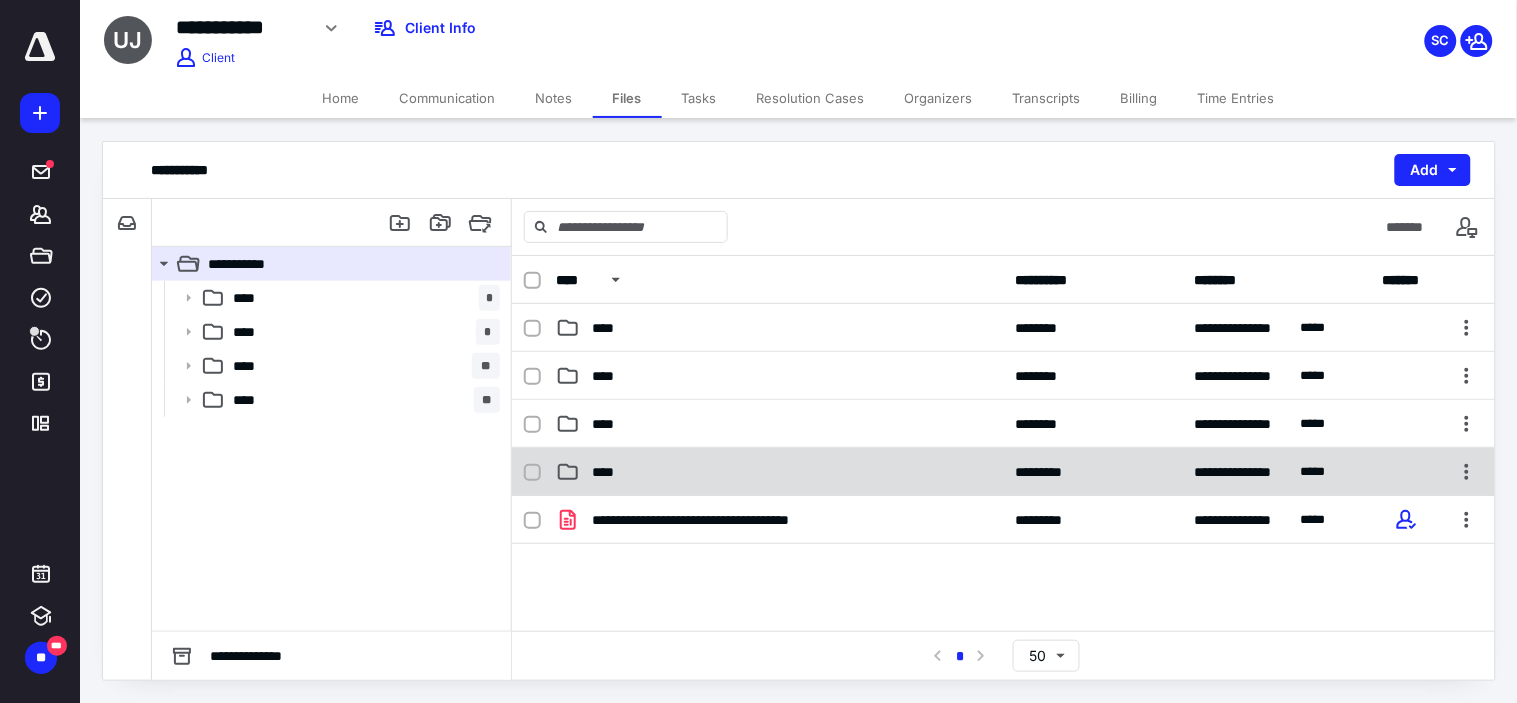 click on "****" at bounding box center [609, 472] 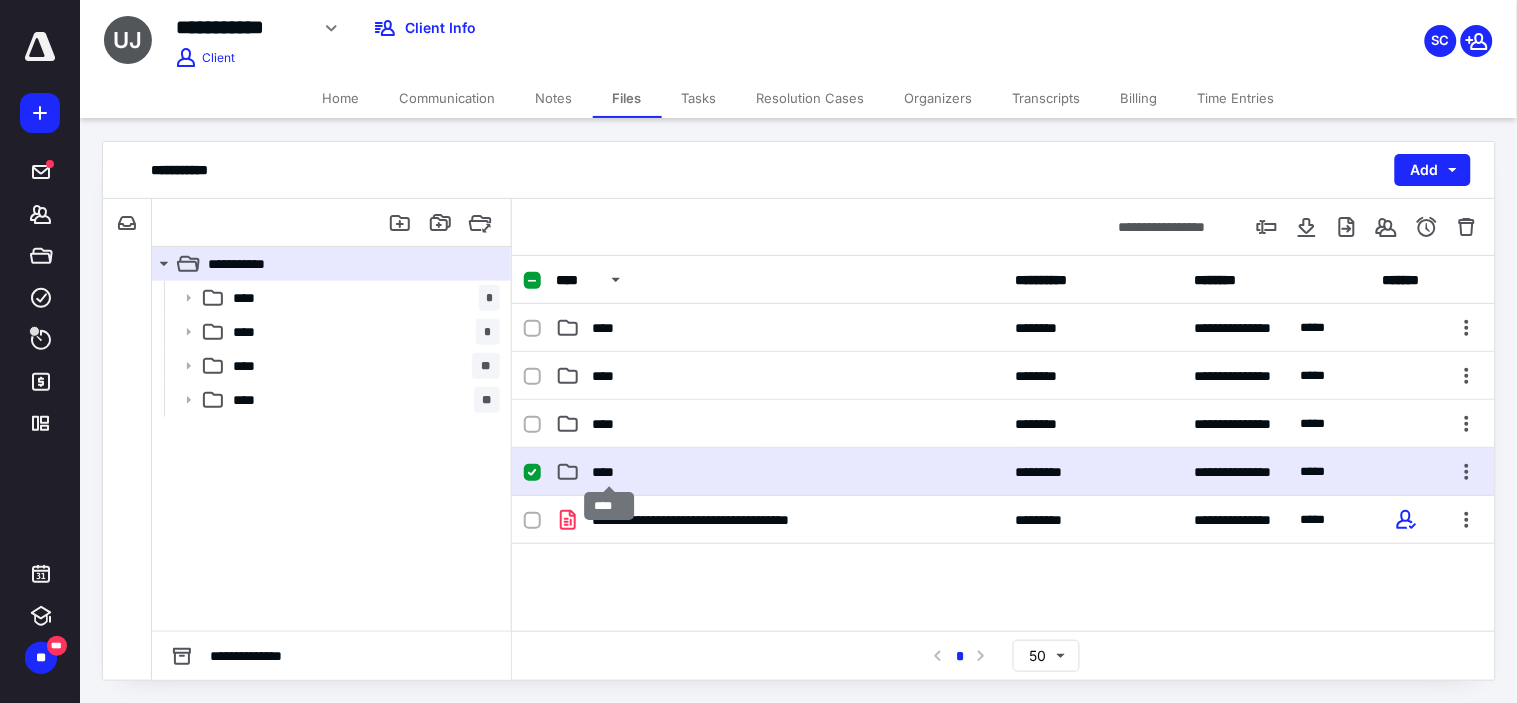 click on "****" at bounding box center (609, 472) 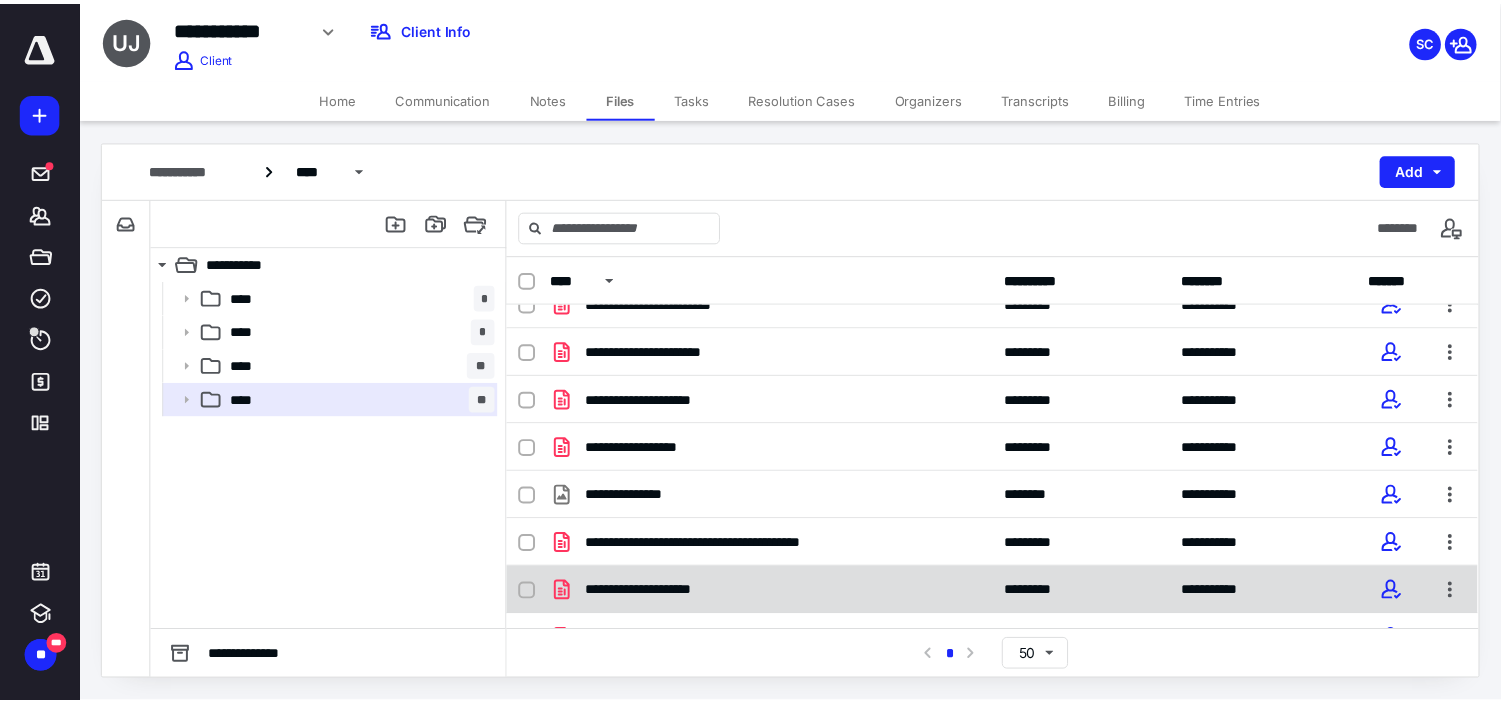 scroll, scrollTop: 0, scrollLeft: 0, axis: both 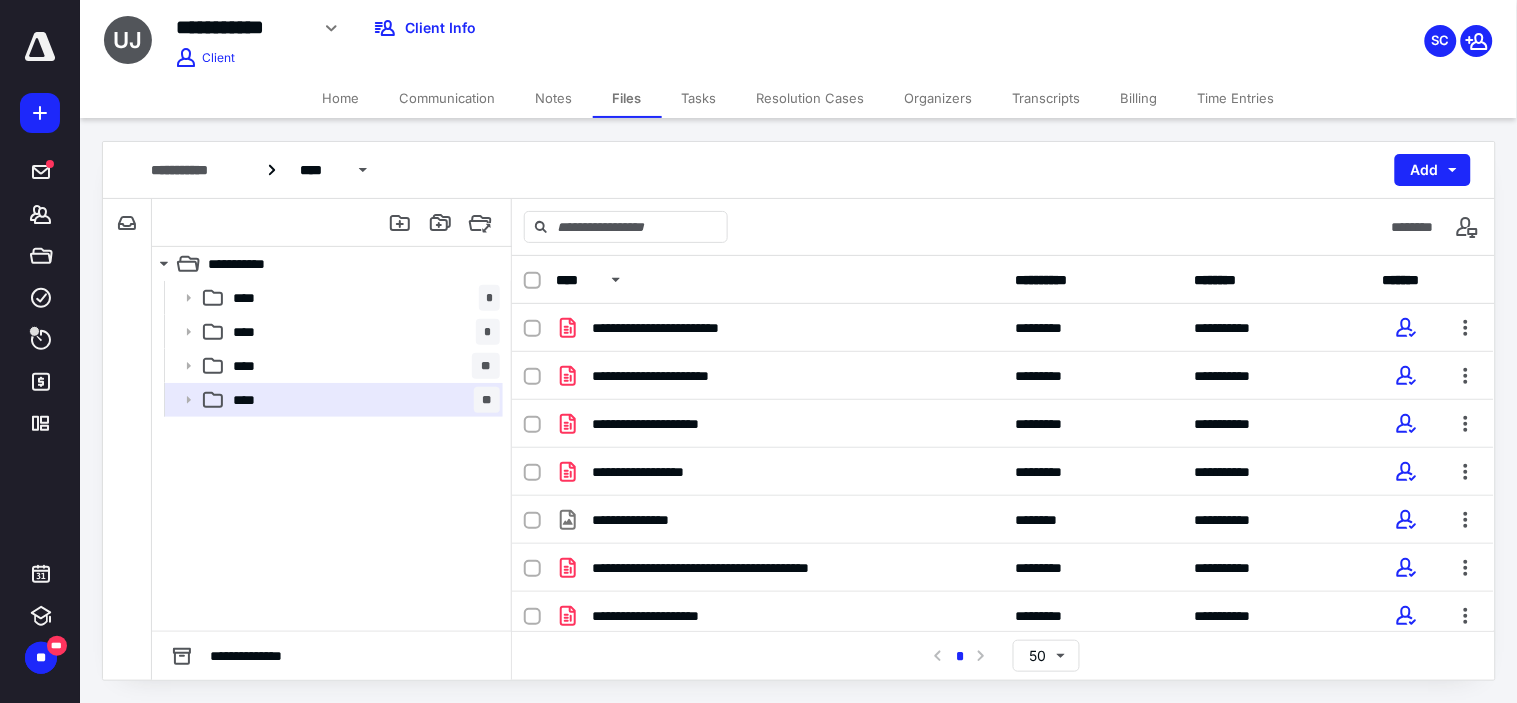 click on "Home" at bounding box center [341, 98] 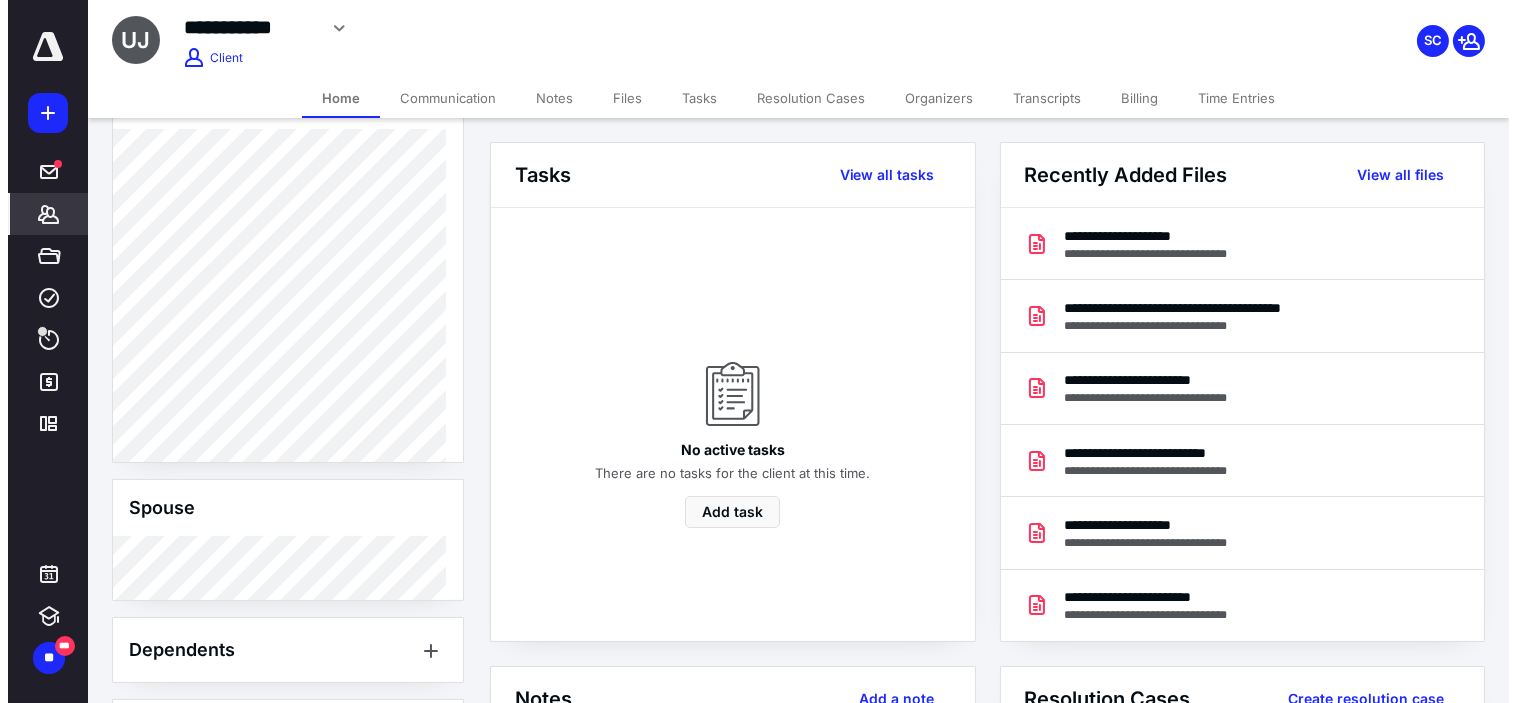 scroll, scrollTop: 777, scrollLeft: 0, axis: vertical 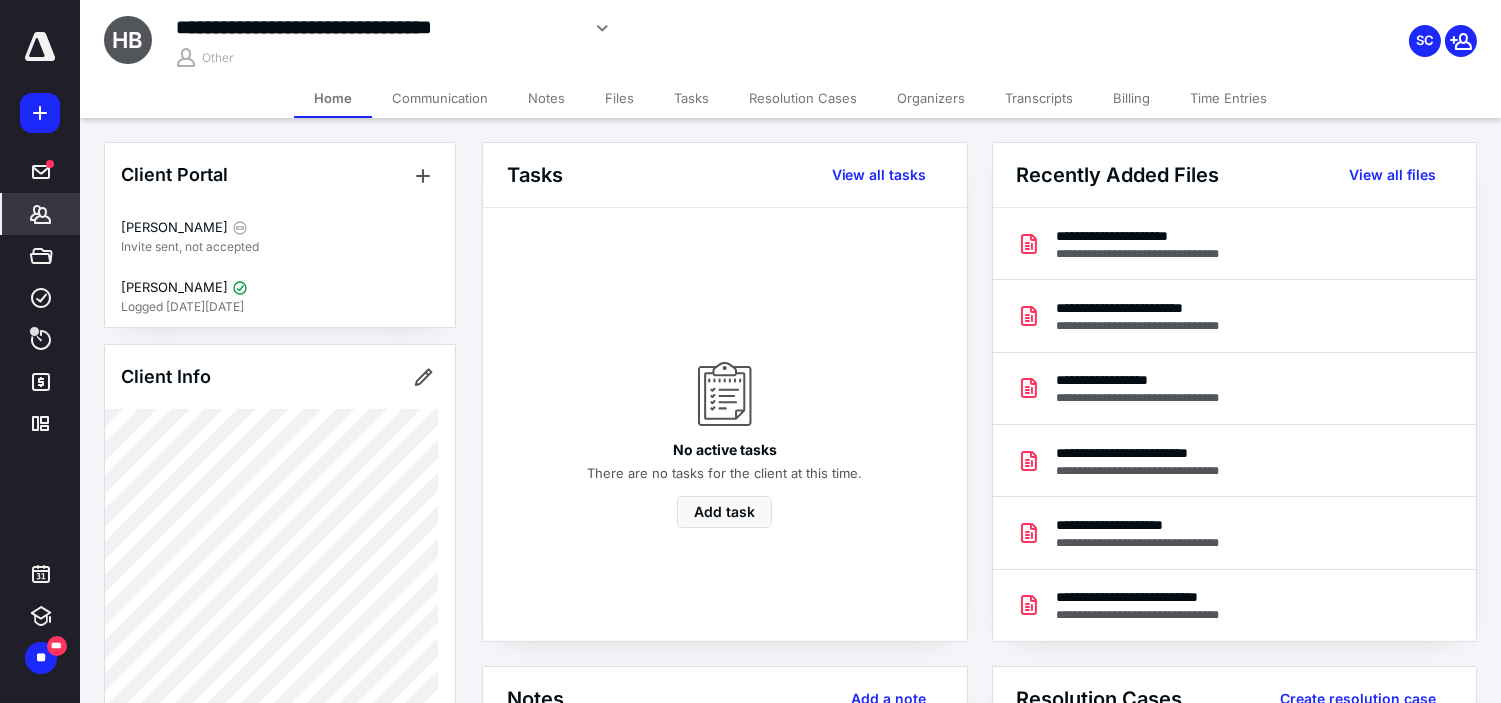click on "Files" at bounding box center (619, 98) 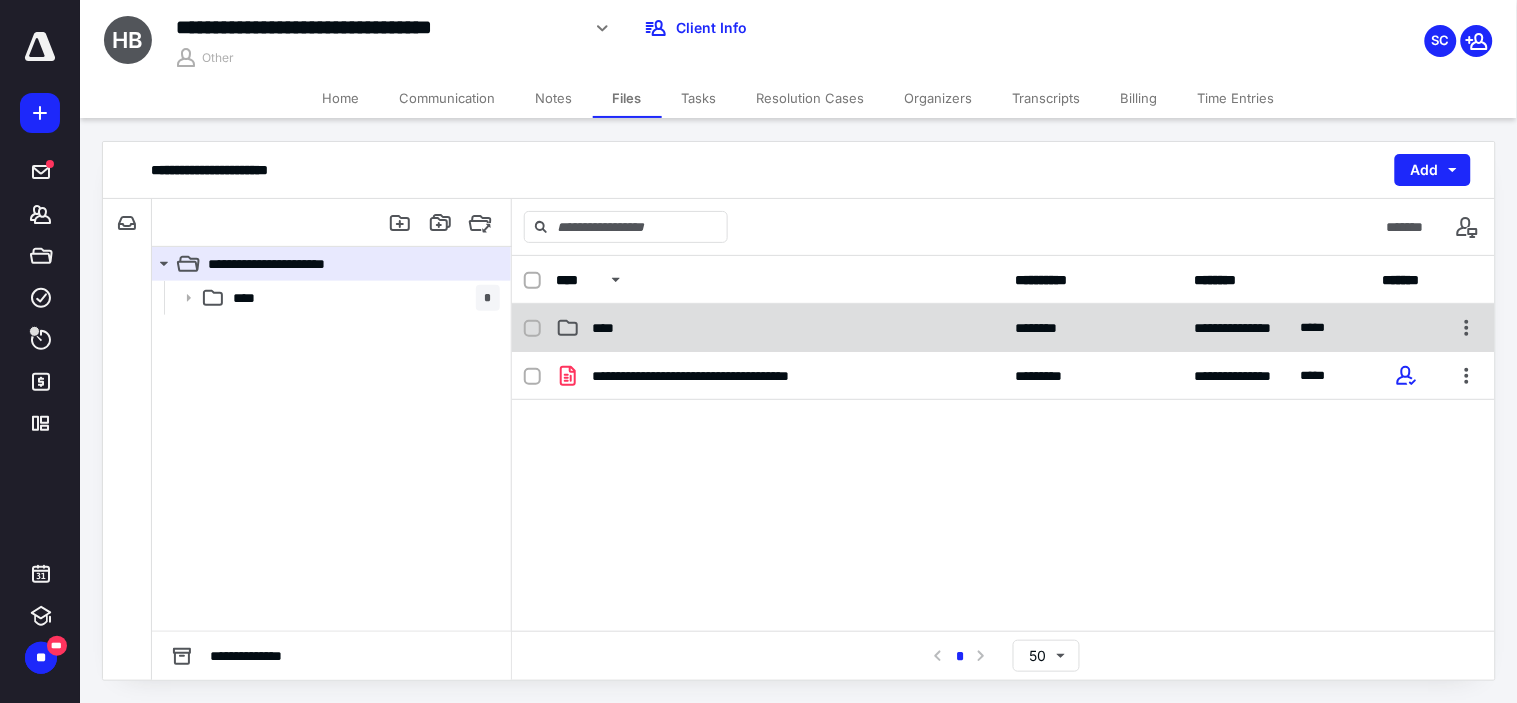 click on "****" at bounding box center (609, 328) 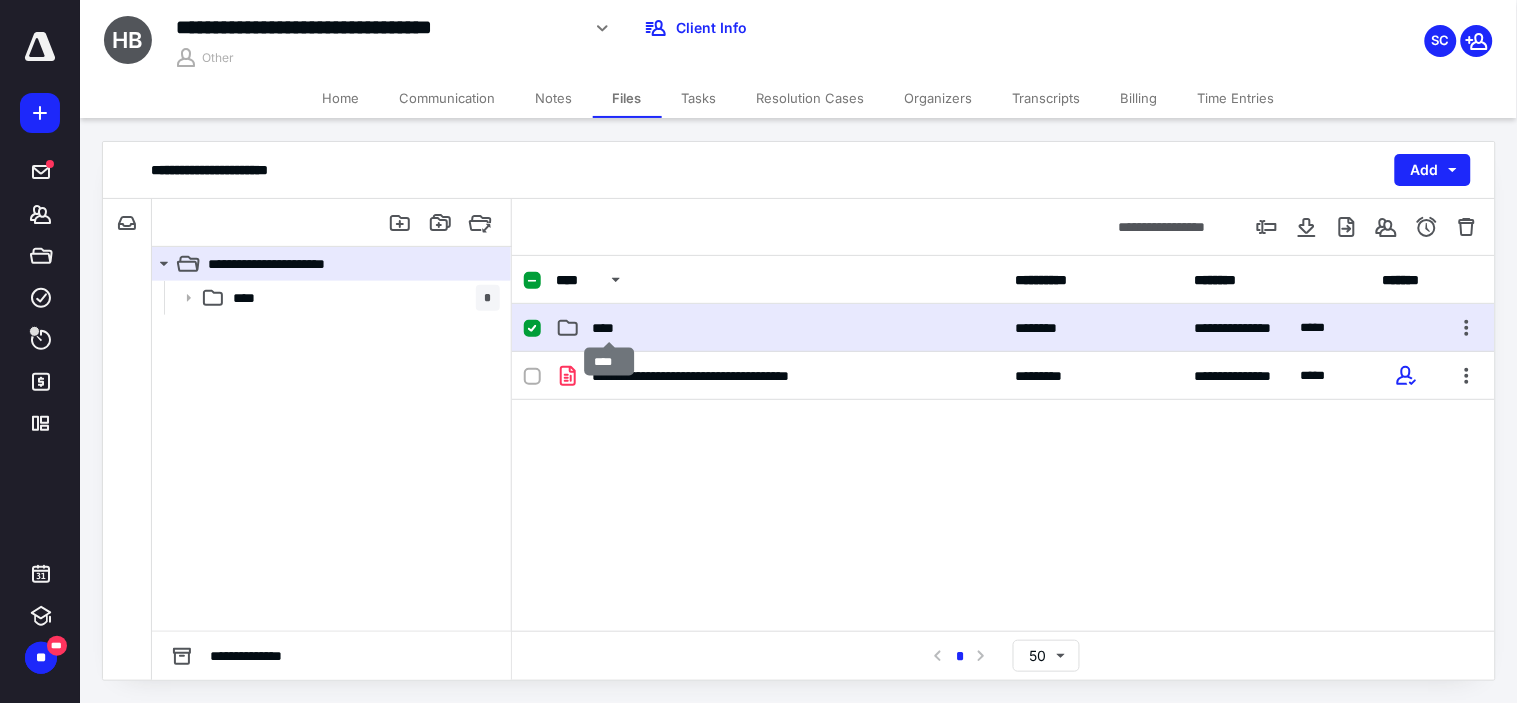 click on "****" at bounding box center [609, 328] 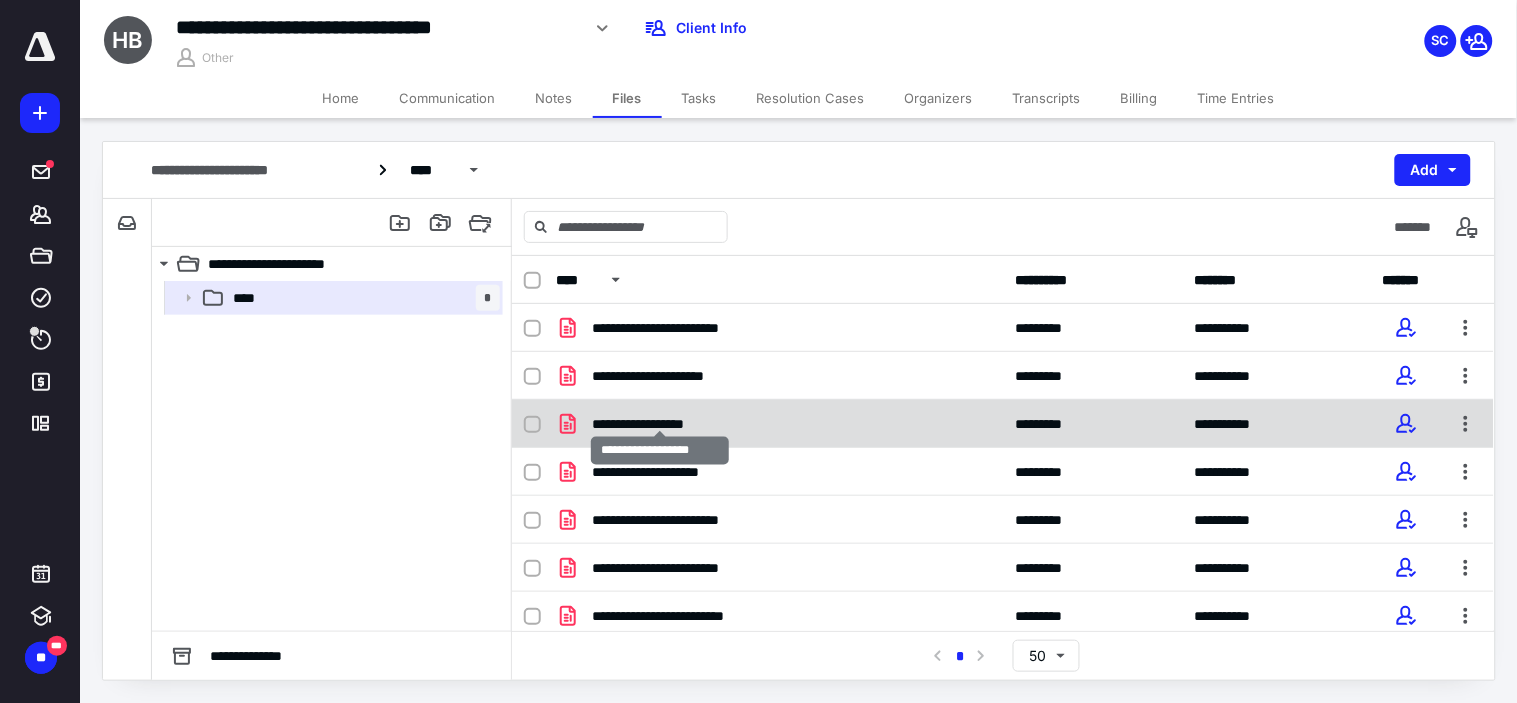 scroll, scrollTop: 57, scrollLeft: 0, axis: vertical 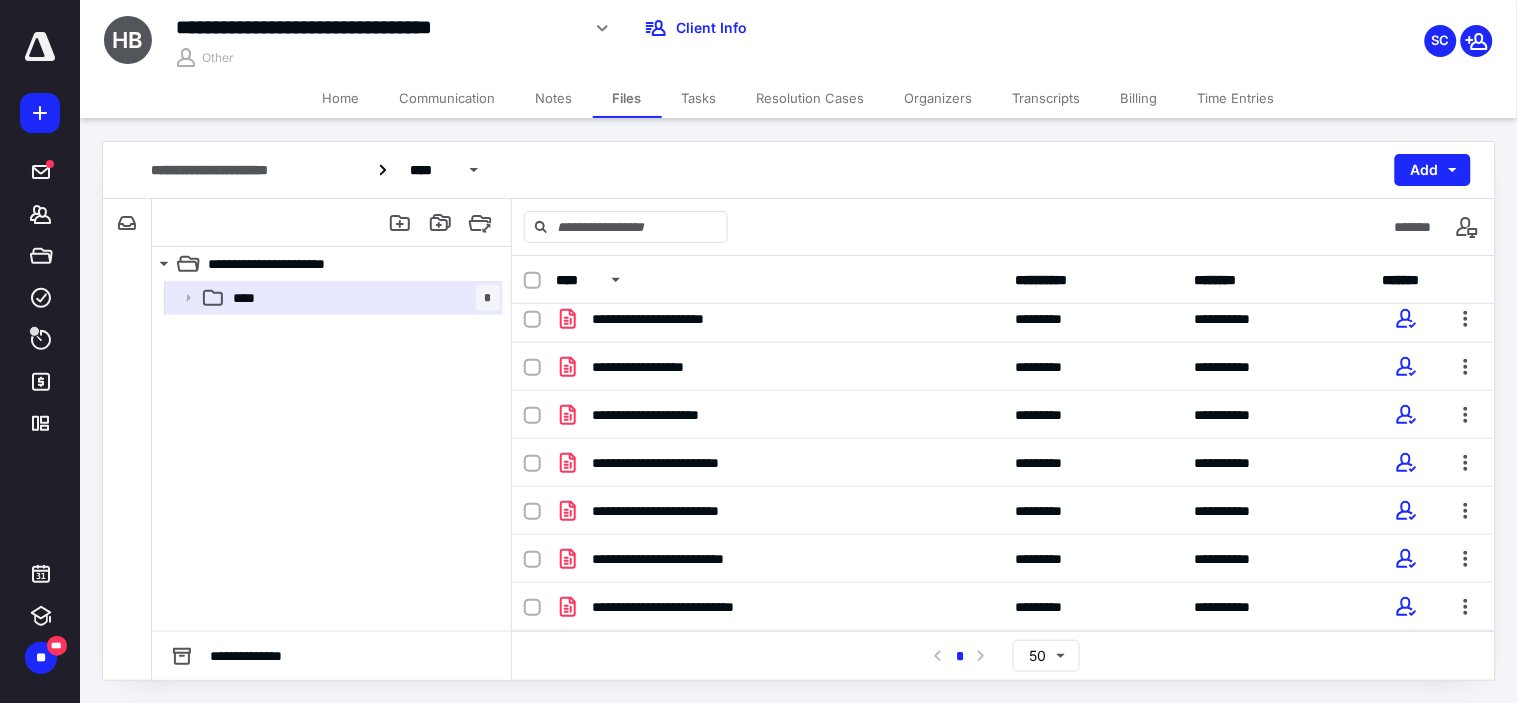 click at bounding box center (532, 281) 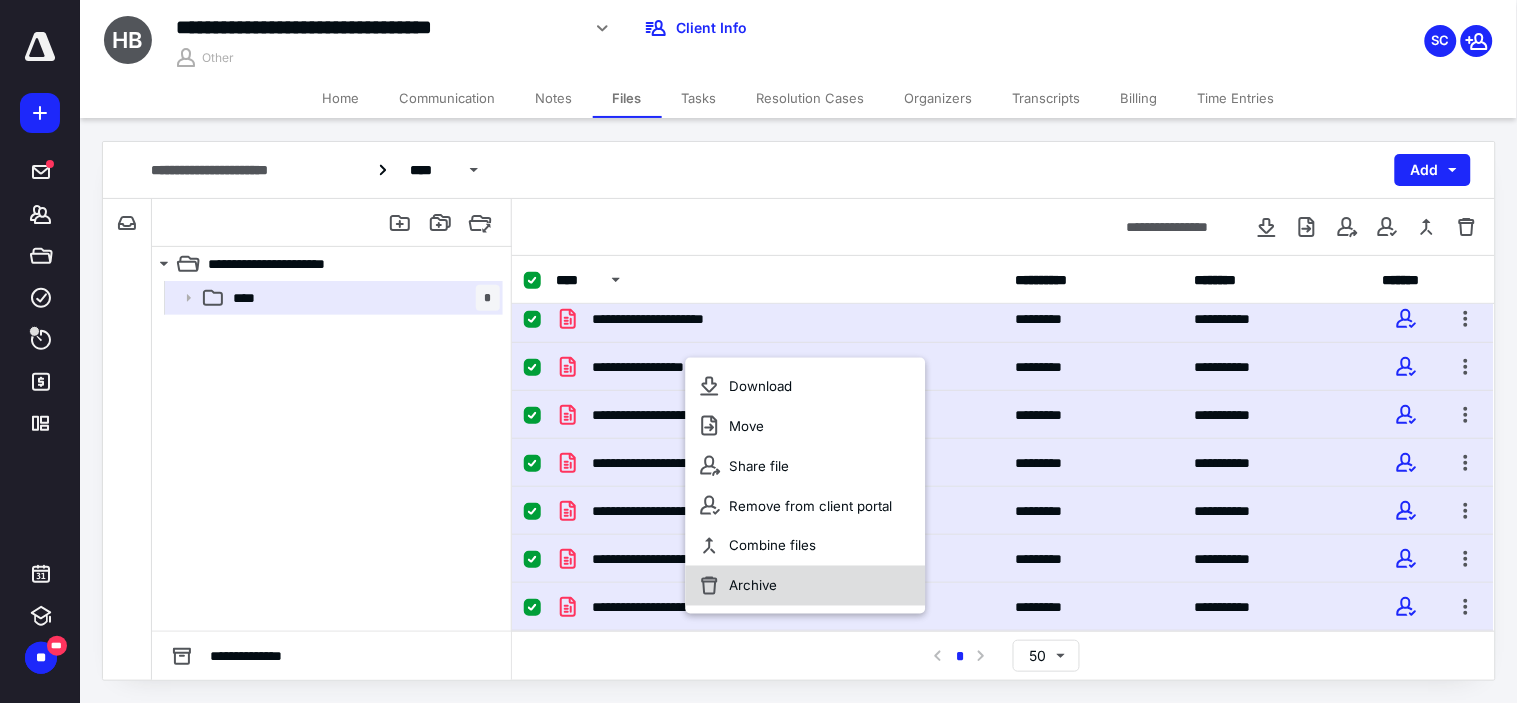 click on "Archive" at bounding box center (806, 586) 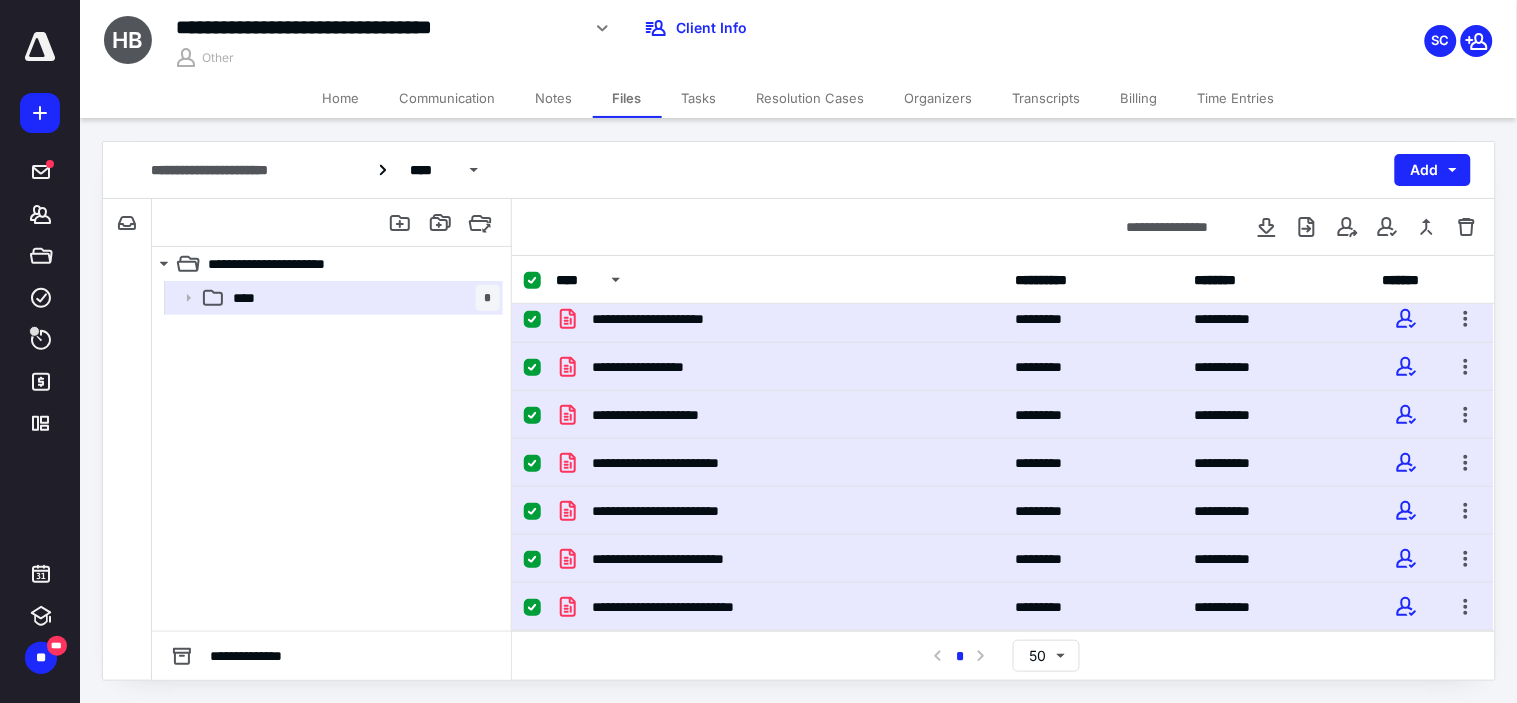 checkbox on "false" 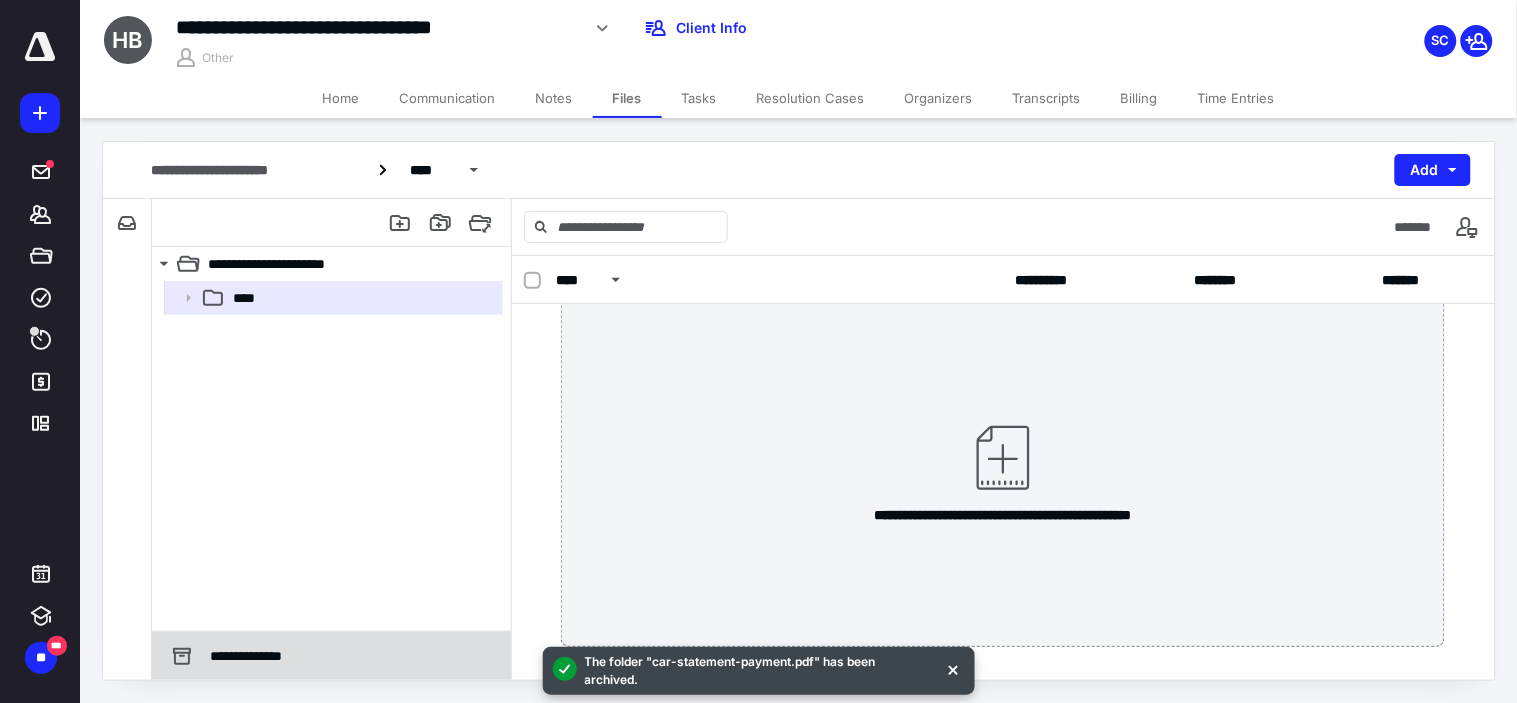 click on "**********" at bounding box center [235, 656] 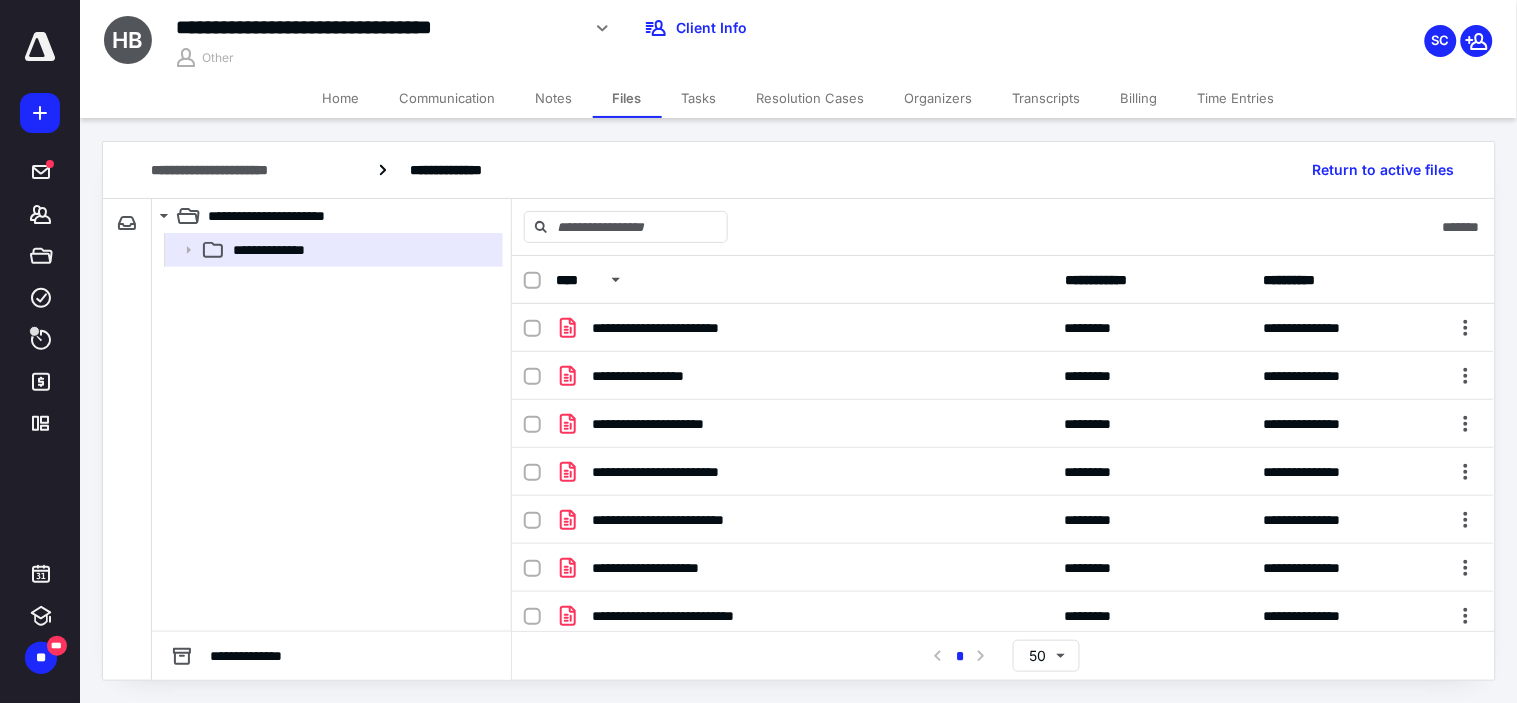 click 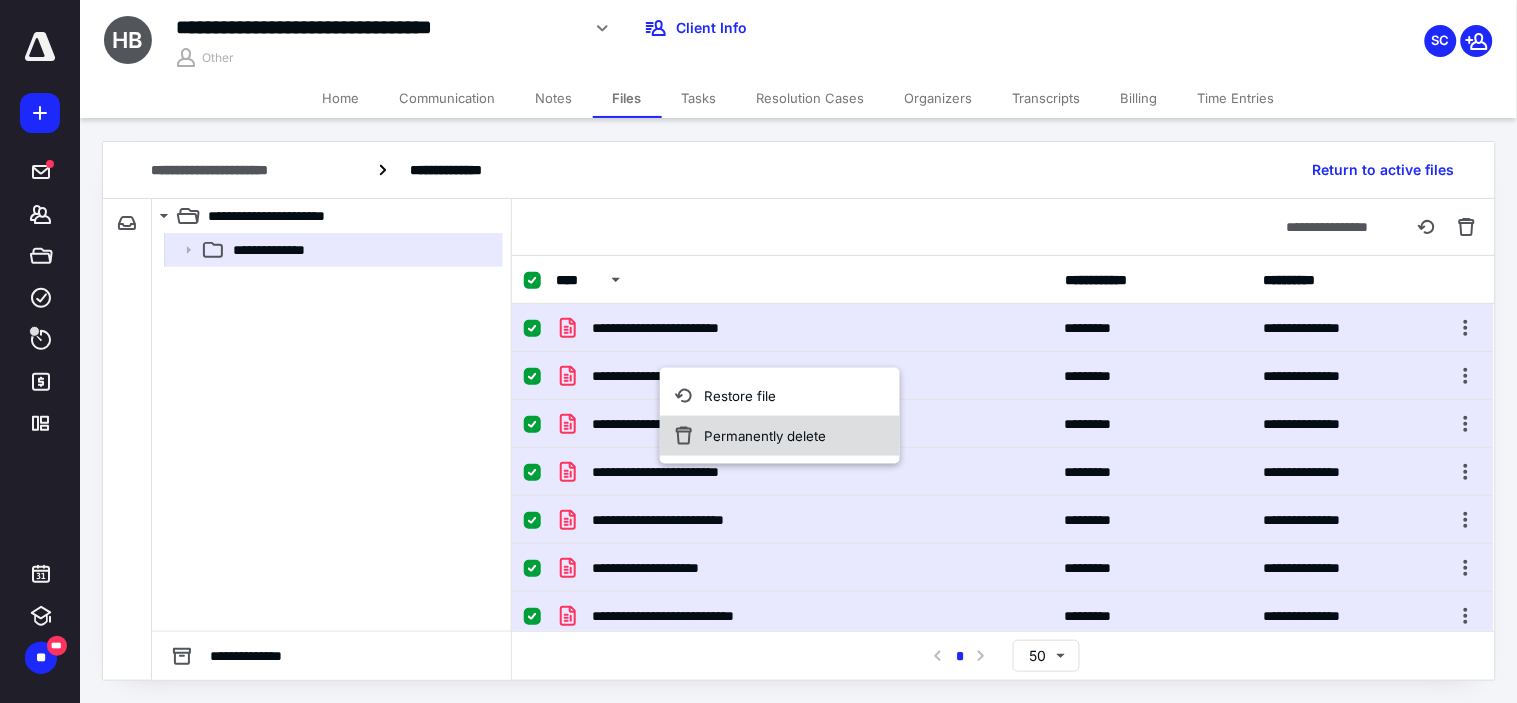 click on "Permanently delete" at bounding box center [765, 436] 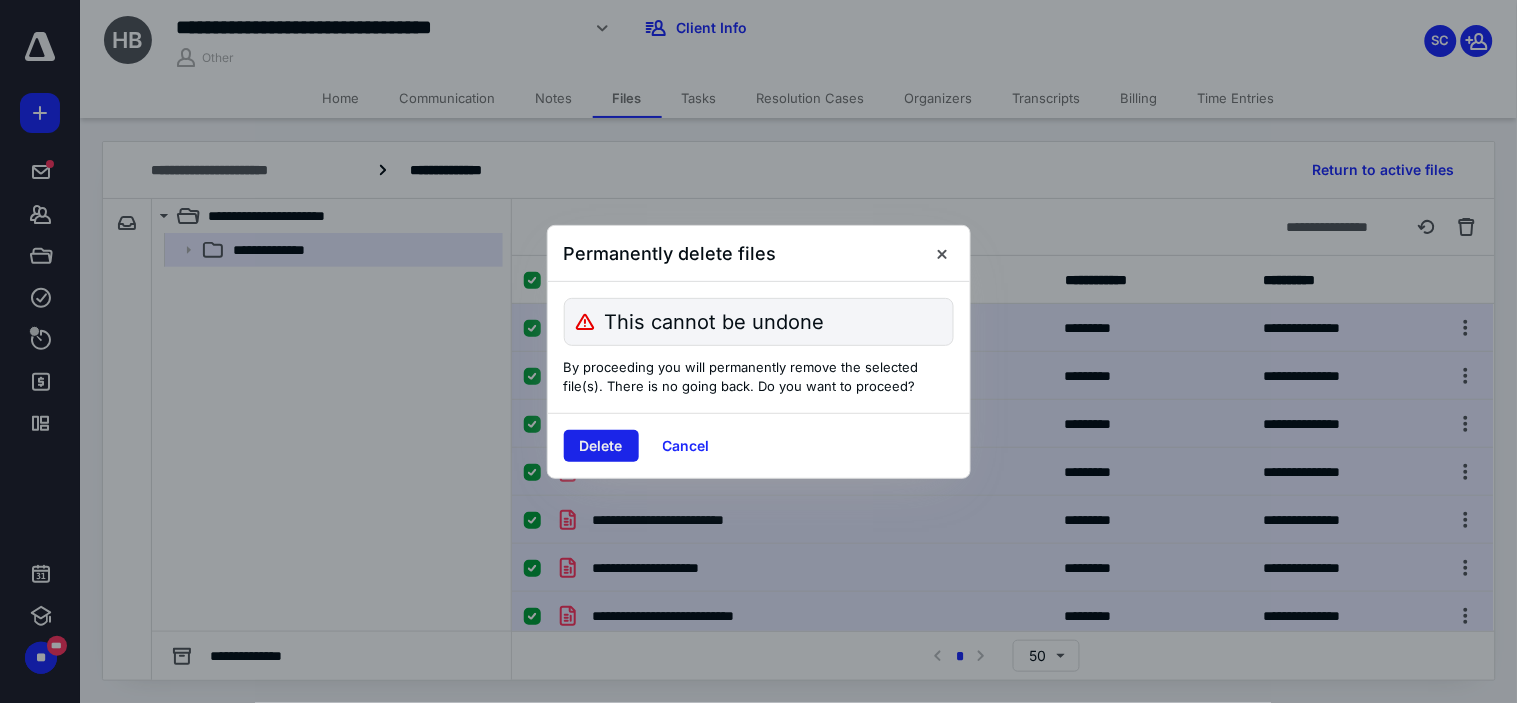 click on "Delete" at bounding box center [601, 446] 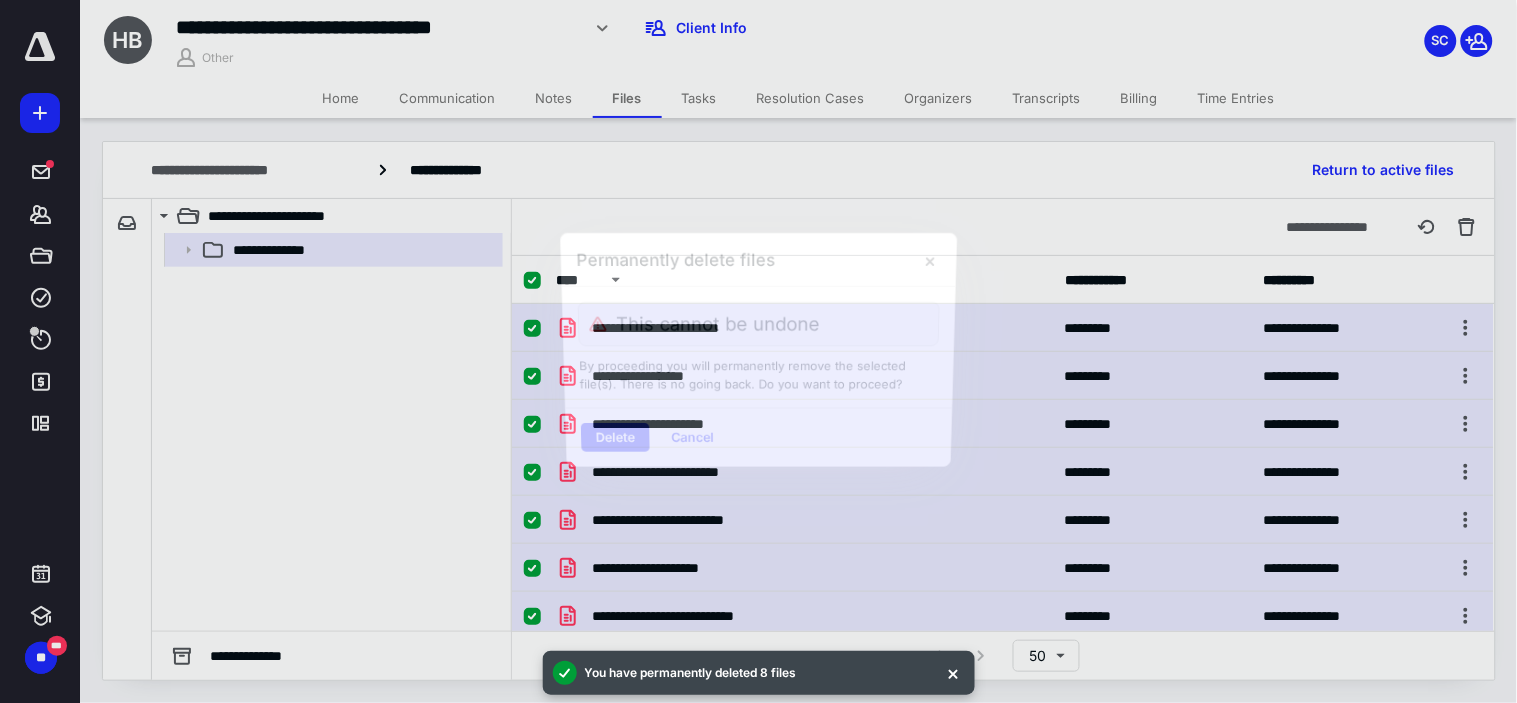 checkbox on "false" 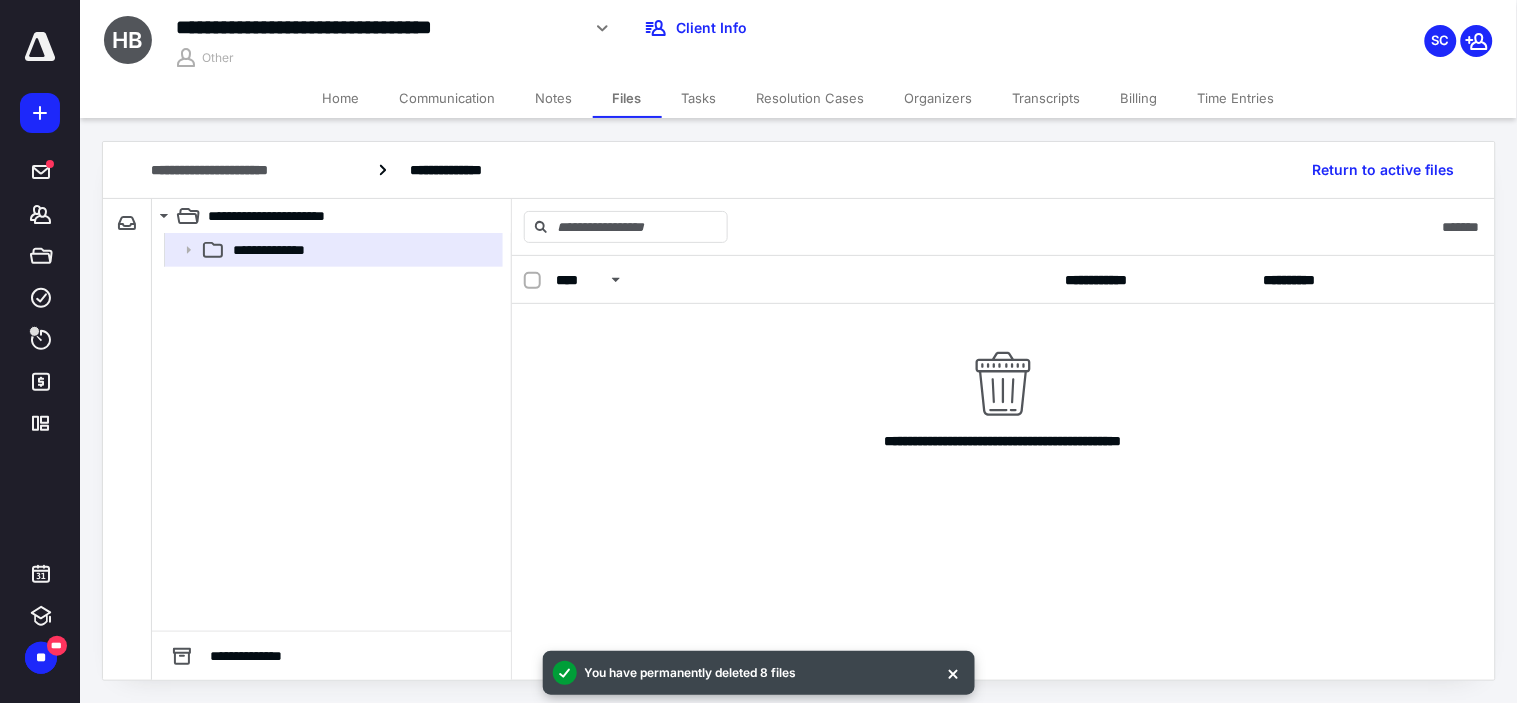 click on "Home" at bounding box center [341, 98] 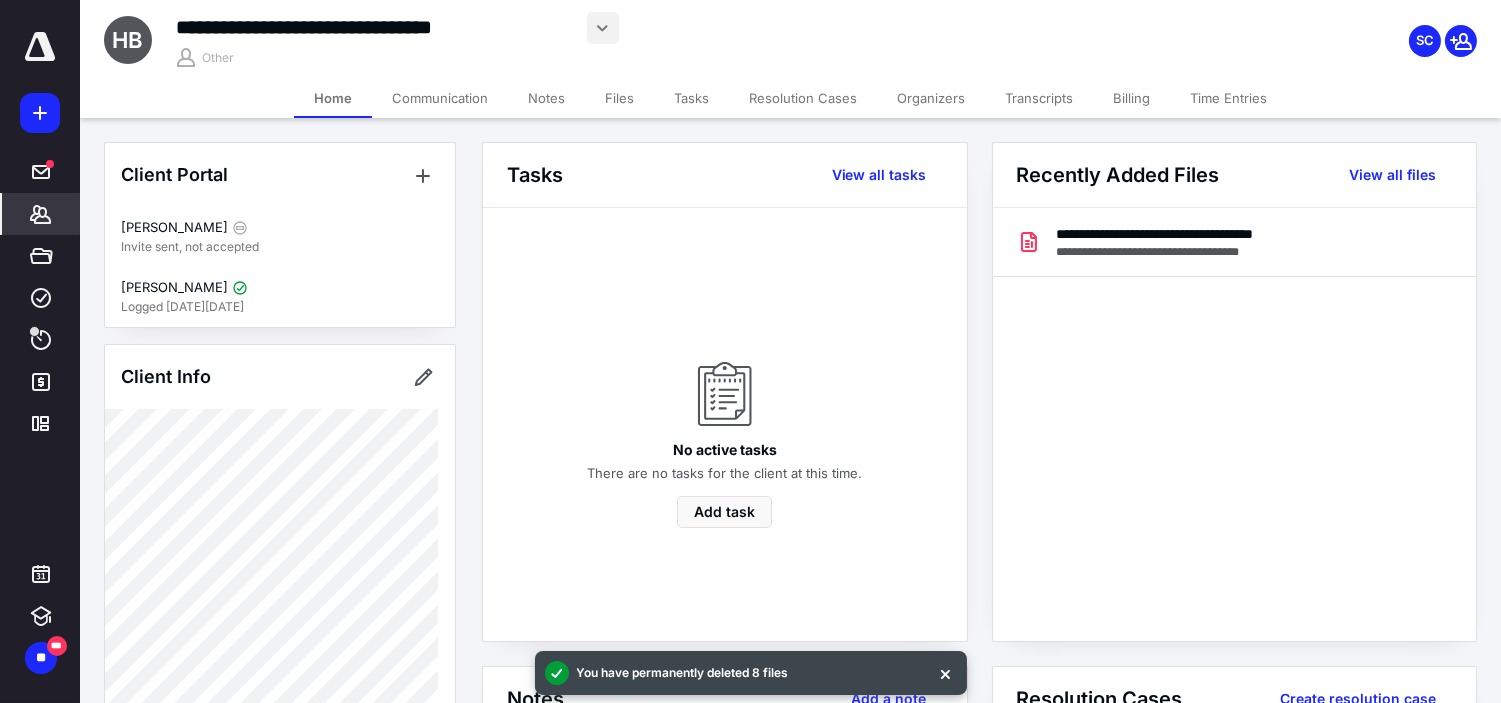 click at bounding box center [603, 28] 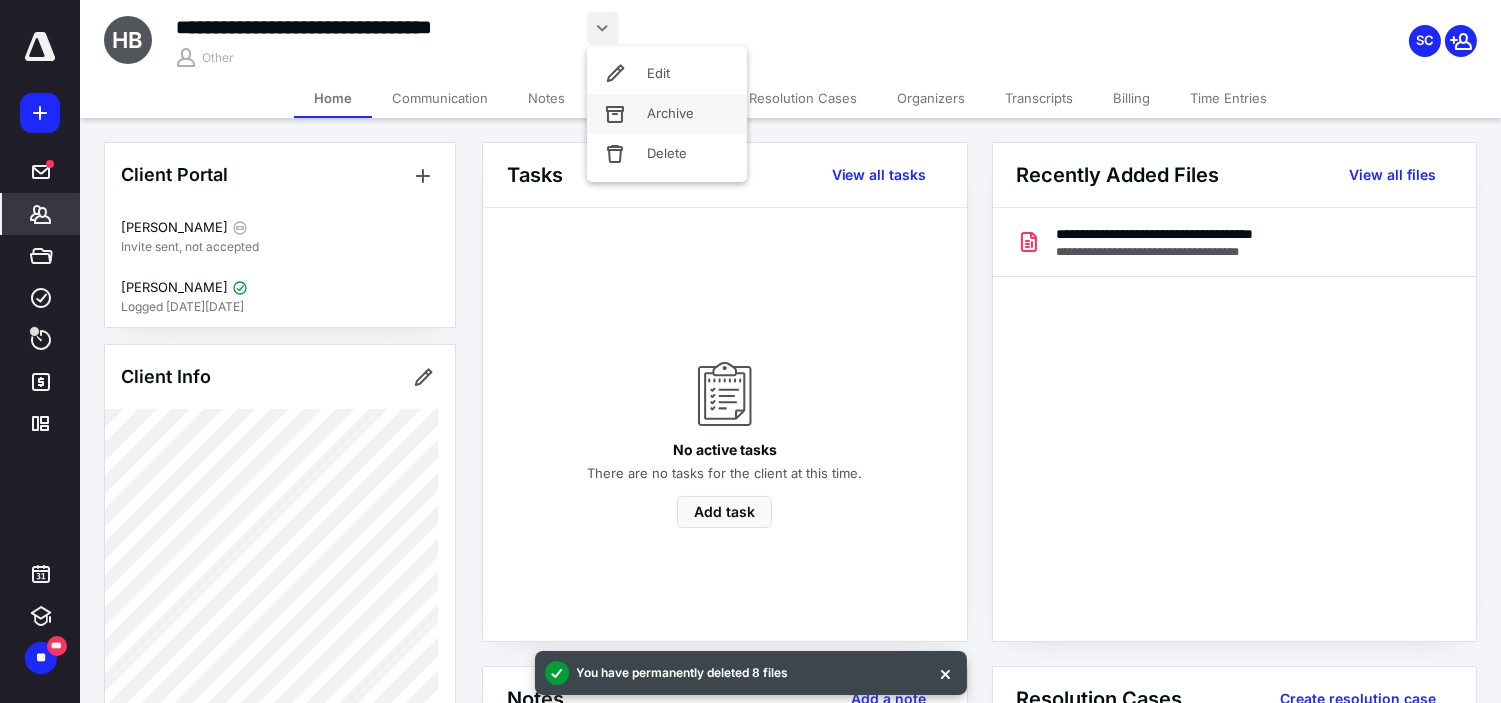 click on "Archive" at bounding box center (667, 114) 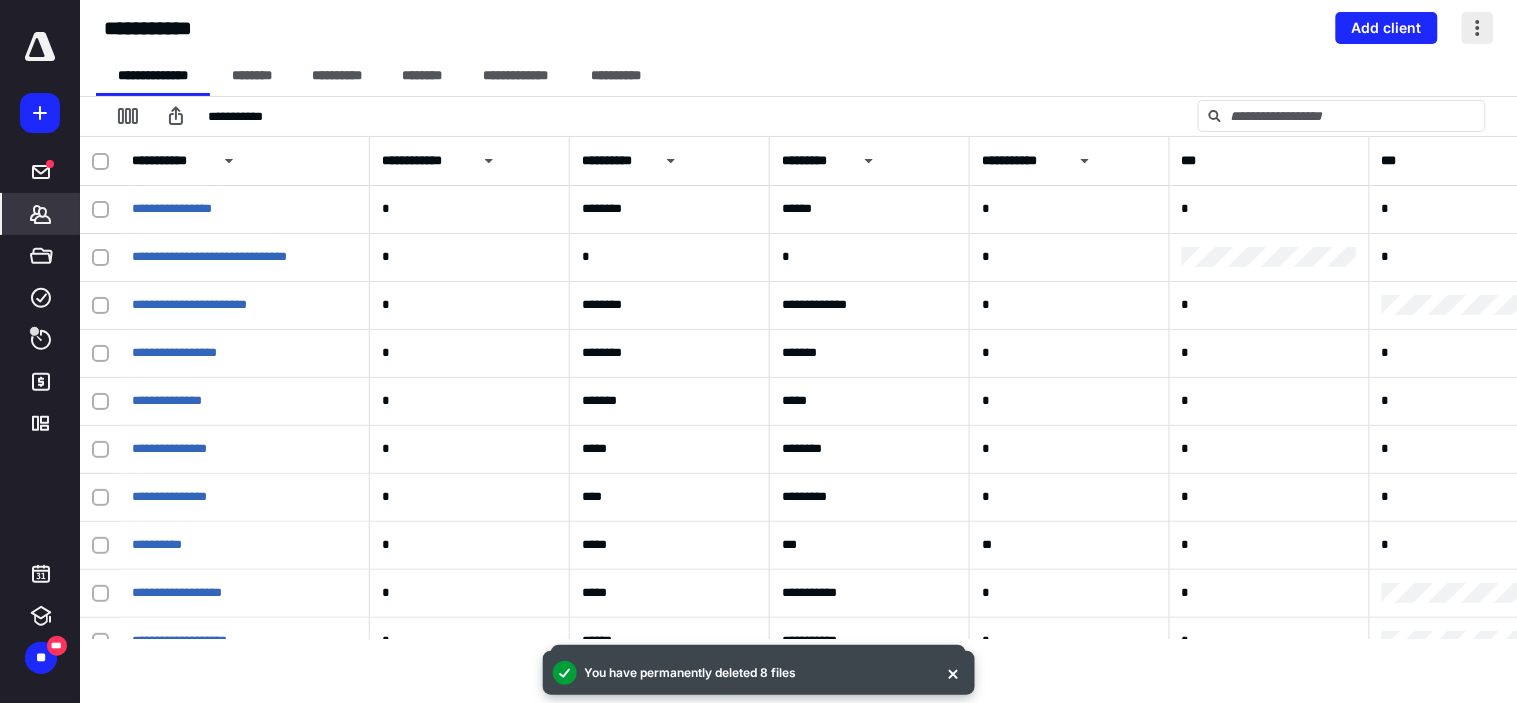 click at bounding box center (1478, 28) 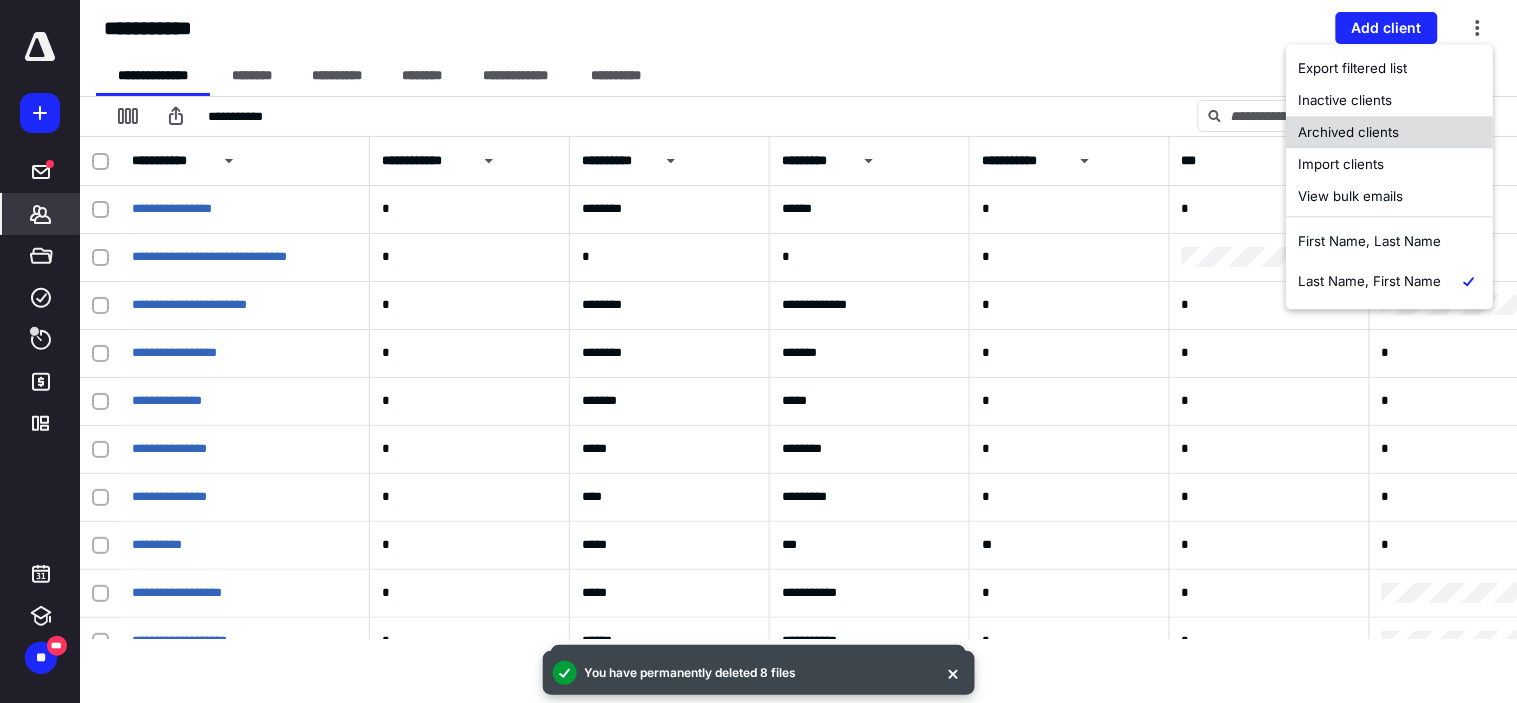 click on "Archived clients" at bounding box center (1389, 132) 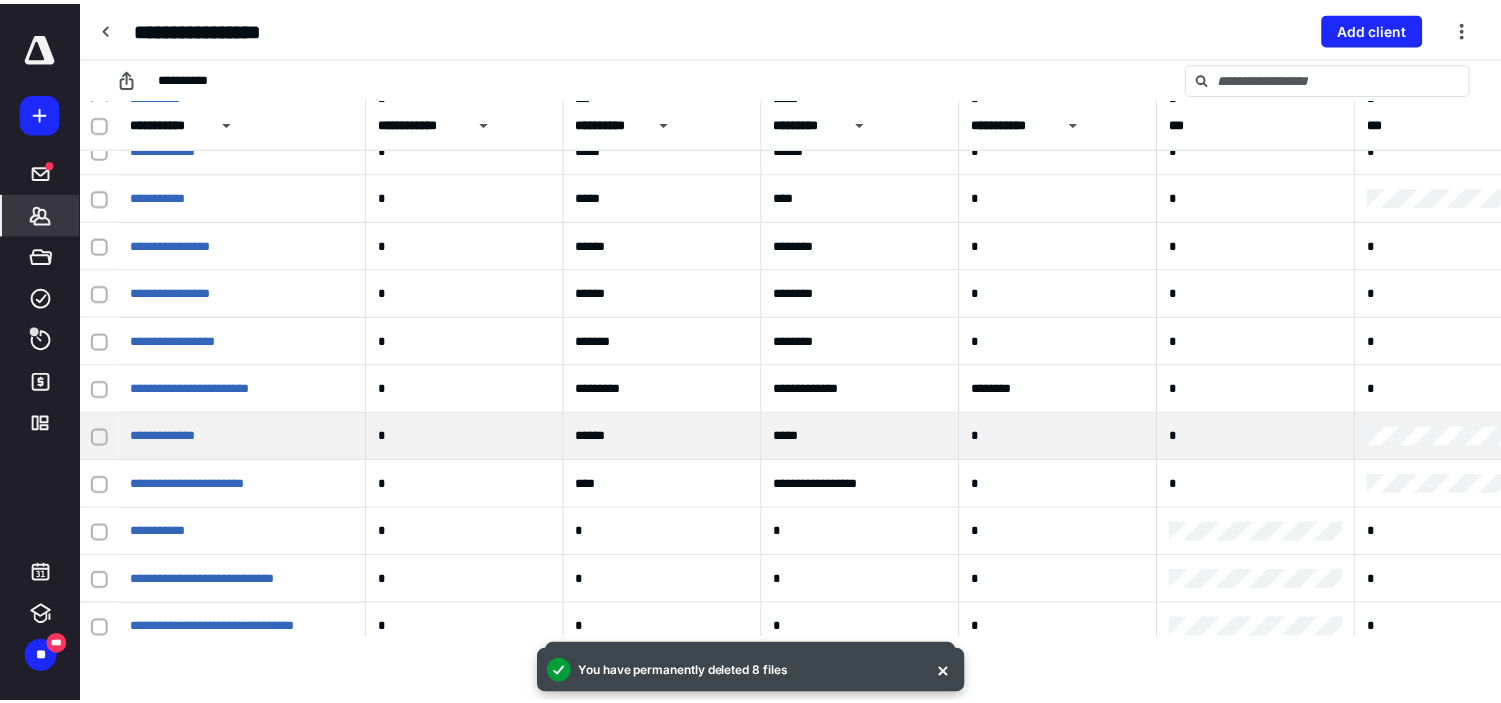 scroll, scrollTop: 111, scrollLeft: 0, axis: vertical 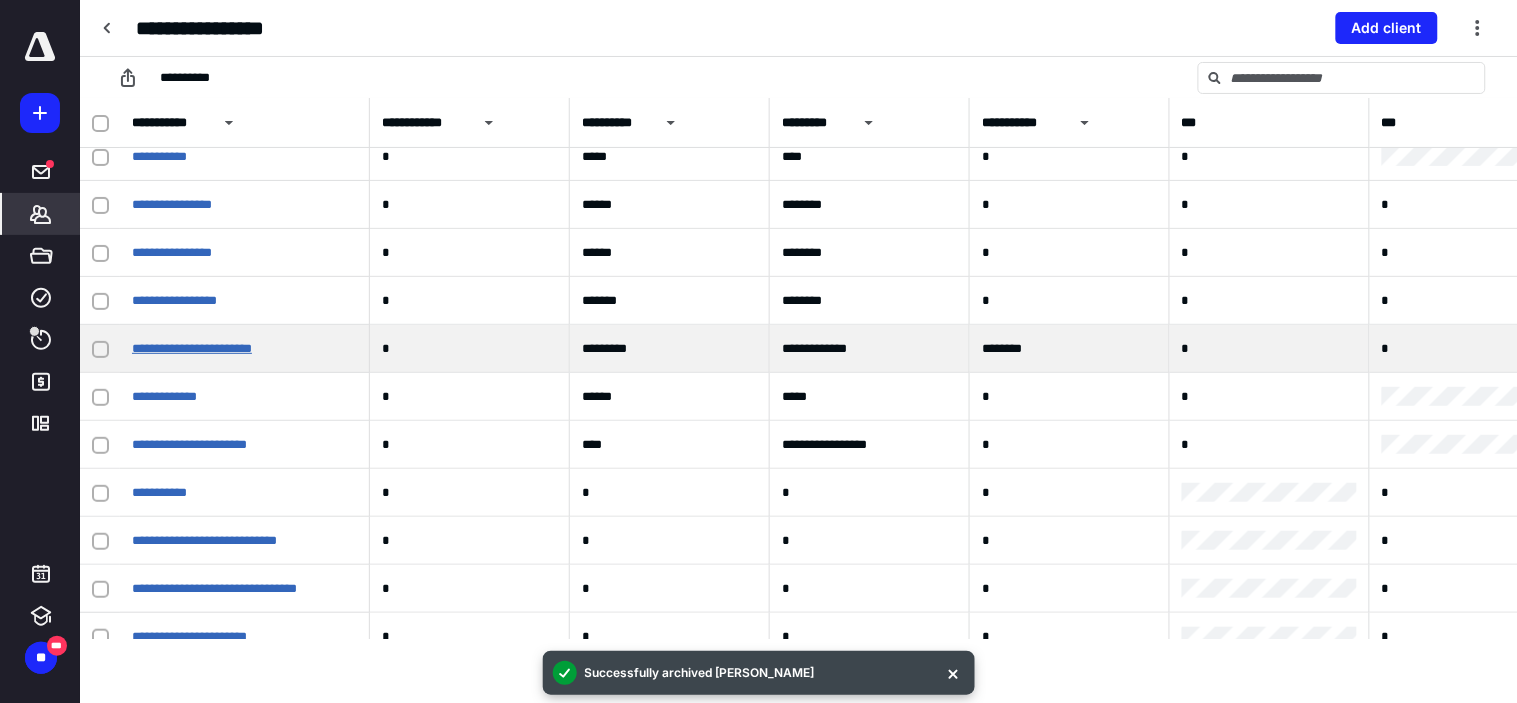 click on "**********" at bounding box center [192, 348] 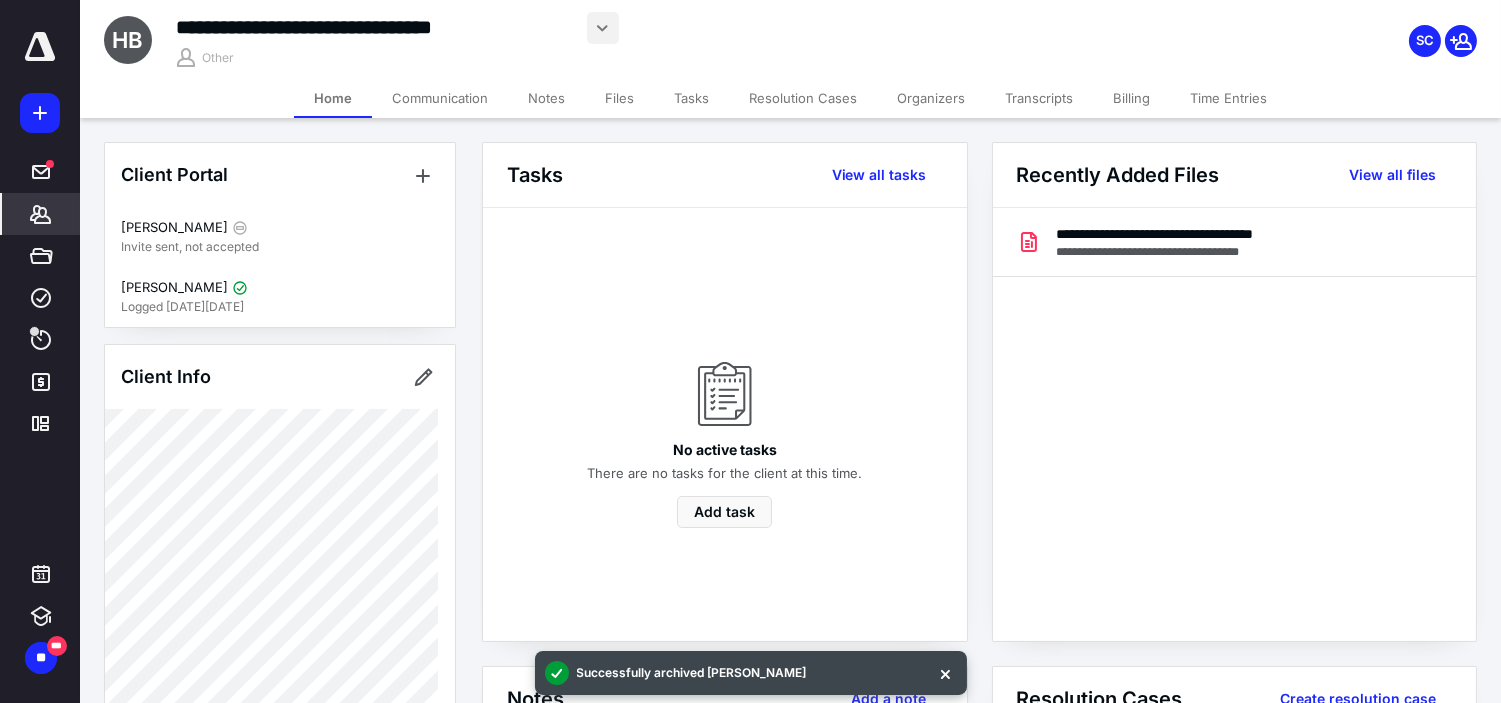 click at bounding box center (603, 28) 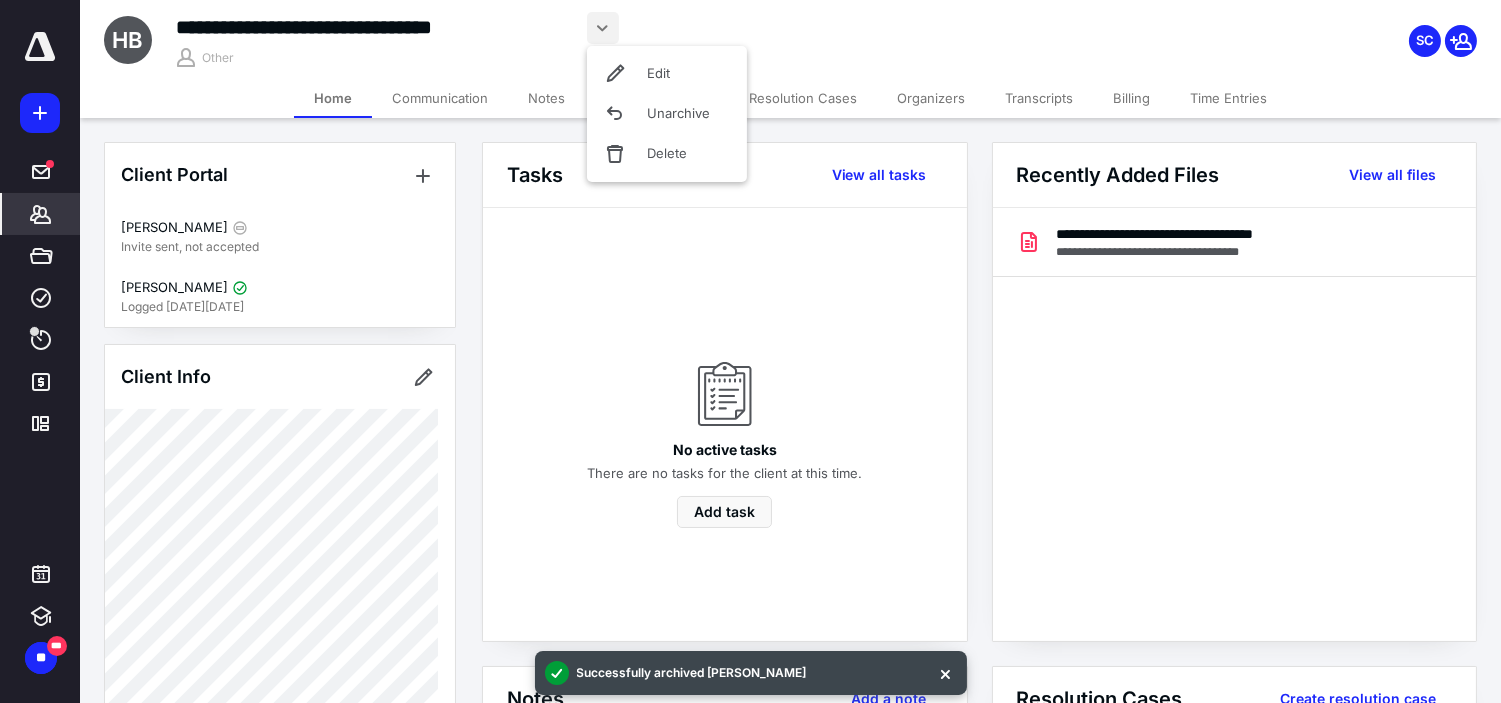 click on "No active tasks There are no tasks for the client at this time. Add task" at bounding box center [724, 425] 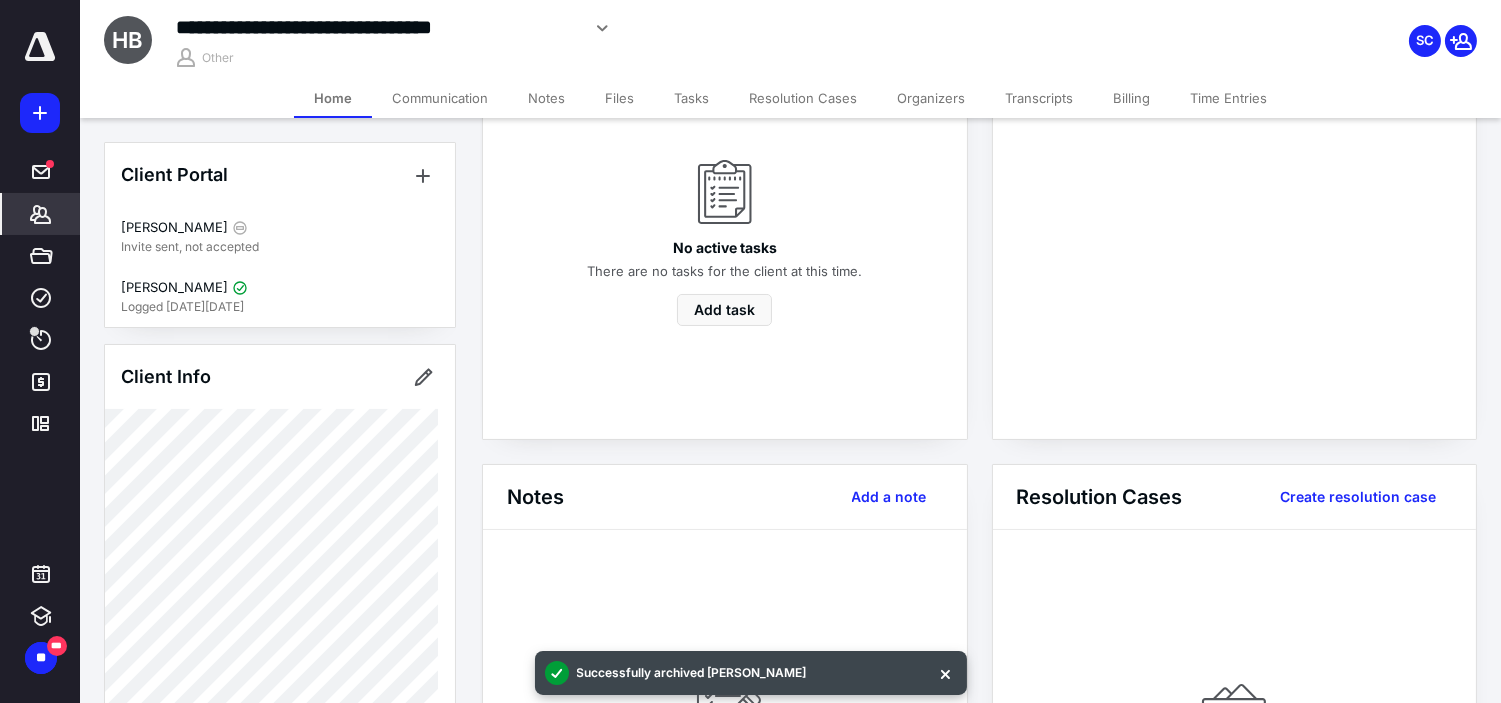 scroll, scrollTop: 222, scrollLeft: 0, axis: vertical 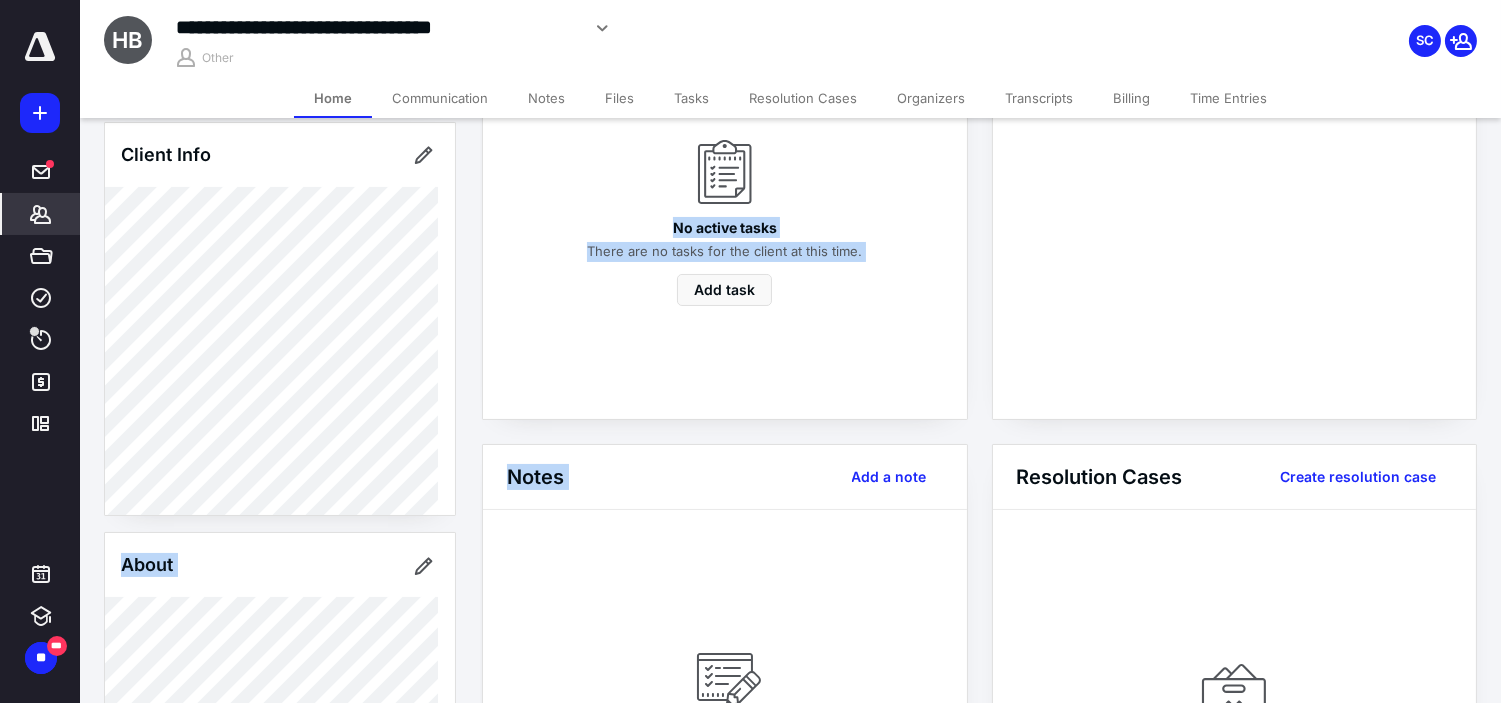 click on "Client Portal [PERSON_NAME] Invite sent, not accepted [PERSON_NAME] Logged [DATE][DATE] Client Info About Spouse Dependents Important clients Tags Manage all tags" at bounding box center (280, 583) 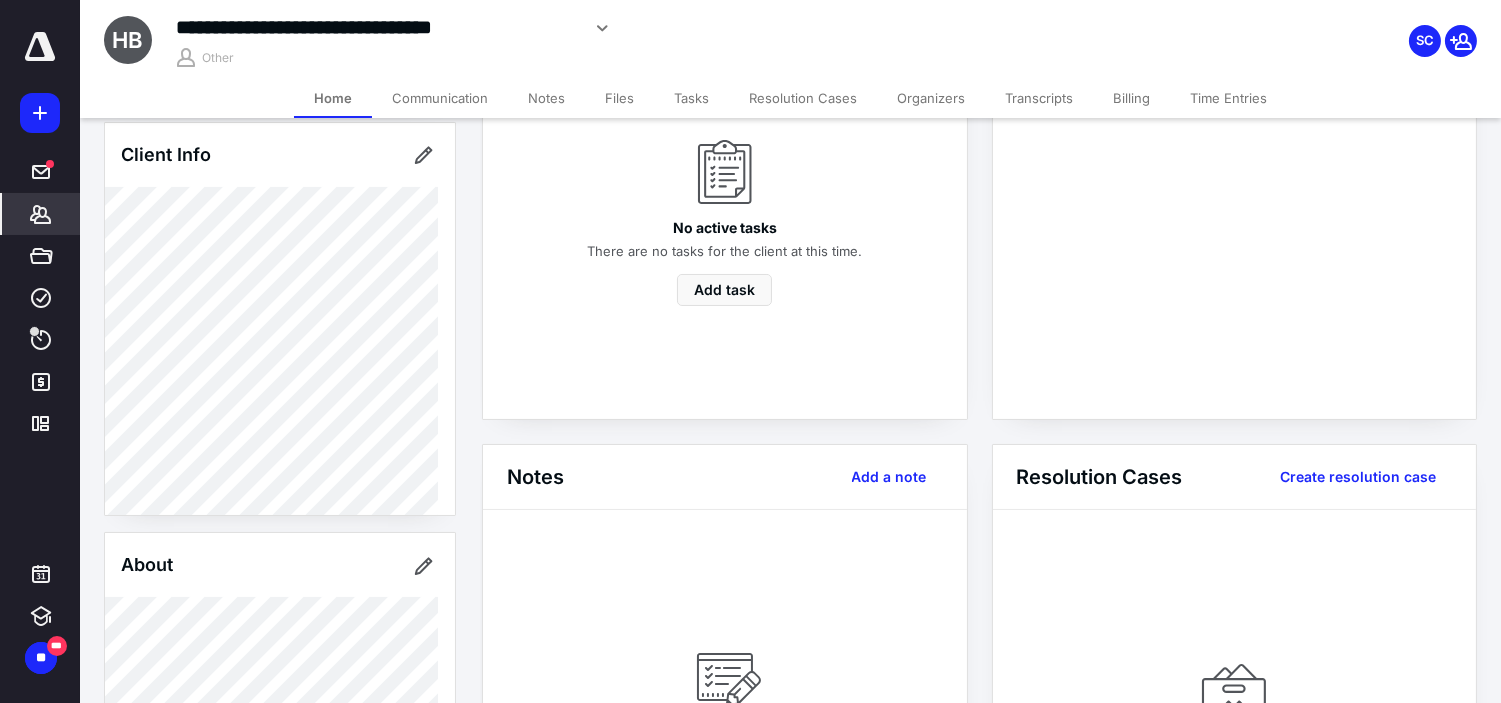 click on "No active tasks There are no tasks for the client at this time. Add task" at bounding box center [725, 202] 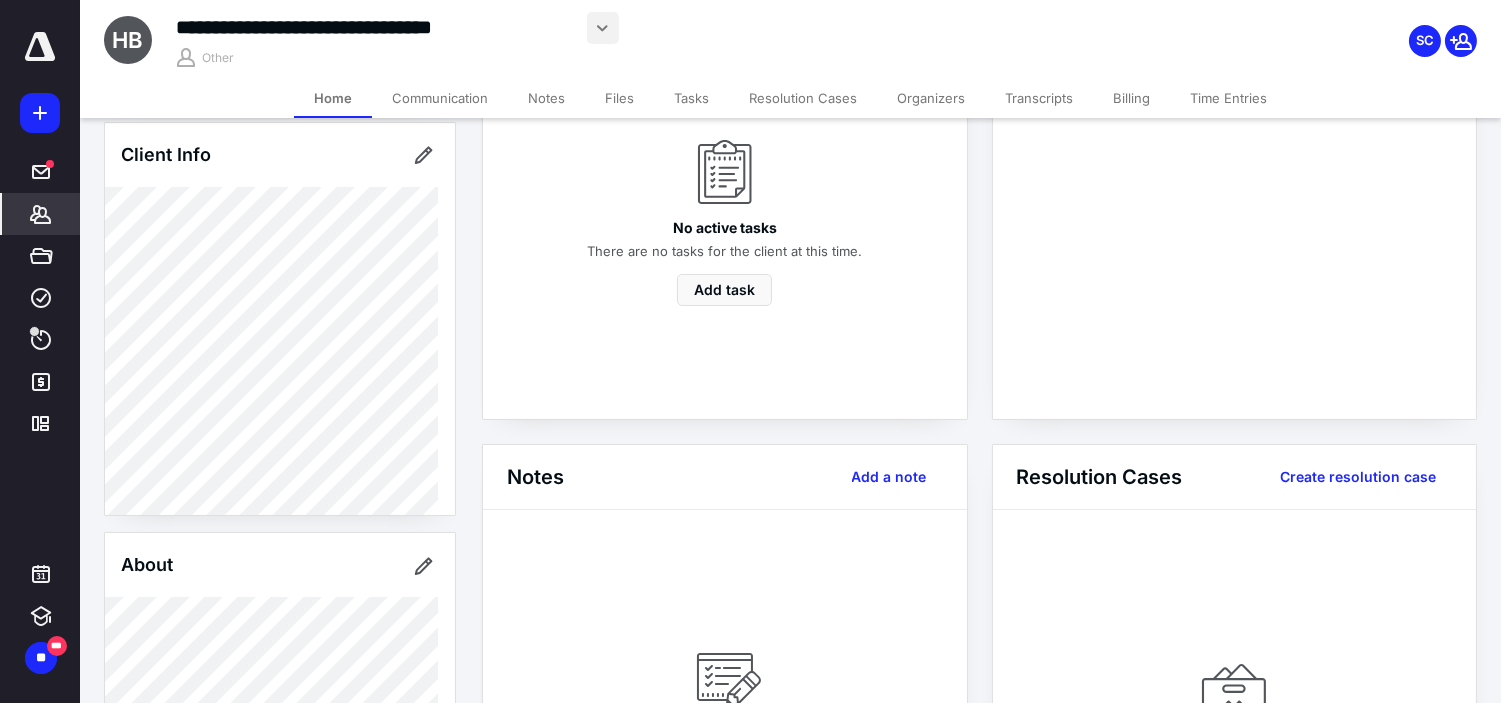 click at bounding box center (603, 28) 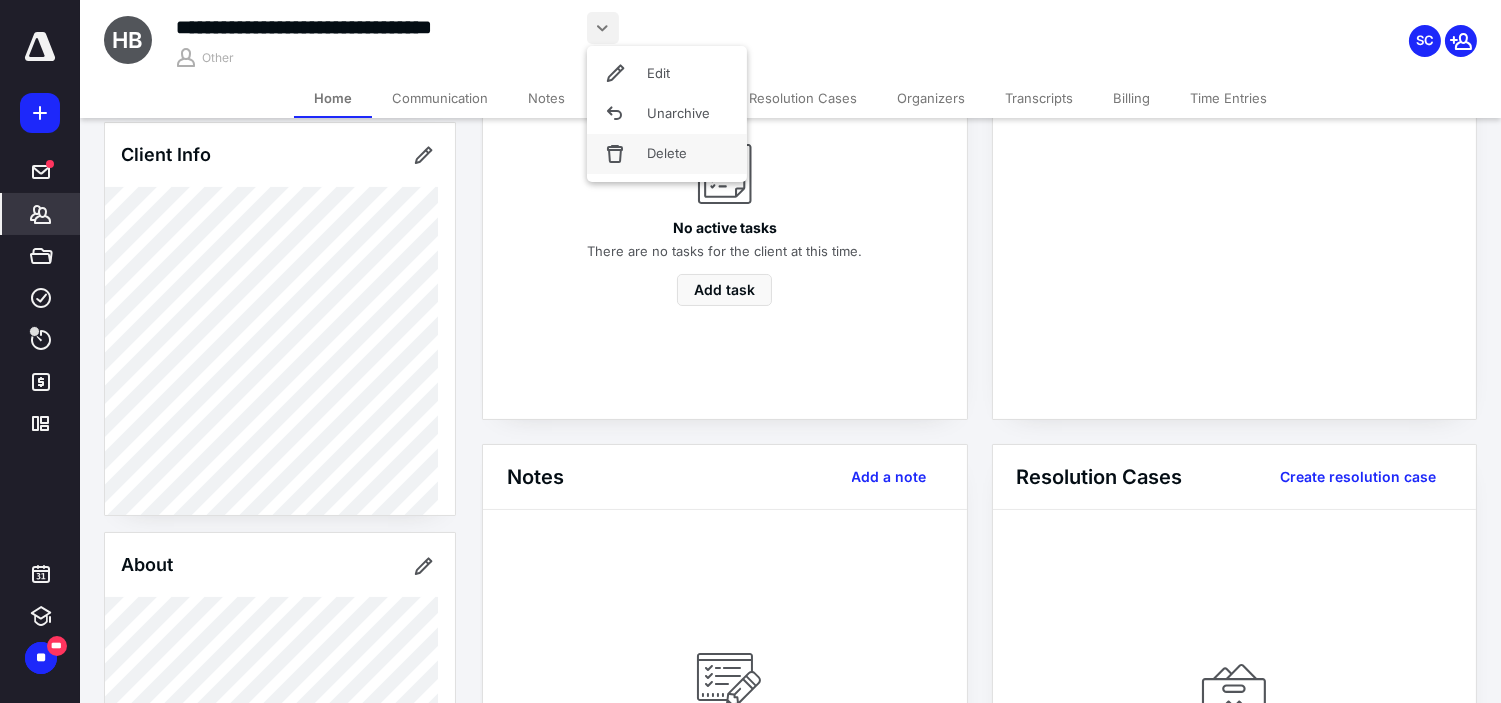 click on "Delete" at bounding box center (667, 154) 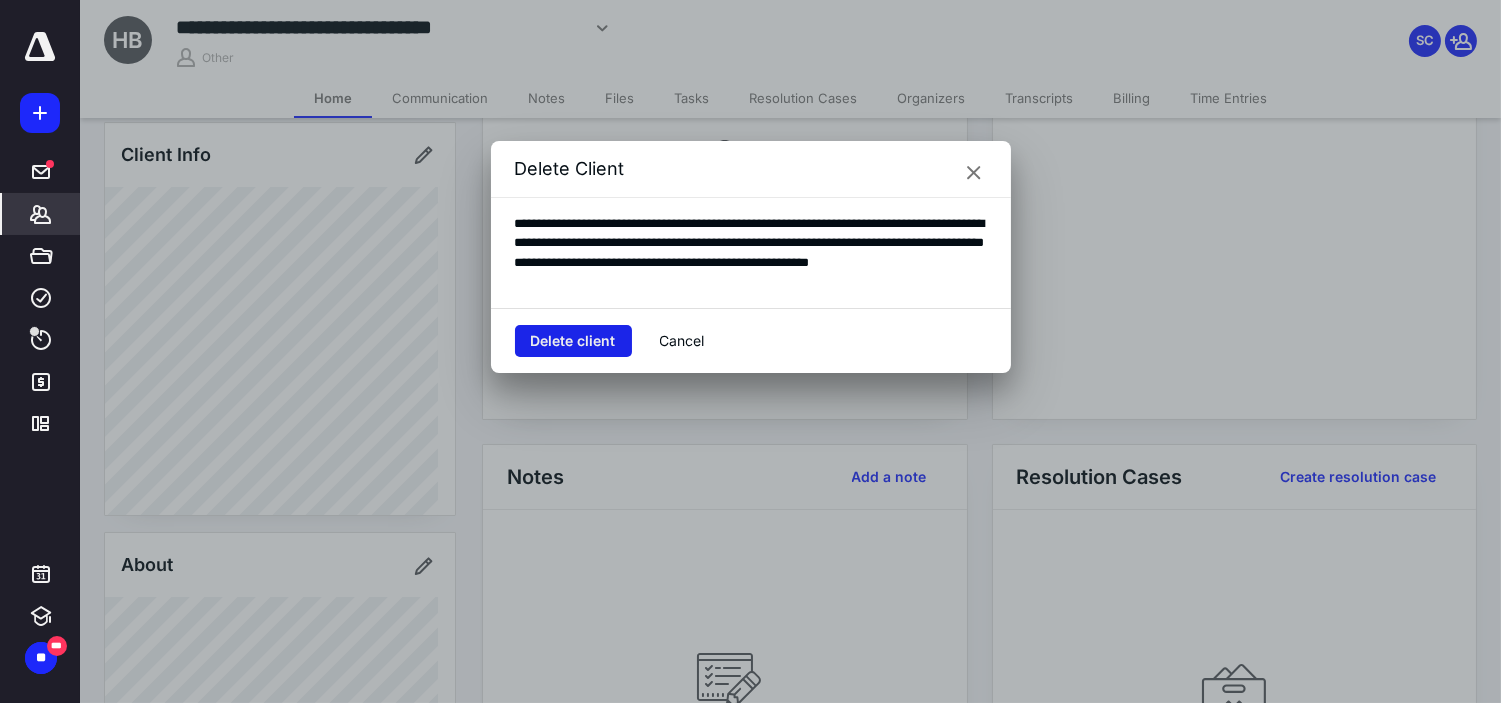 click on "Delete client" at bounding box center (573, 341) 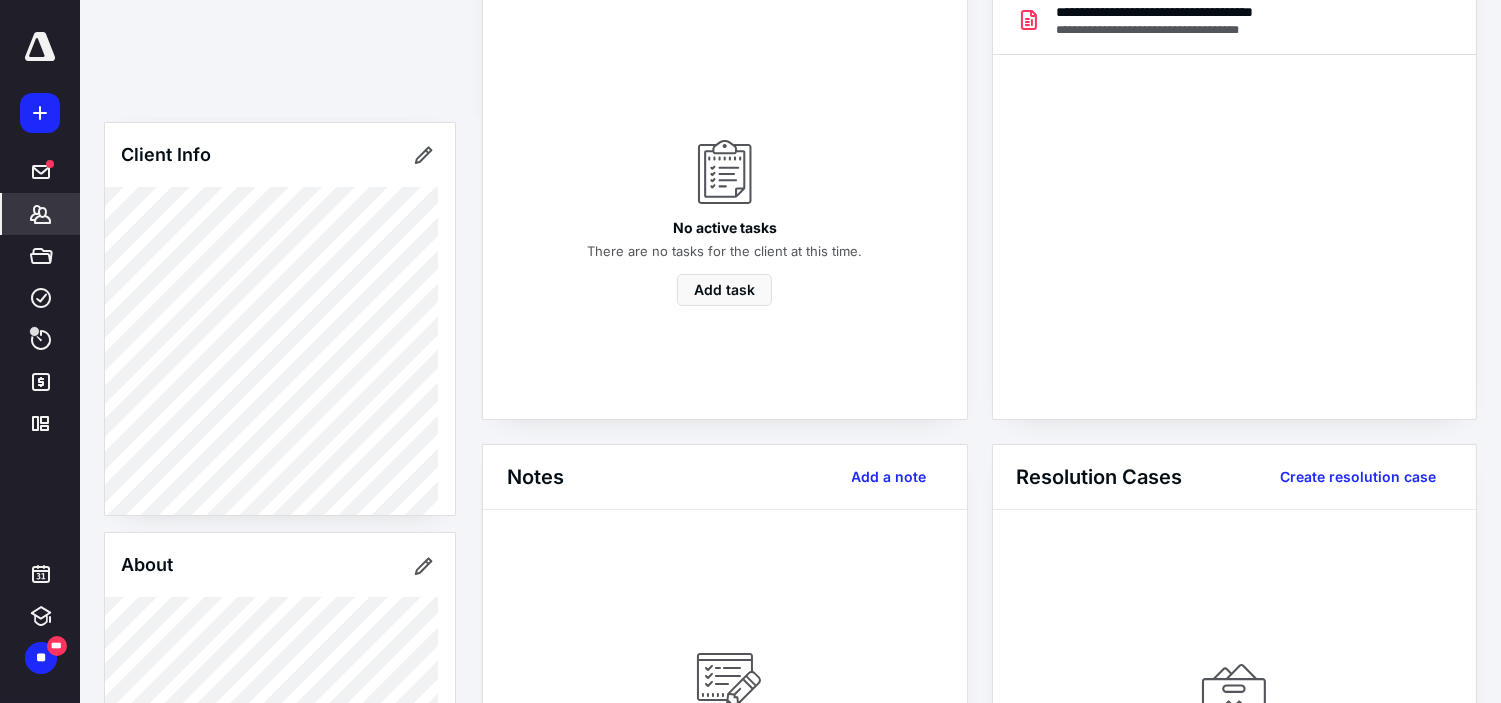 scroll, scrollTop: 0, scrollLeft: 0, axis: both 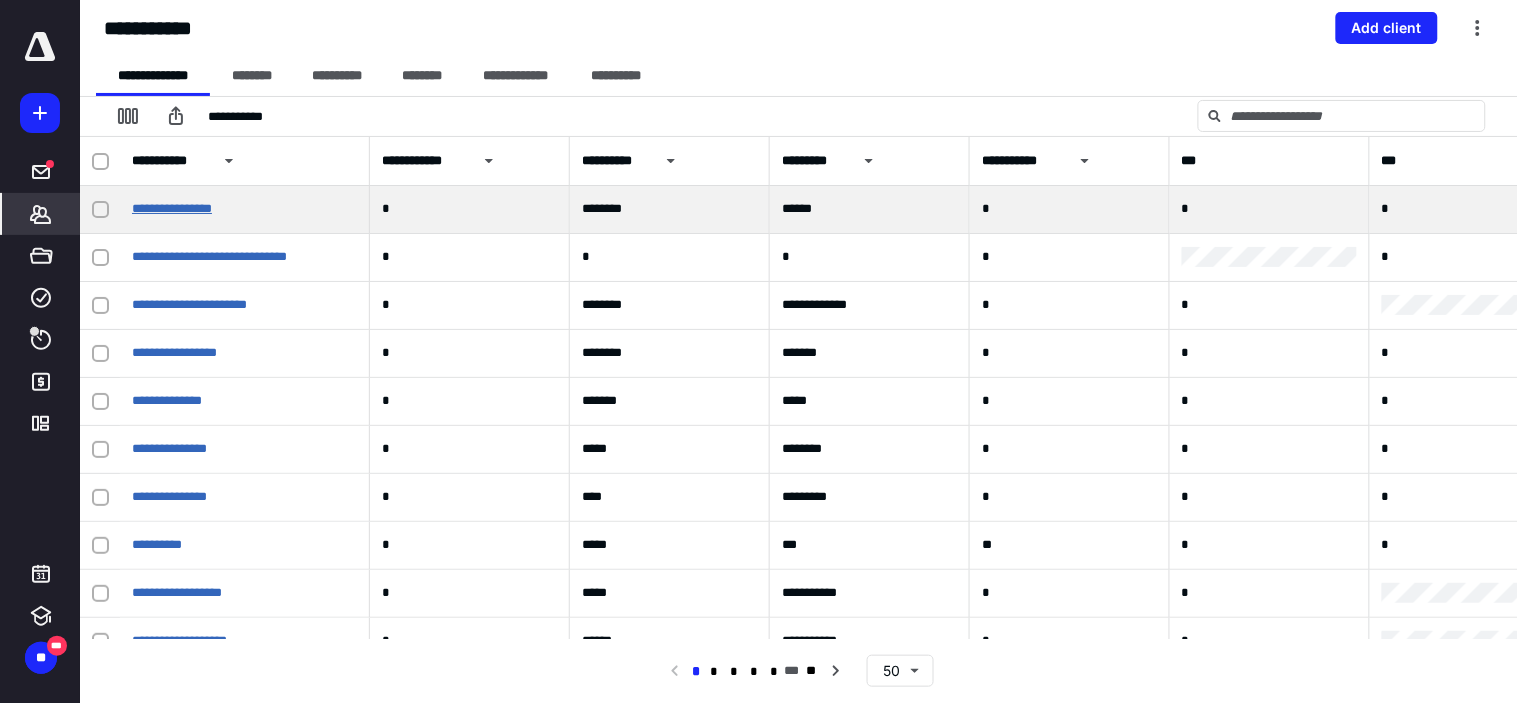 click on "**********" at bounding box center (172, 208) 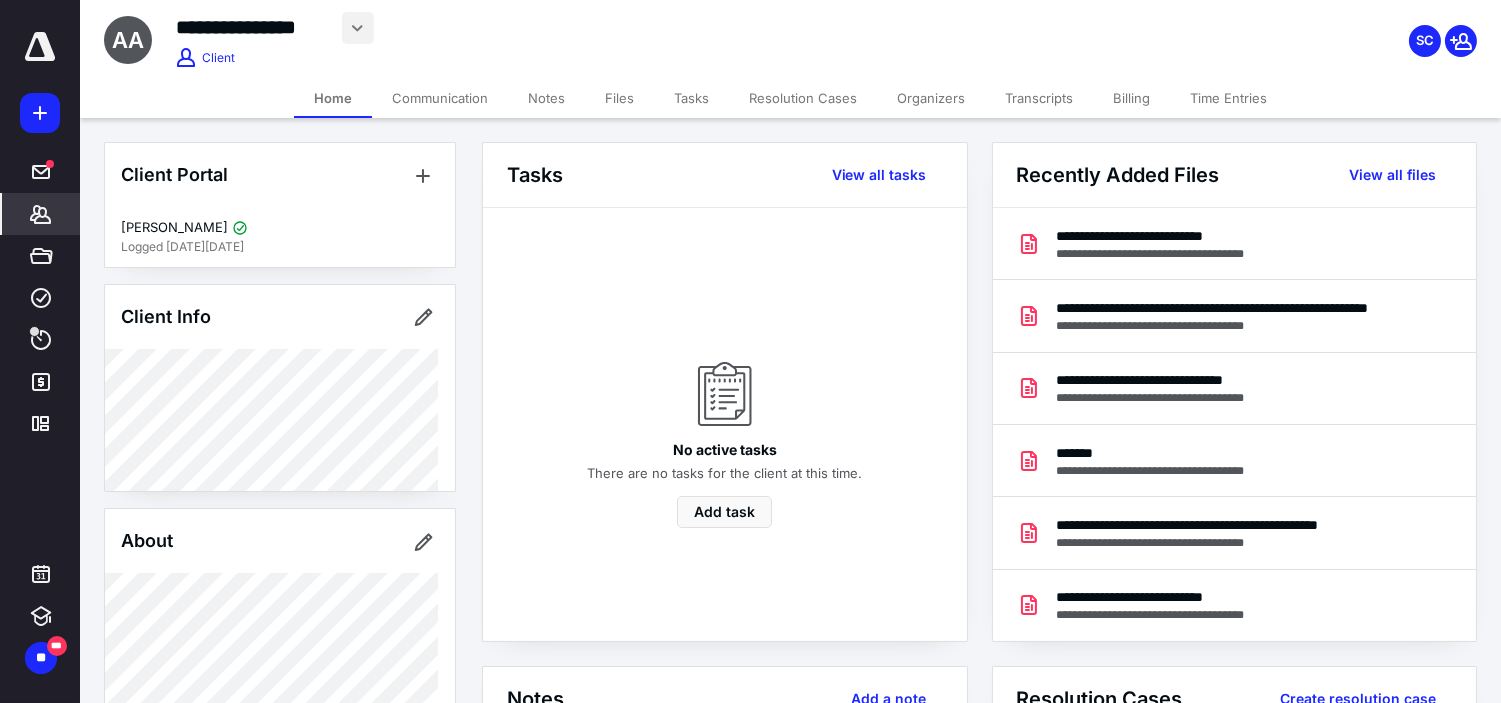 click at bounding box center (358, 28) 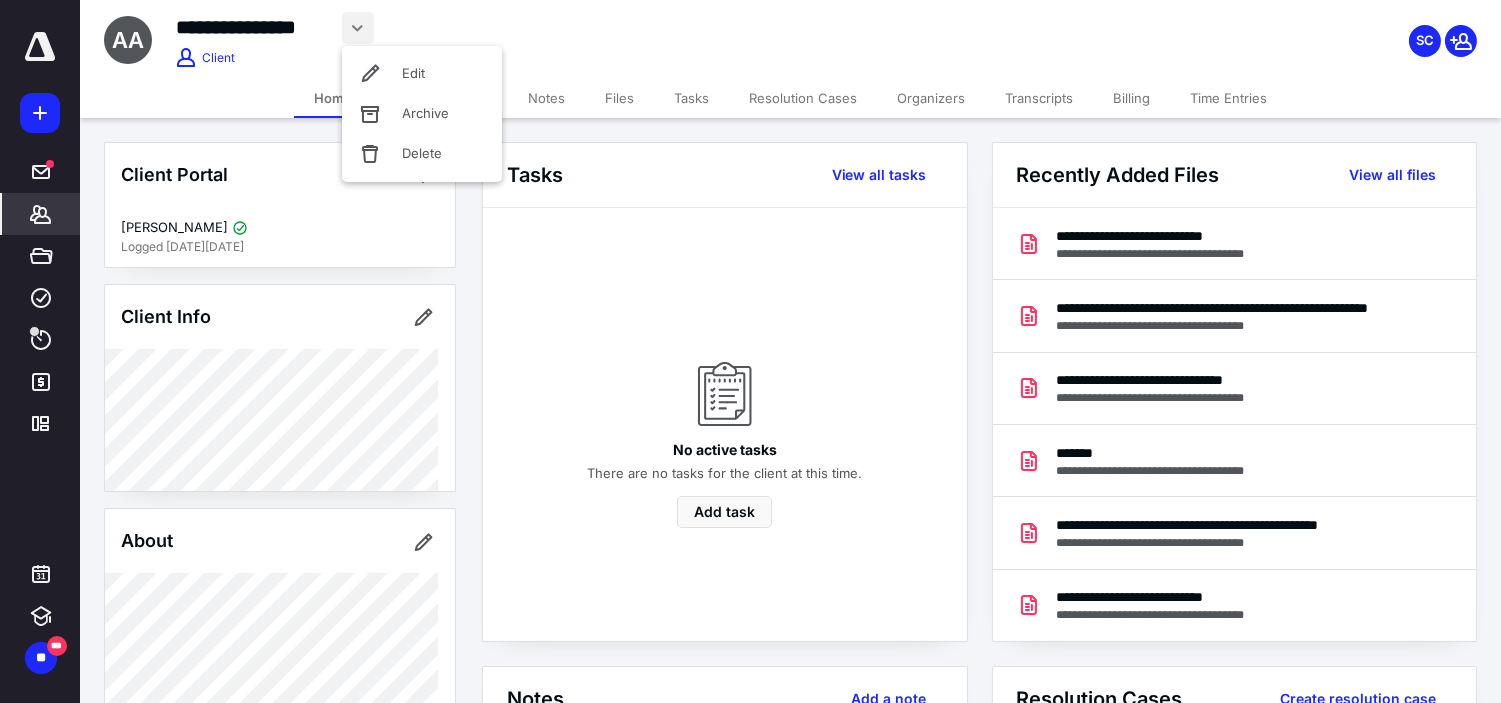 click on "**********" at bounding box center (594, 39) 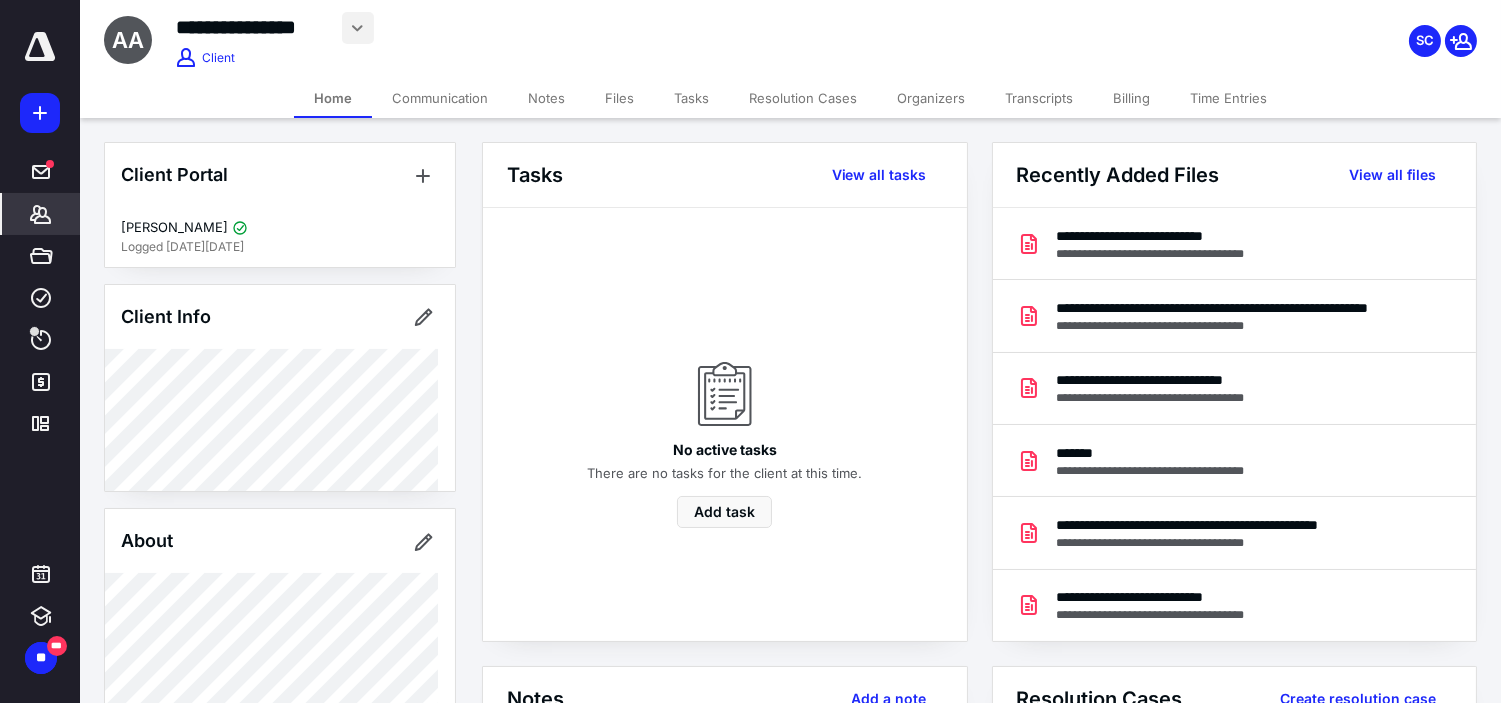 click at bounding box center [358, 28] 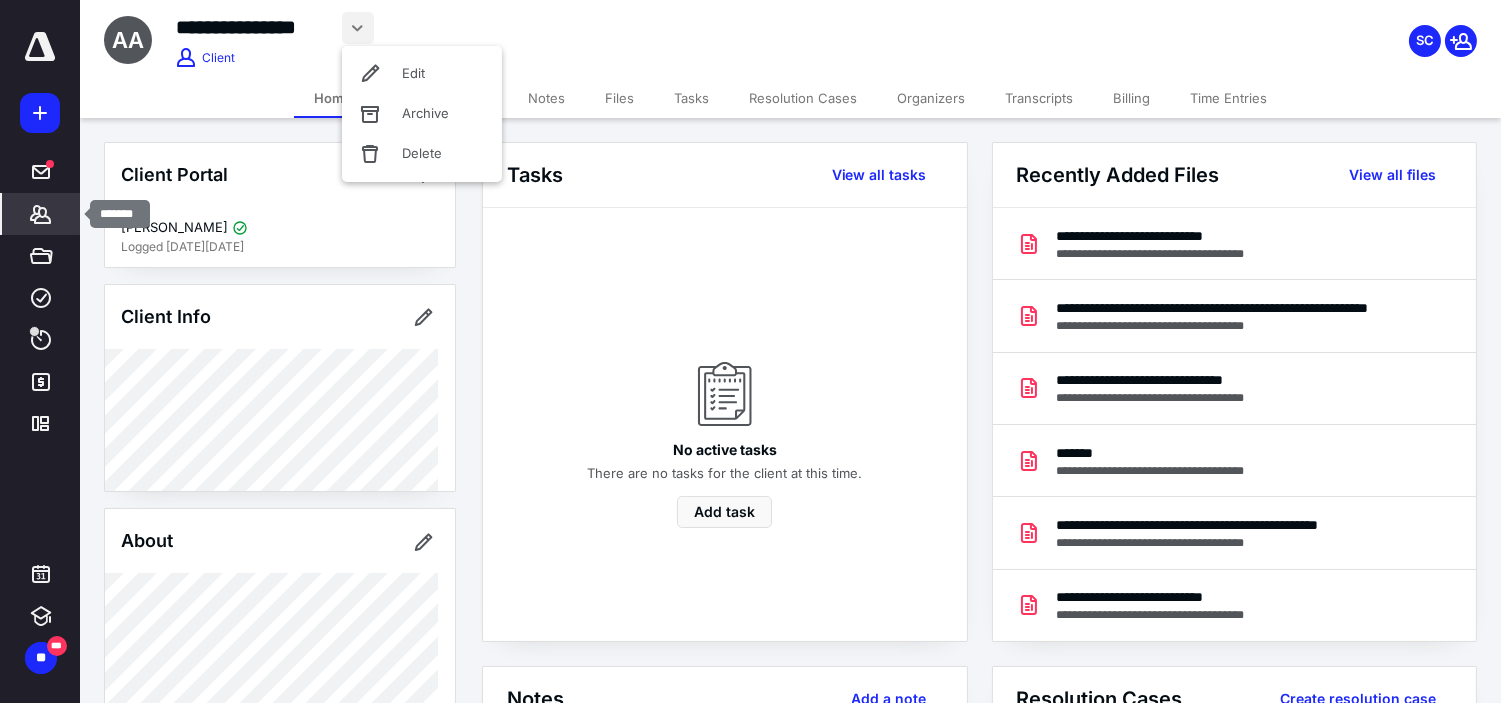 click 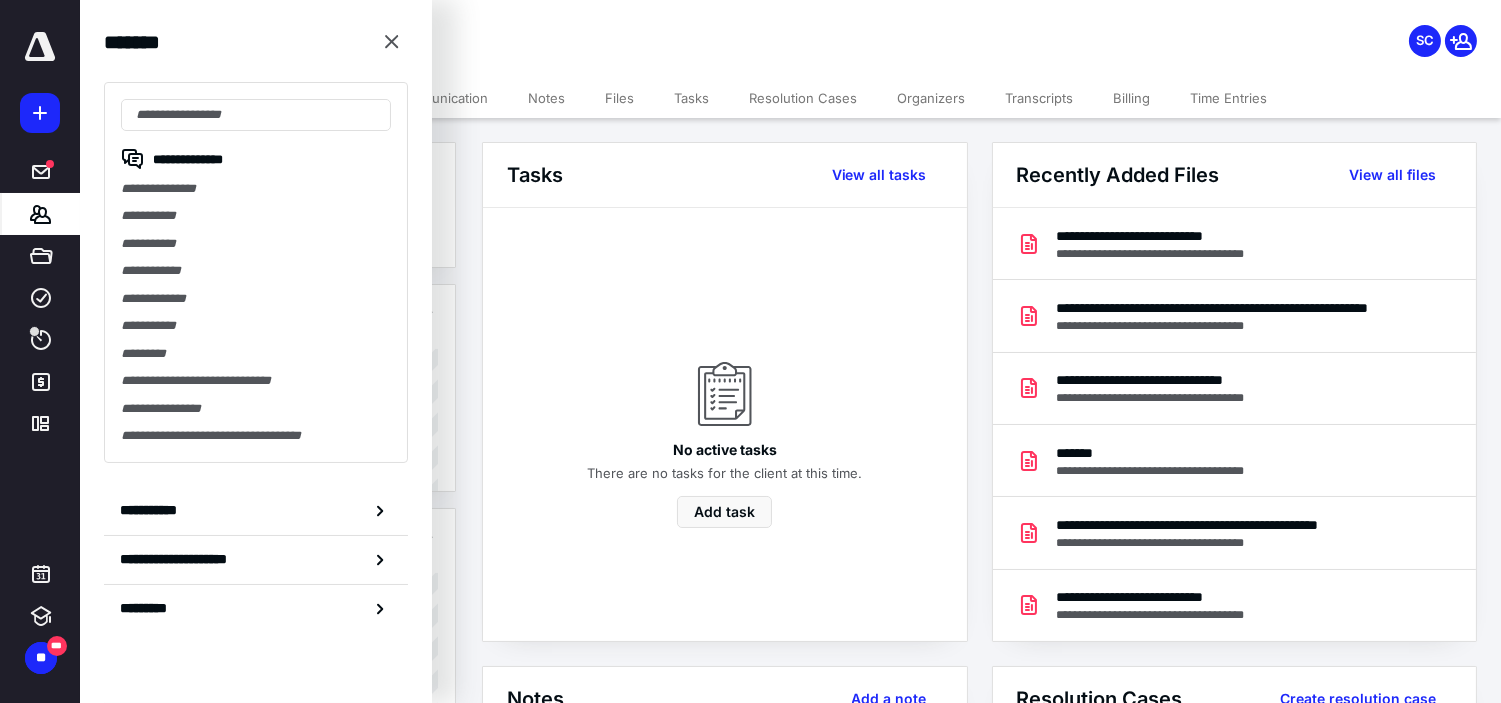 drag, startPoint x: 172, startPoint y: 507, endPoint x: 315, endPoint y: 473, distance: 146.98639 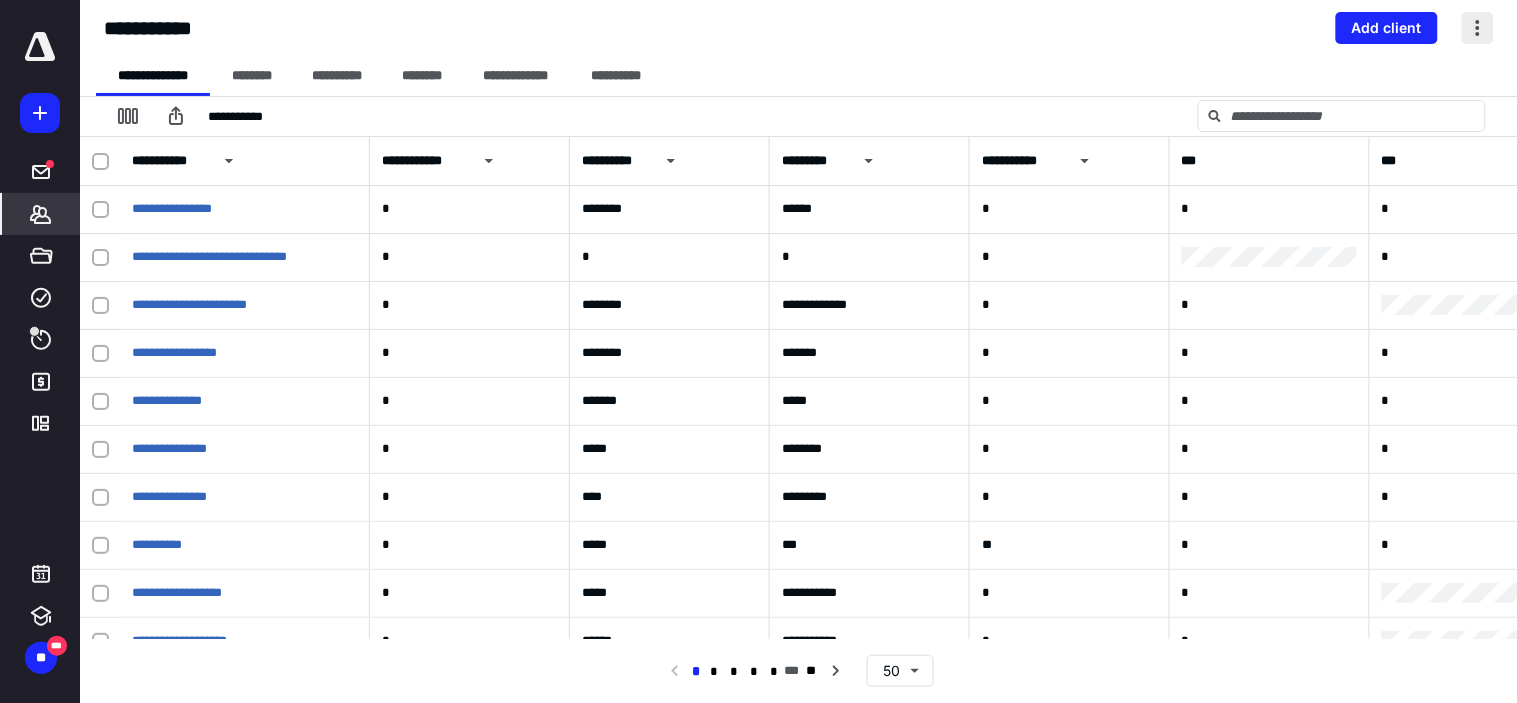 click at bounding box center [1478, 28] 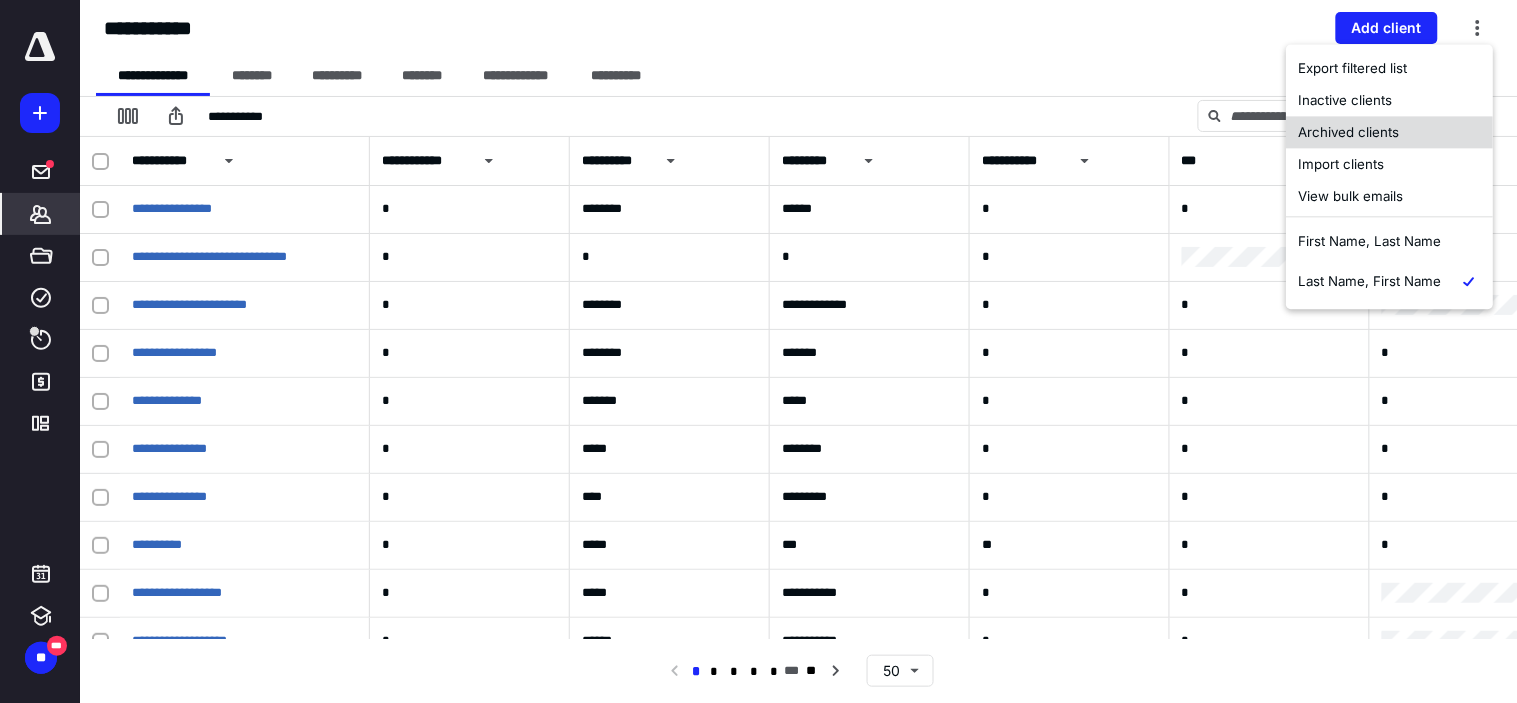 click on "Archived clients" at bounding box center (1389, 132) 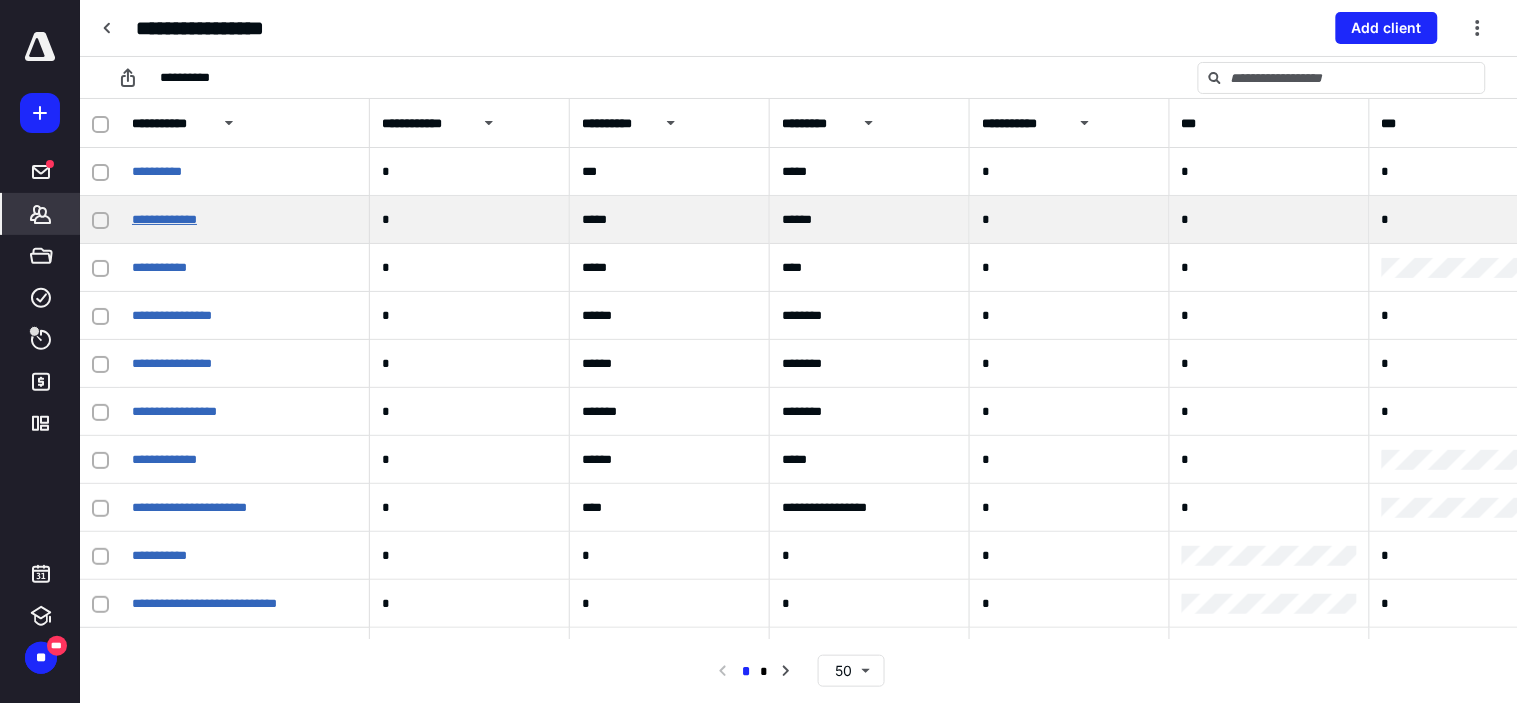 click on "**********" at bounding box center (164, 219) 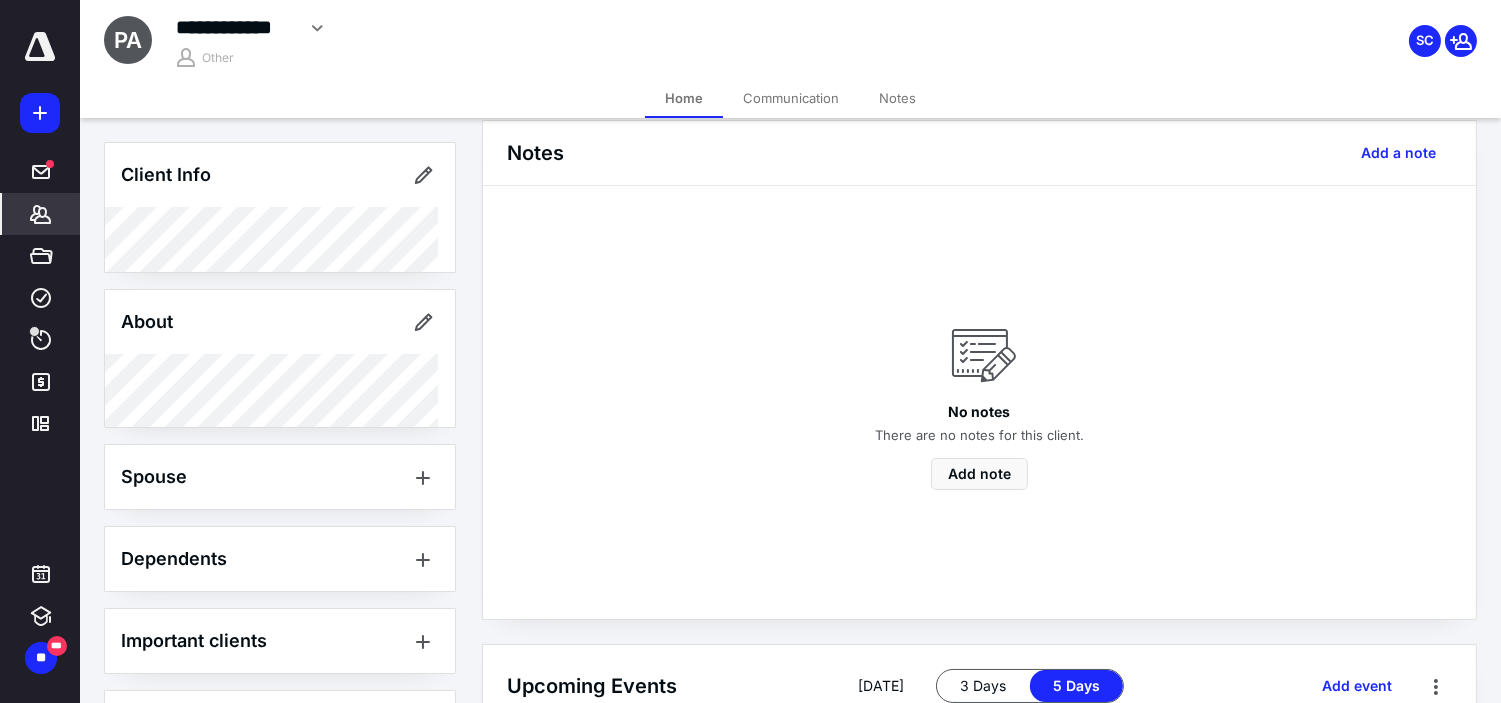 scroll, scrollTop: 423, scrollLeft: 0, axis: vertical 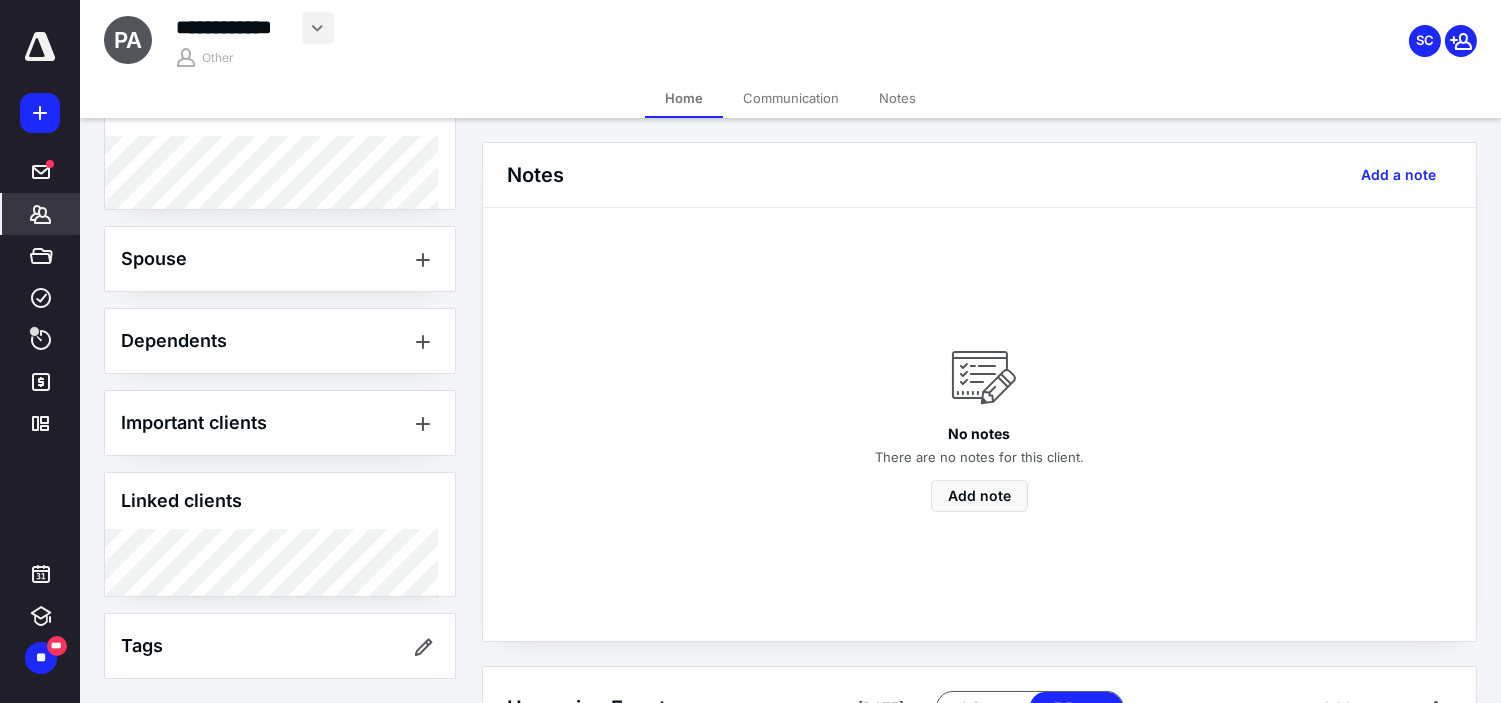 click at bounding box center (318, 28) 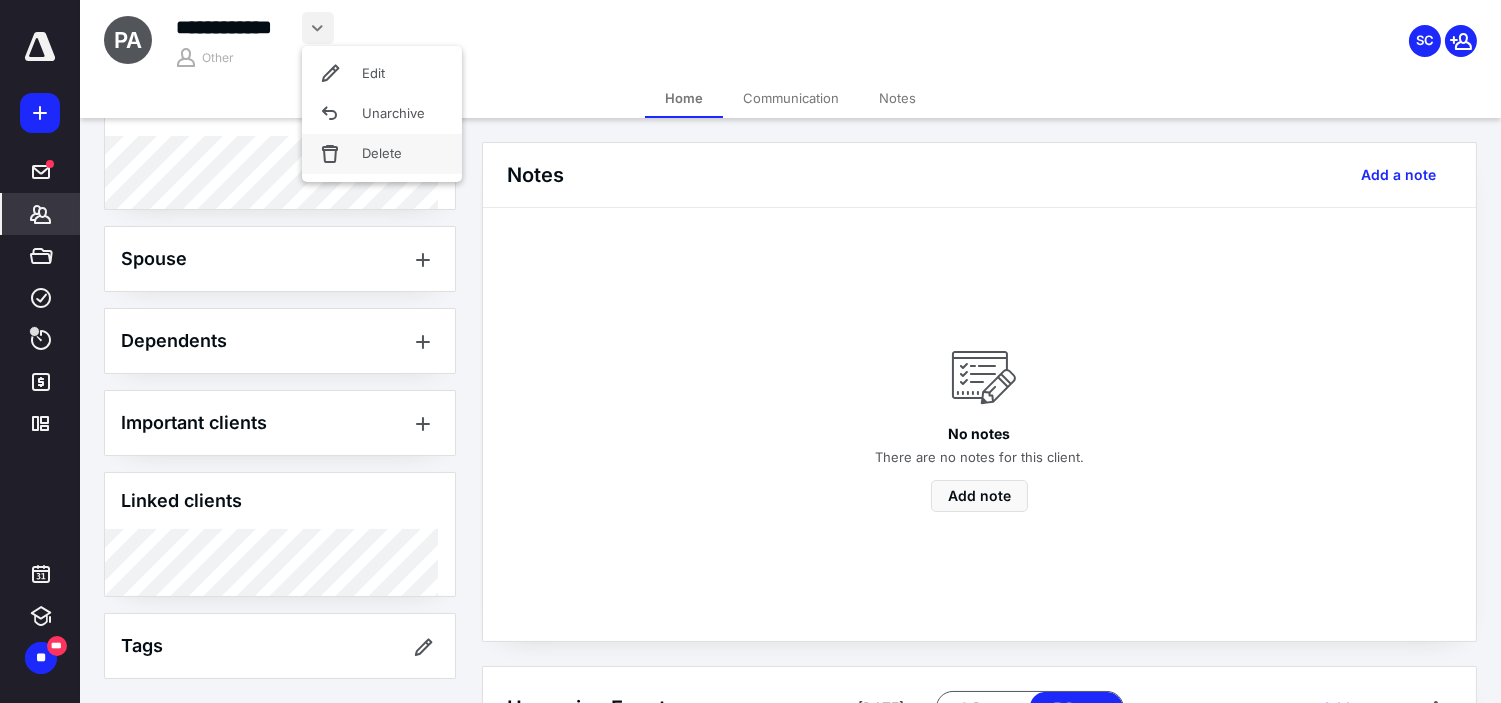 click on "Delete" at bounding box center (382, 154) 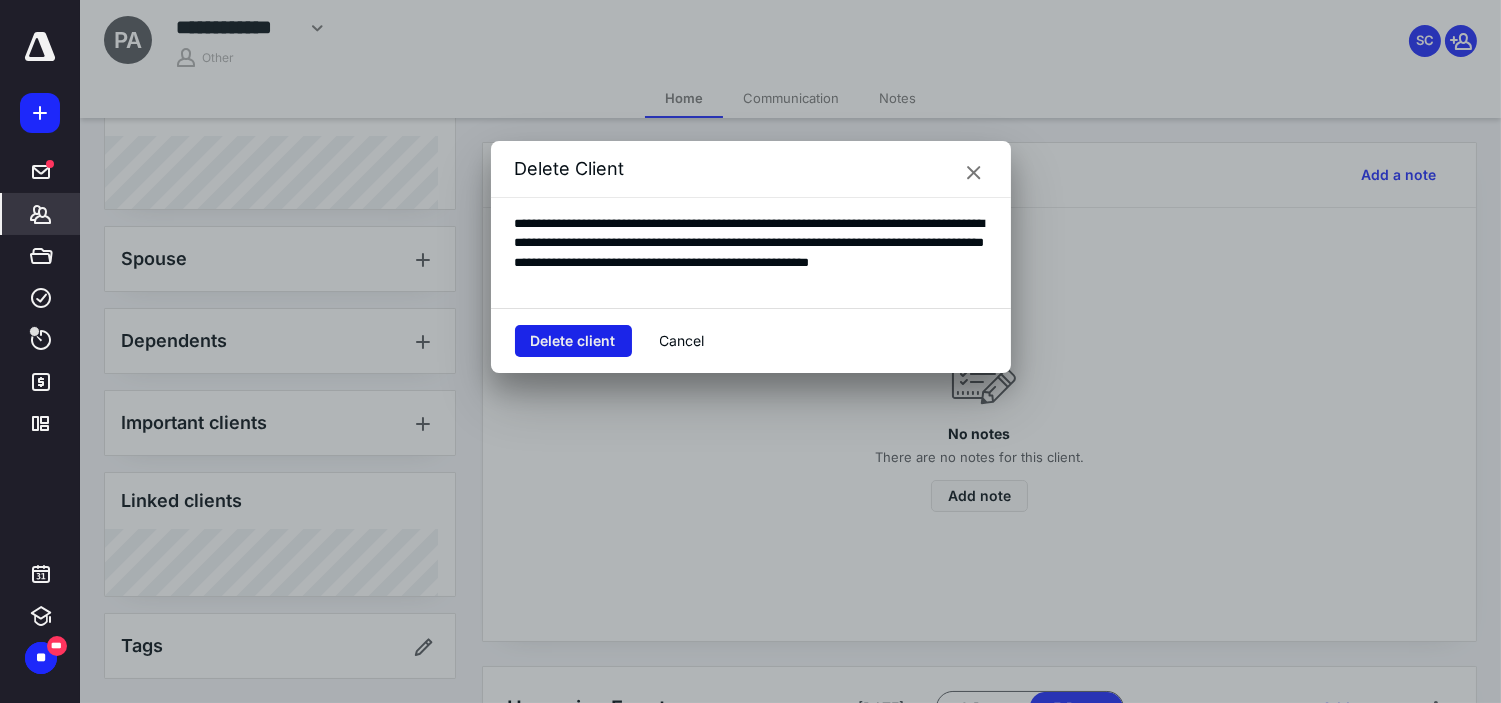click on "Delete client" at bounding box center (573, 341) 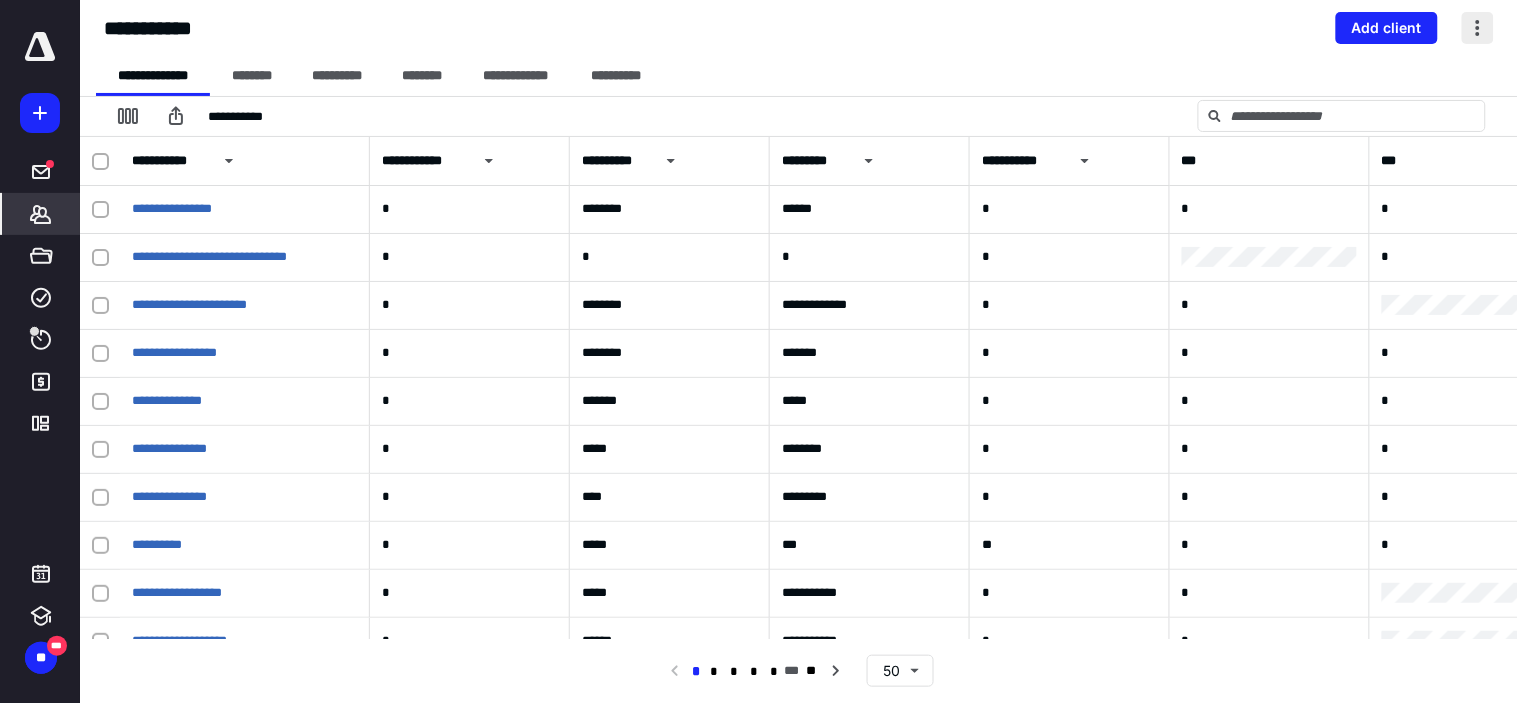 click at bounding box center [1478, 28] 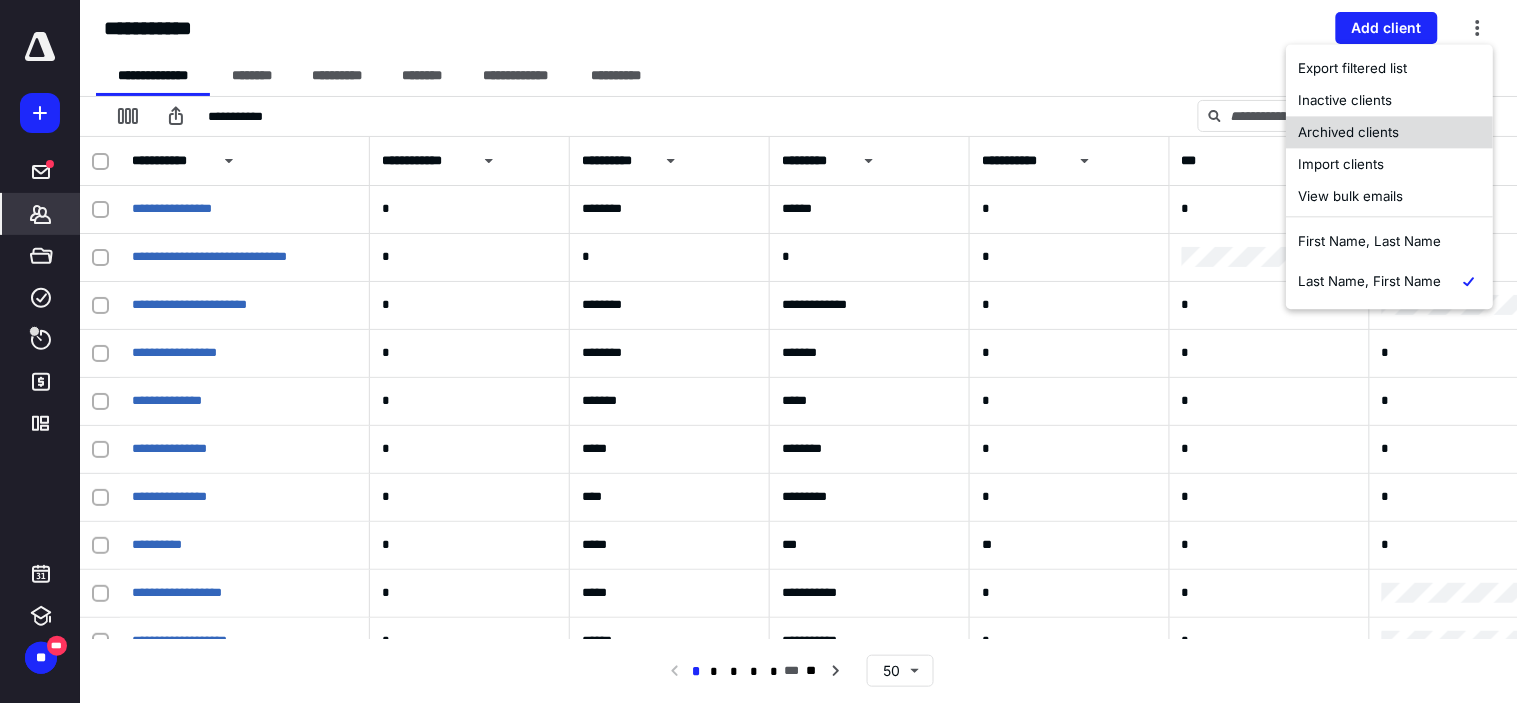 click on "Archived clients" at bounding box center (1389, 132) 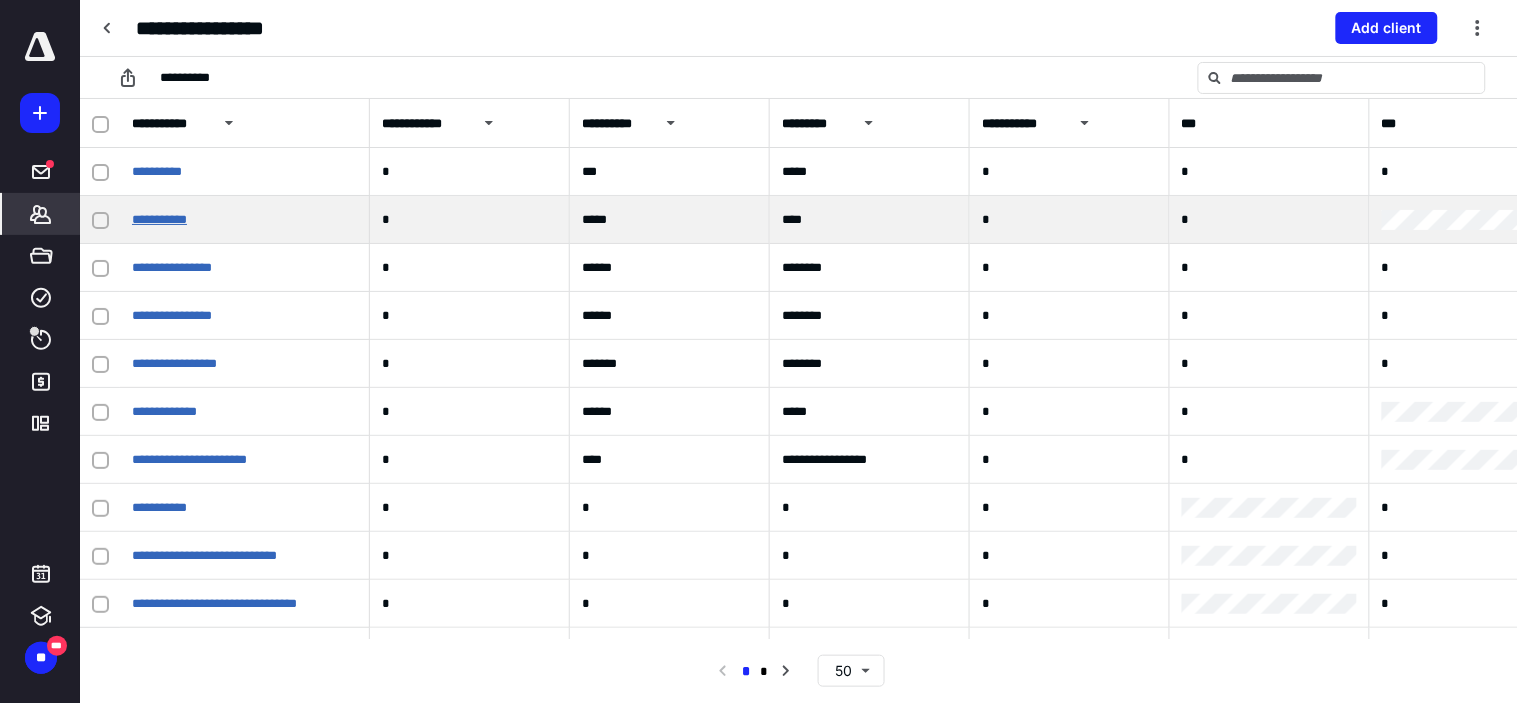 click on "**********" at bounding box center [159, 219] 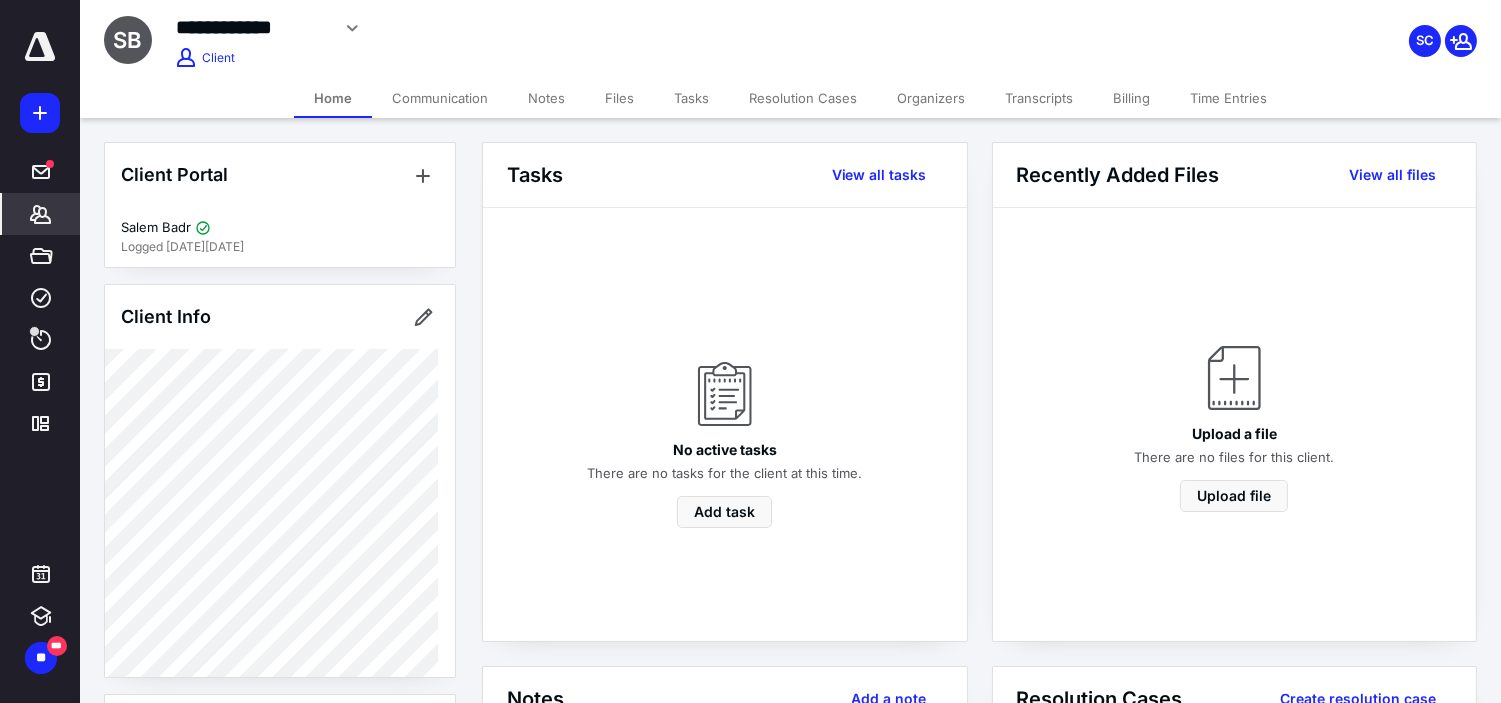click on "Files" at bounding box center [619, 98] 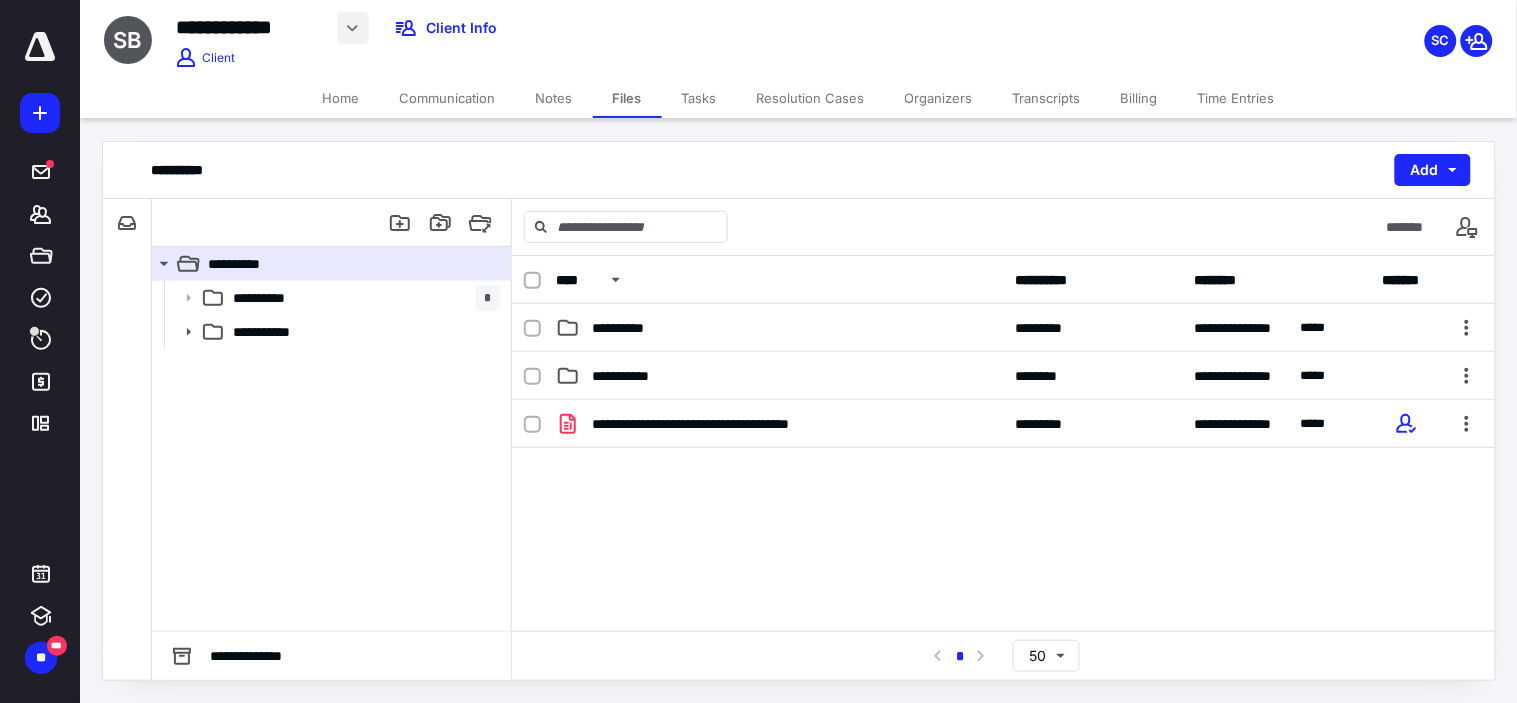 click at bounding box center [353, 28] 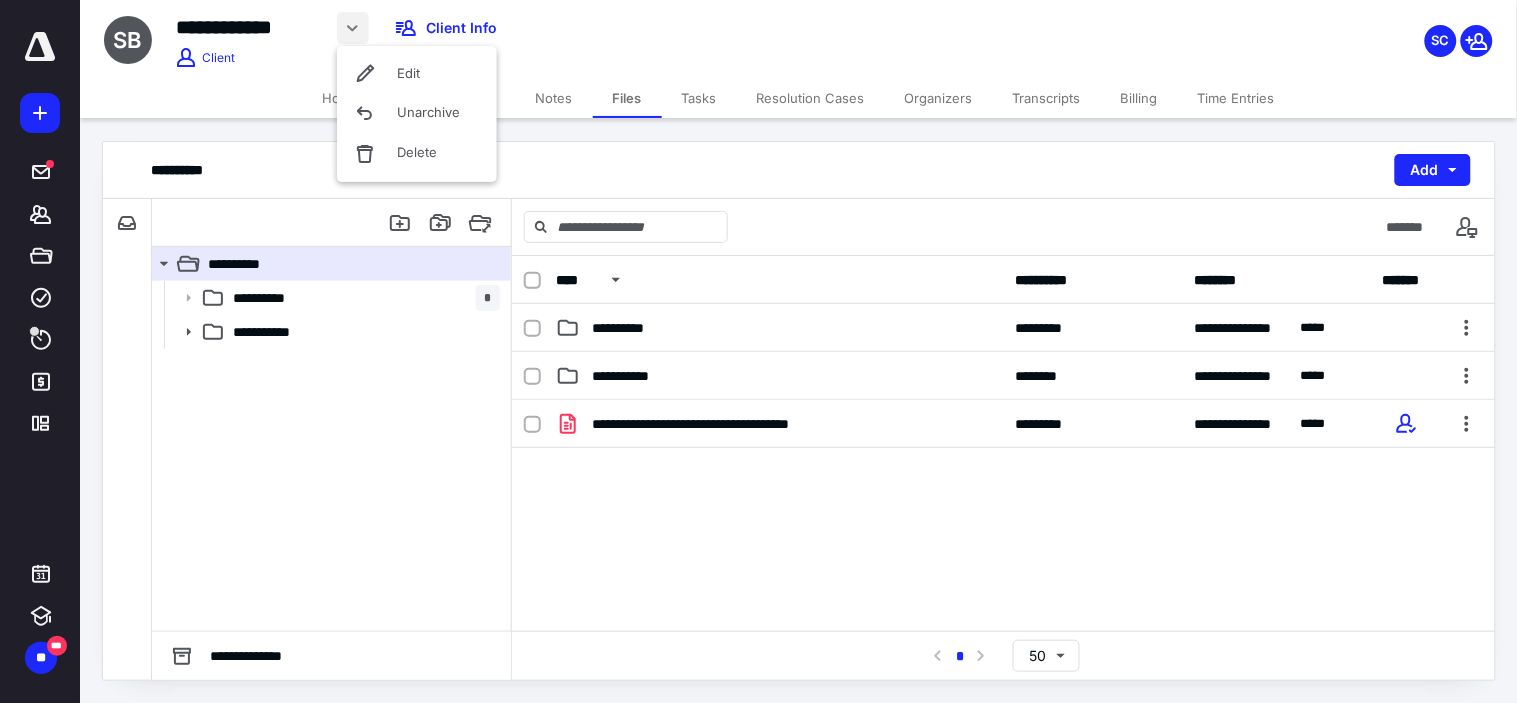 click on "**********" at bounding box center (564, 35) 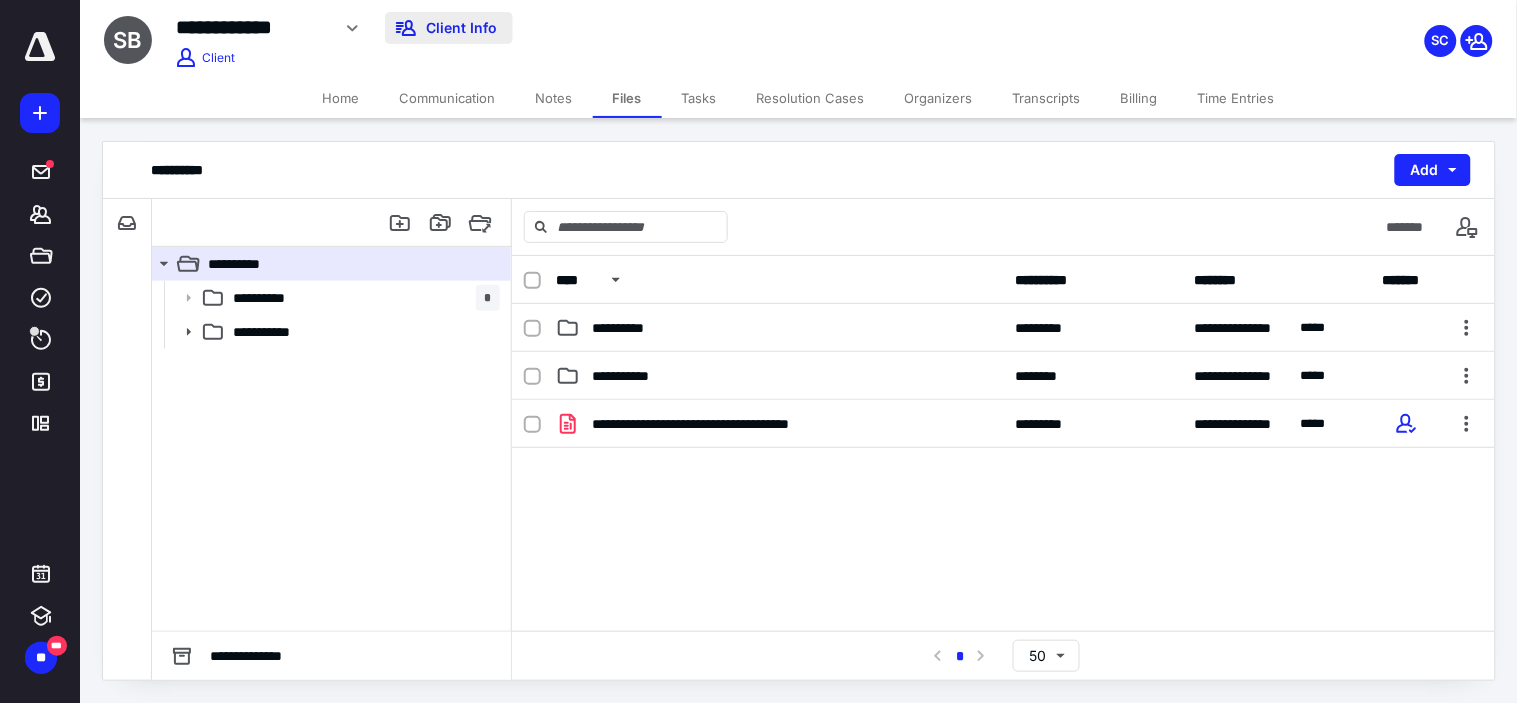 click on "Client Info" at bounding box center (449, 28) 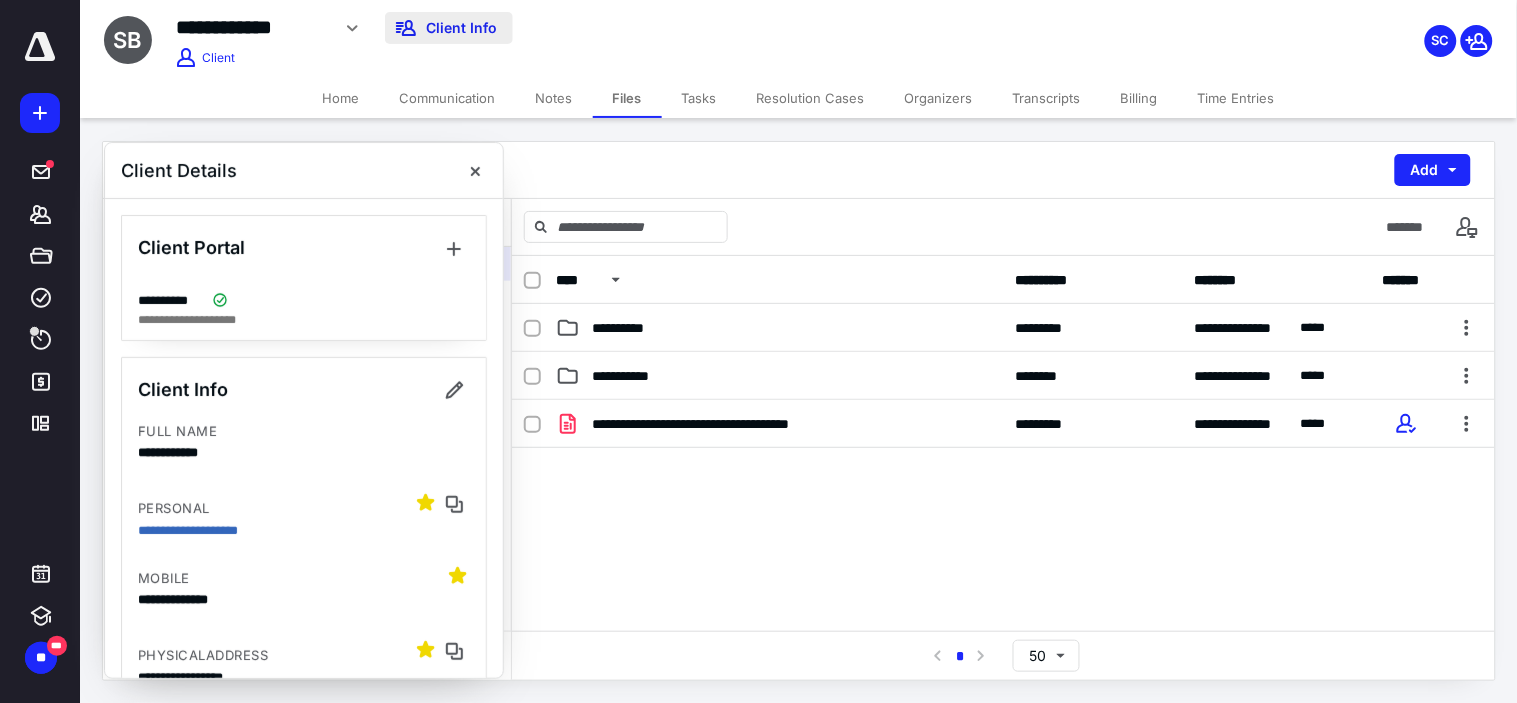click on "Client Info" at bounding box center (449, 28) 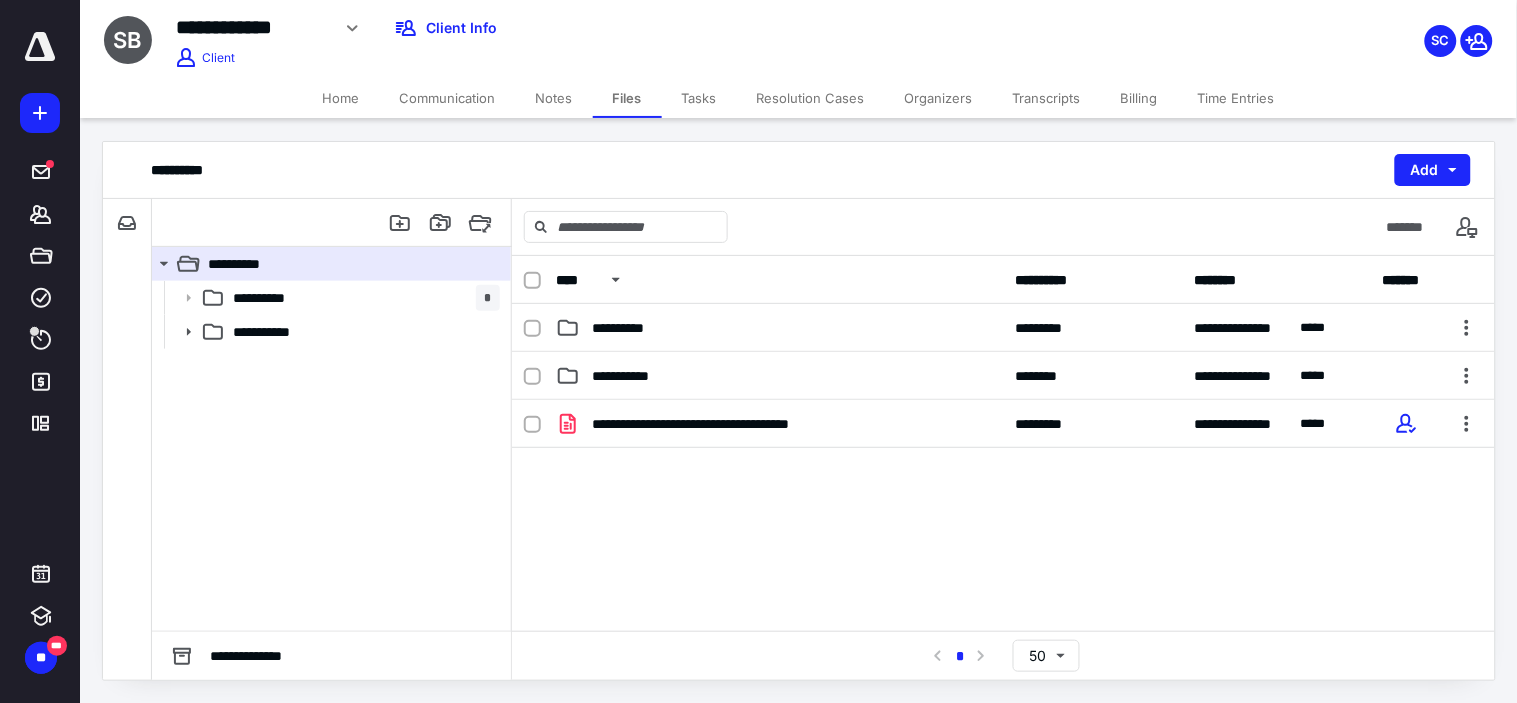 click on "**********" at bounding box center [600, 28] 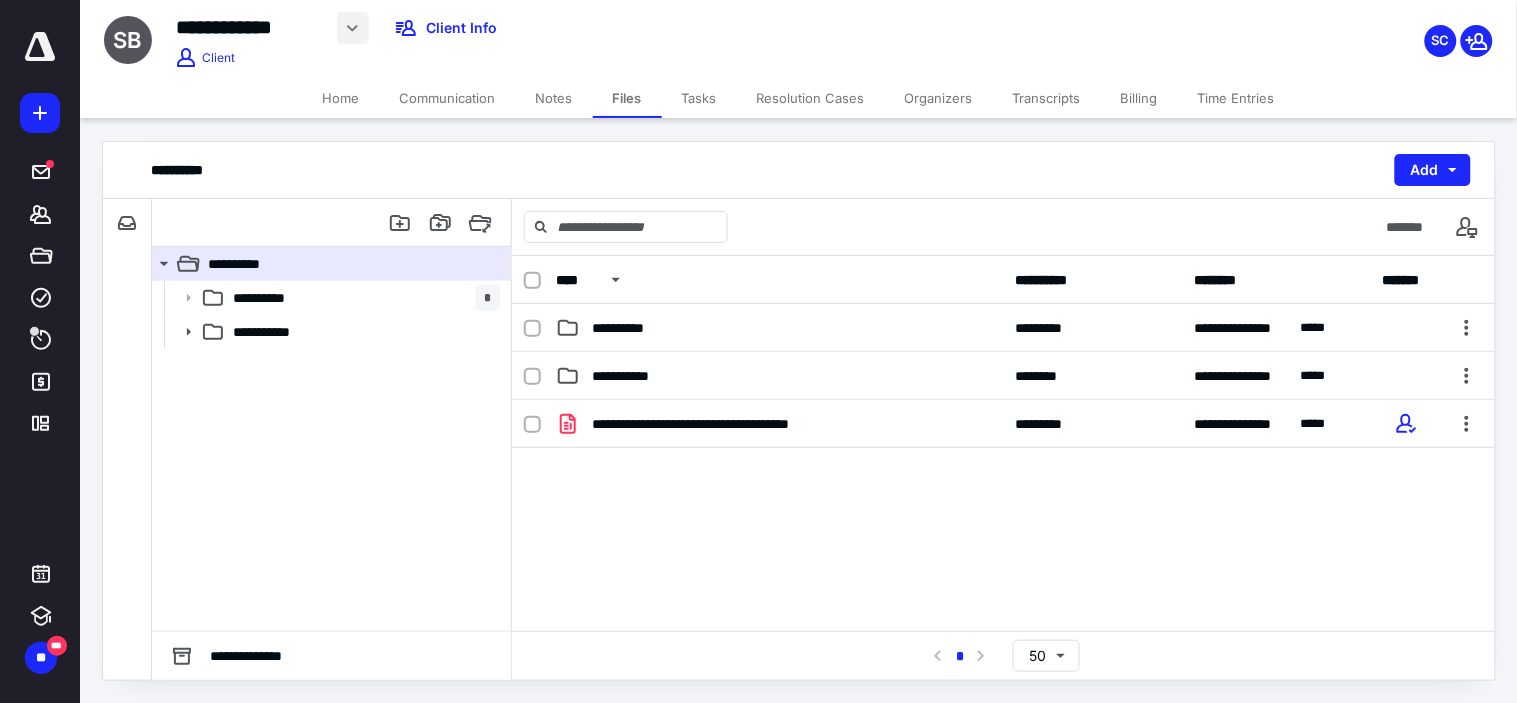 click at bounding box center (353, 28) 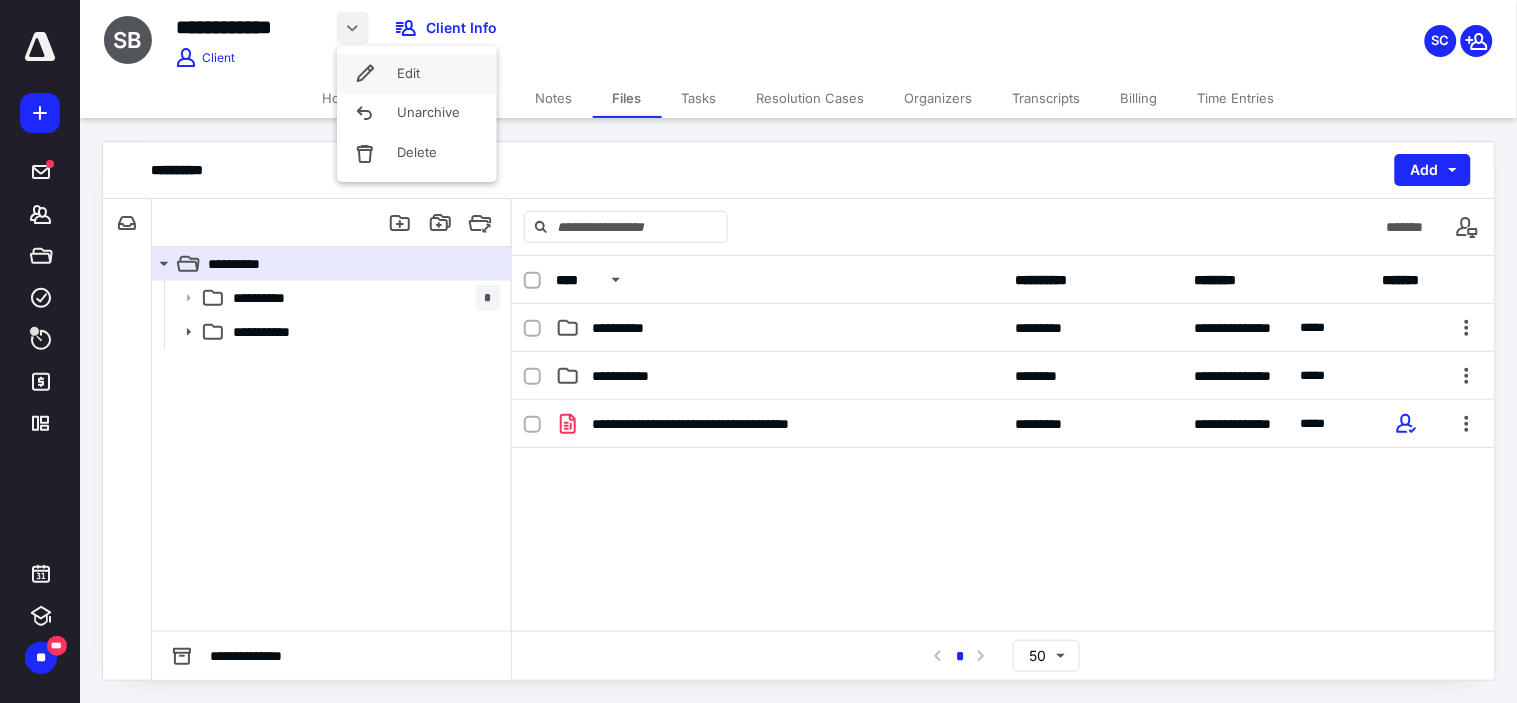 click on "Edit" at bounding box center (417, 74) 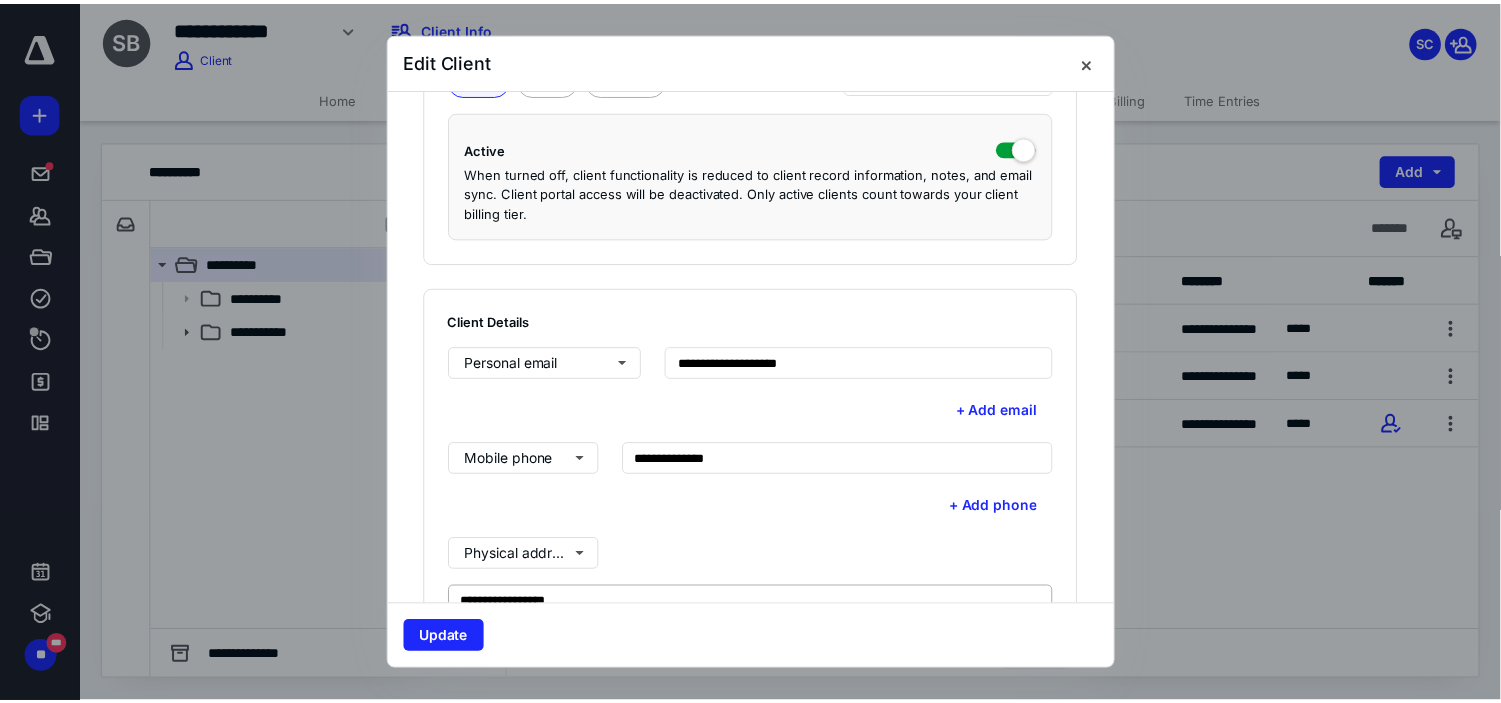 scroll, scrollTop: 0, scrollLeft: 0, axis: both 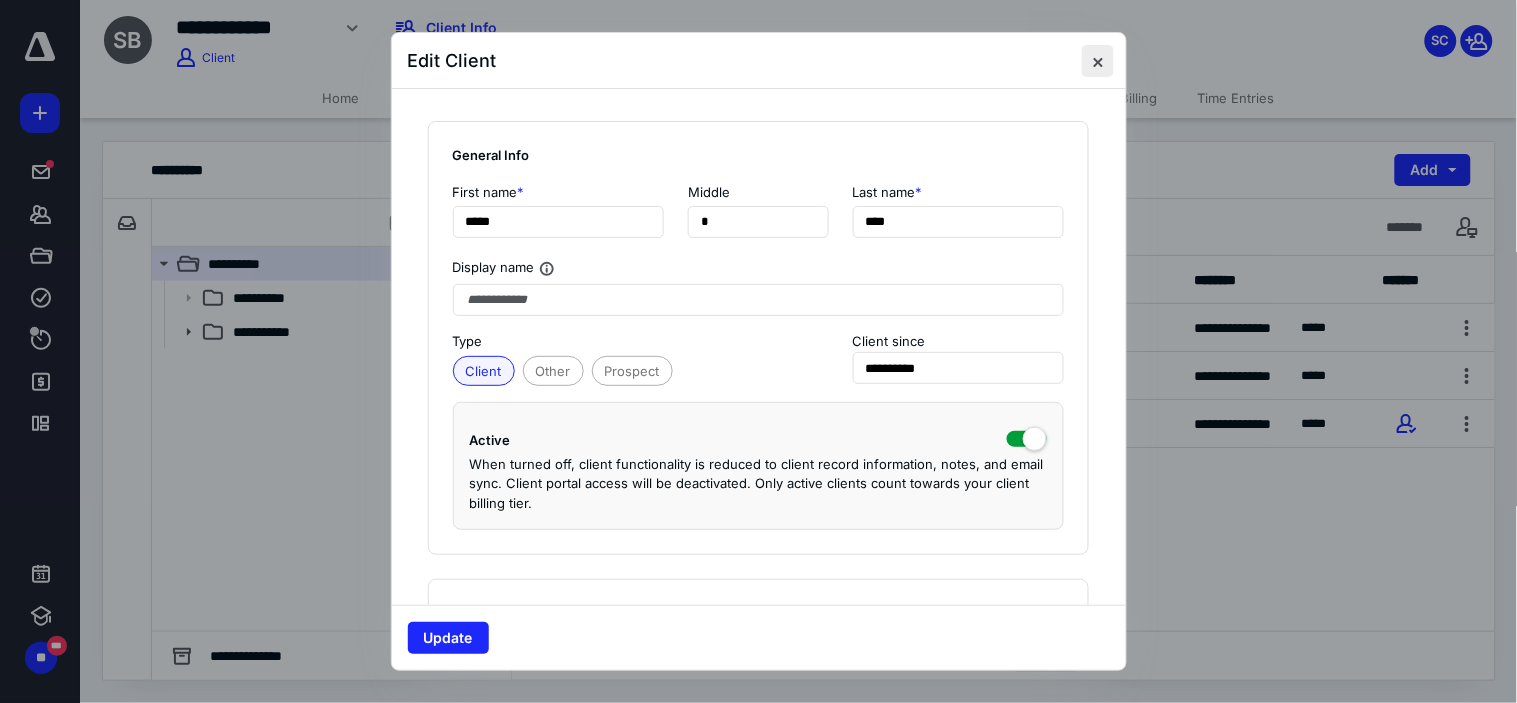 click at bounding box center [1098, 61] 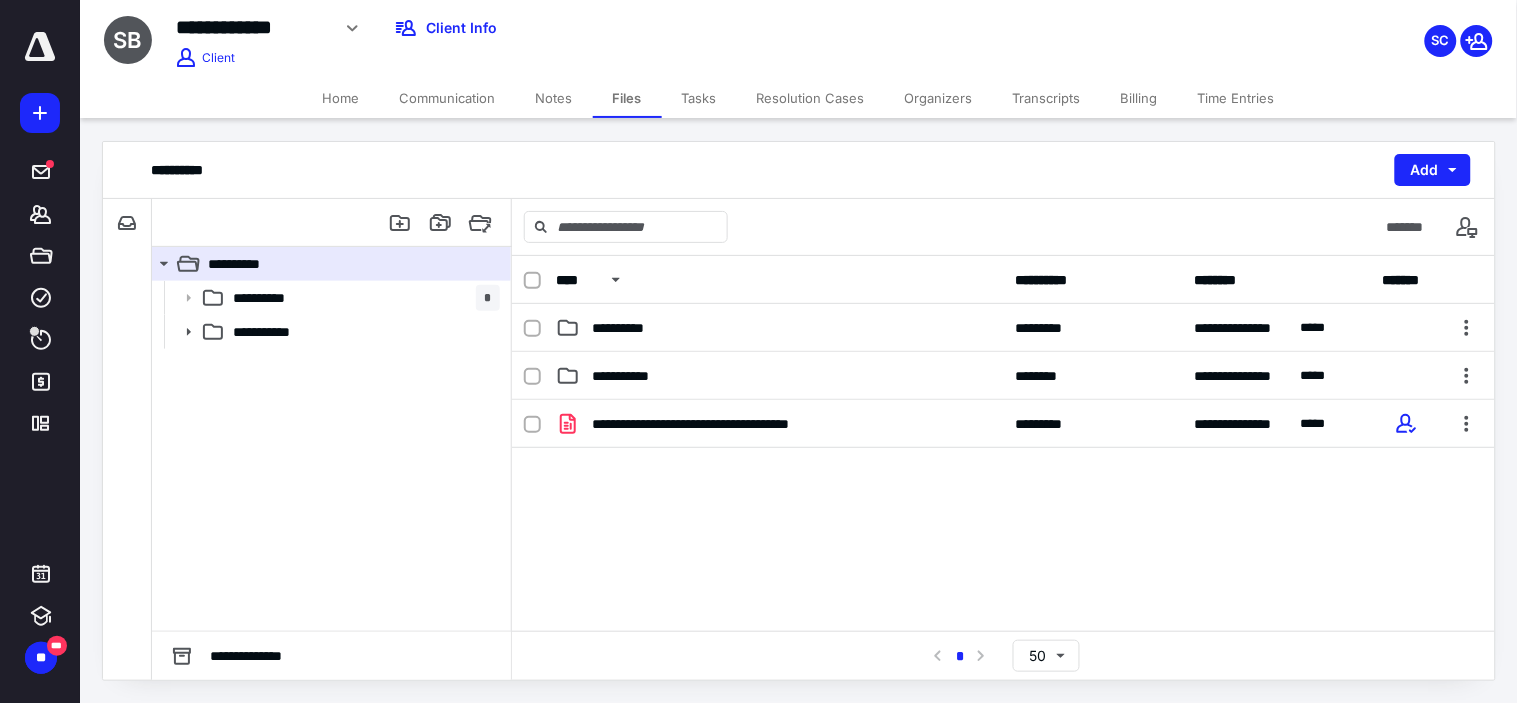 click on "Home" at bounding box center [341, 98] 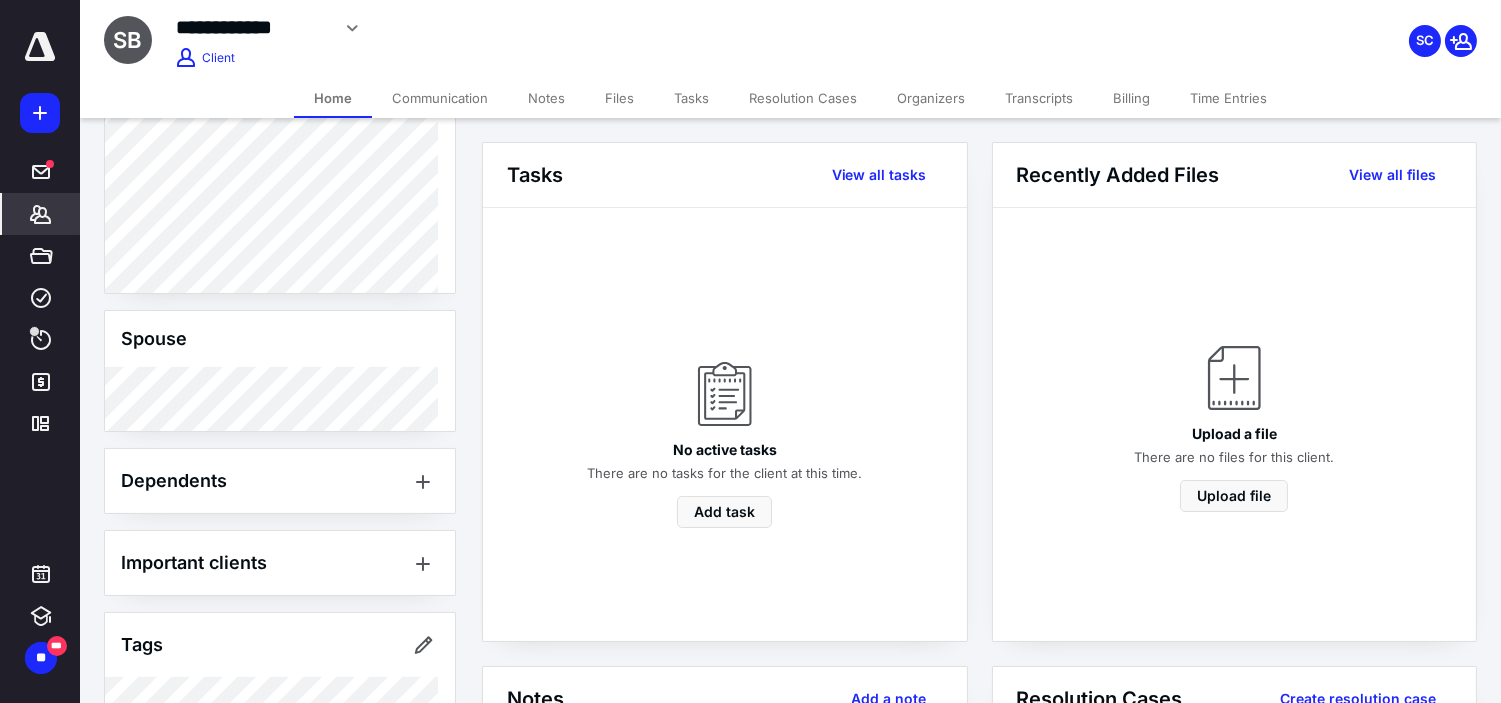 scroll, scrollTop: 795, scrollLeft: 0, axis: vertical 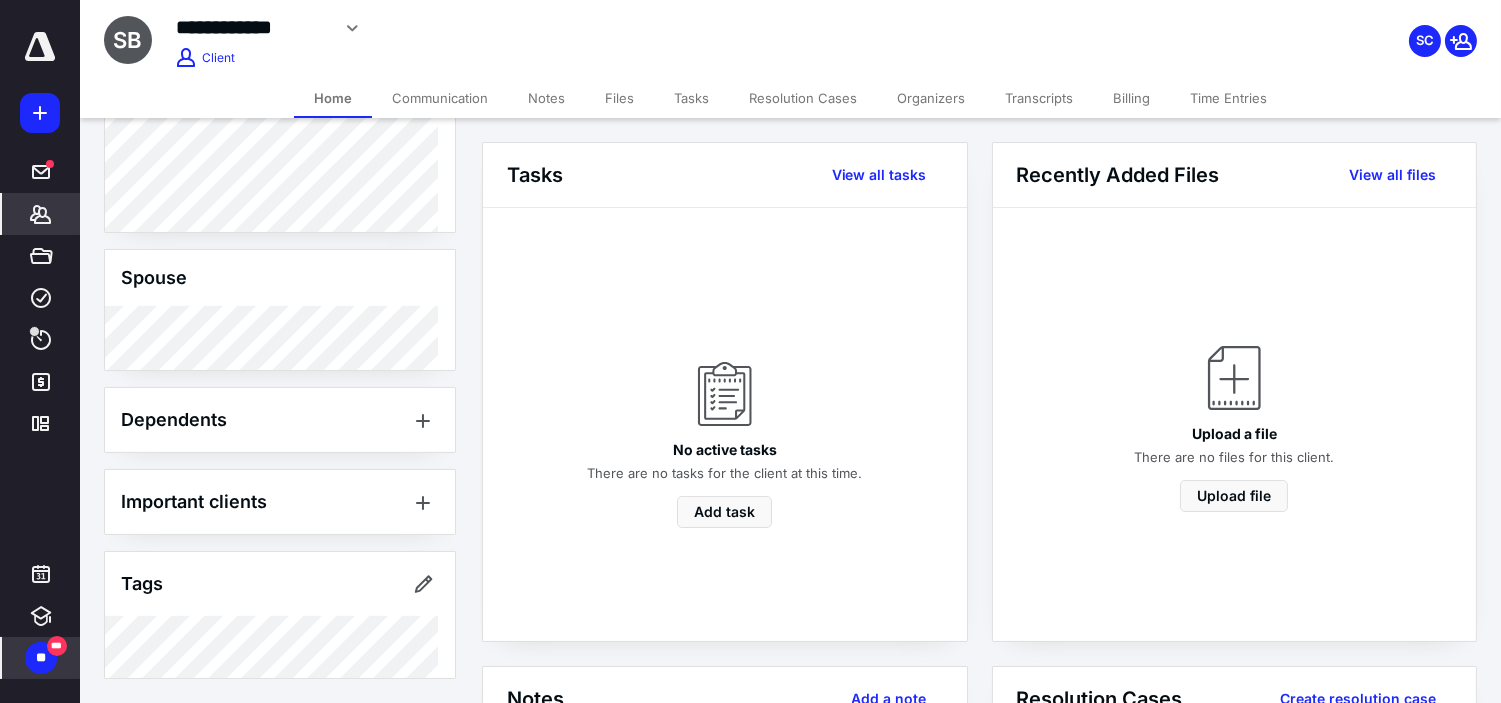 click on "***" at bounding box center [57, 646] 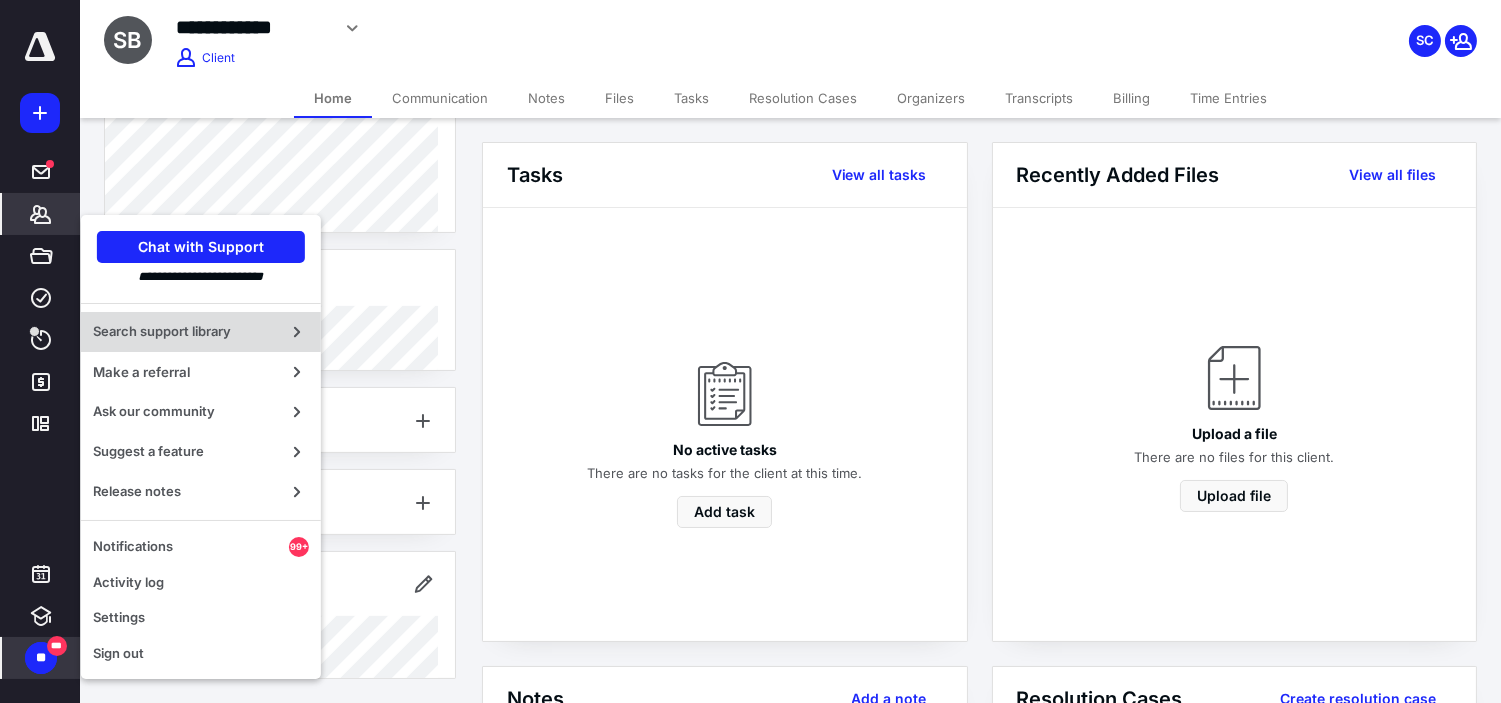 click on "Search support library" at bounding box center (185, 332) 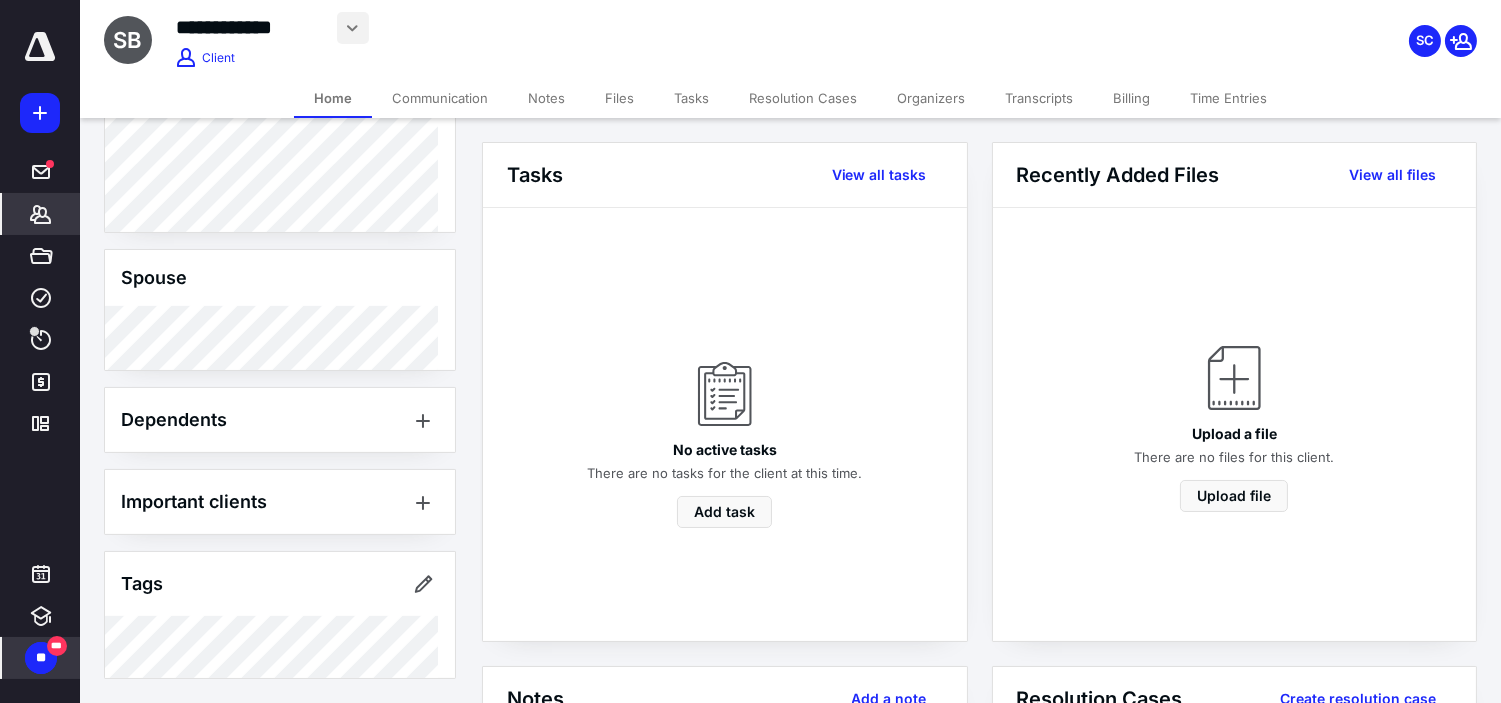click at bounding box center [353, 28] 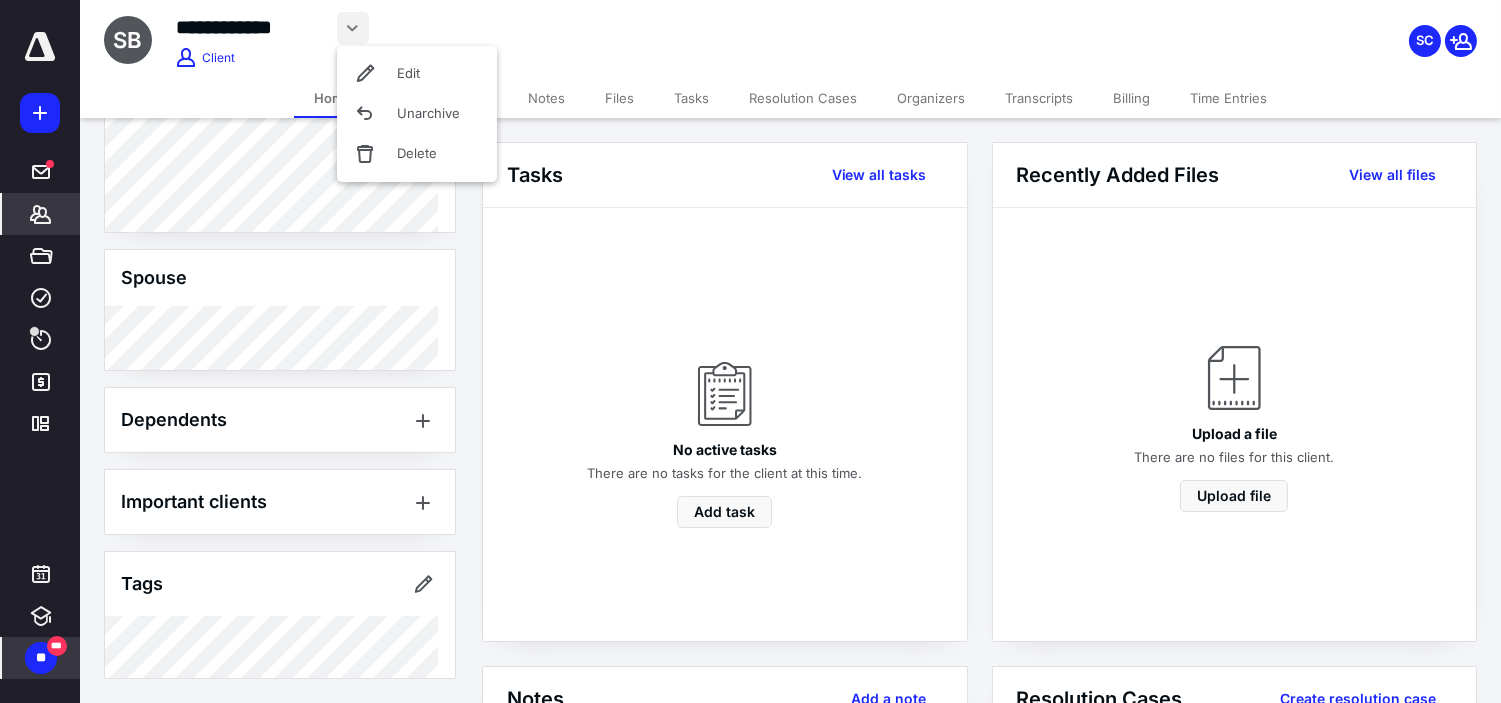 click on "**********" at bounding box center [252, 27] 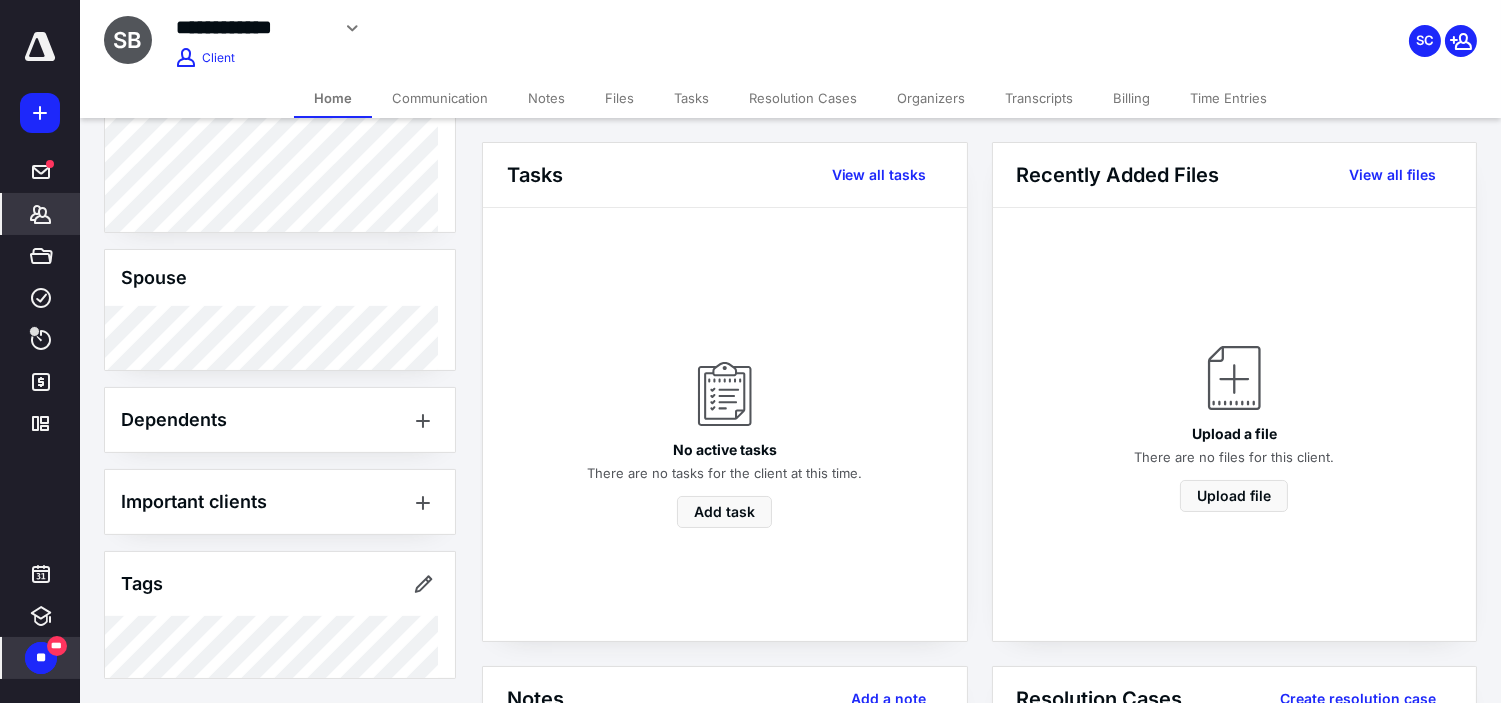 click on "SB" at bounding box center (128, 40) 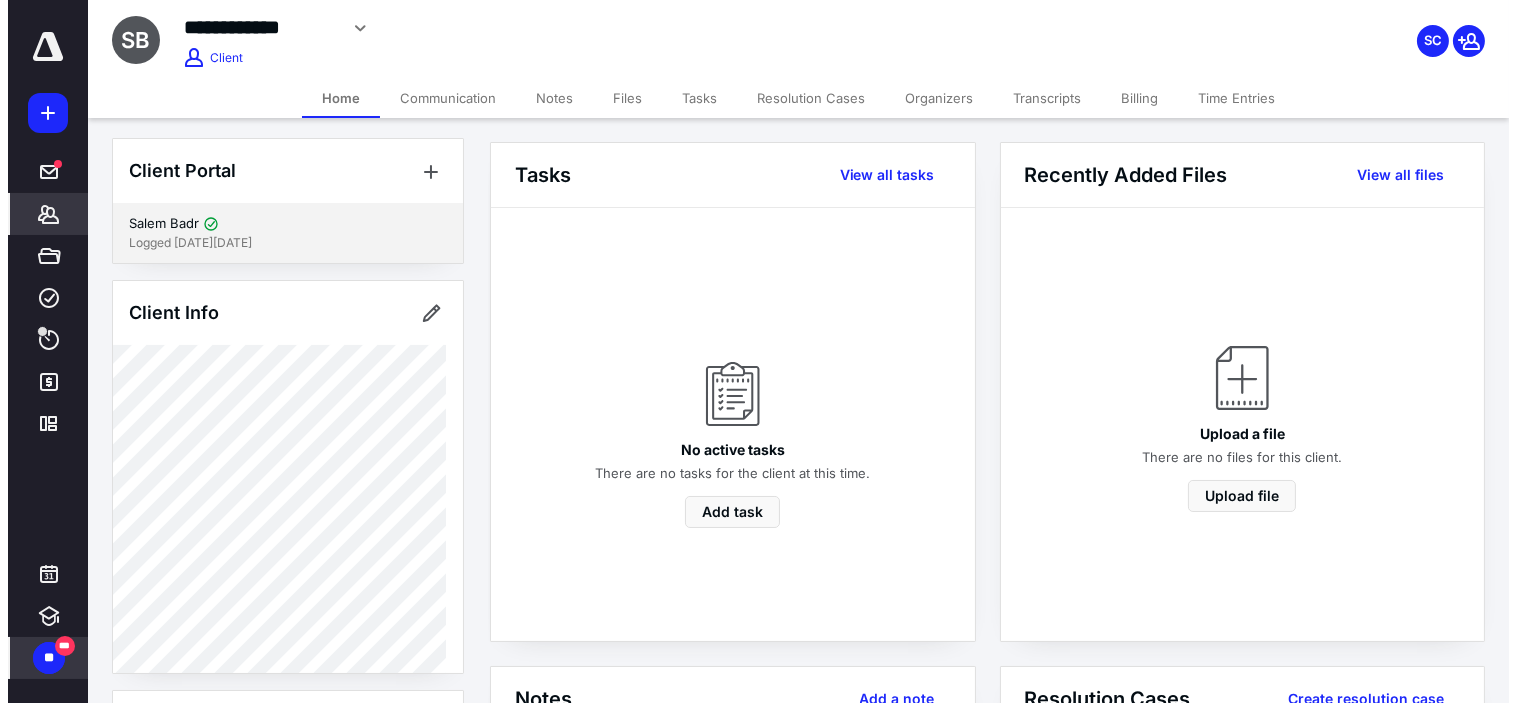 scroll, scrollTop: 0, scrollLeft: 0, axis: both 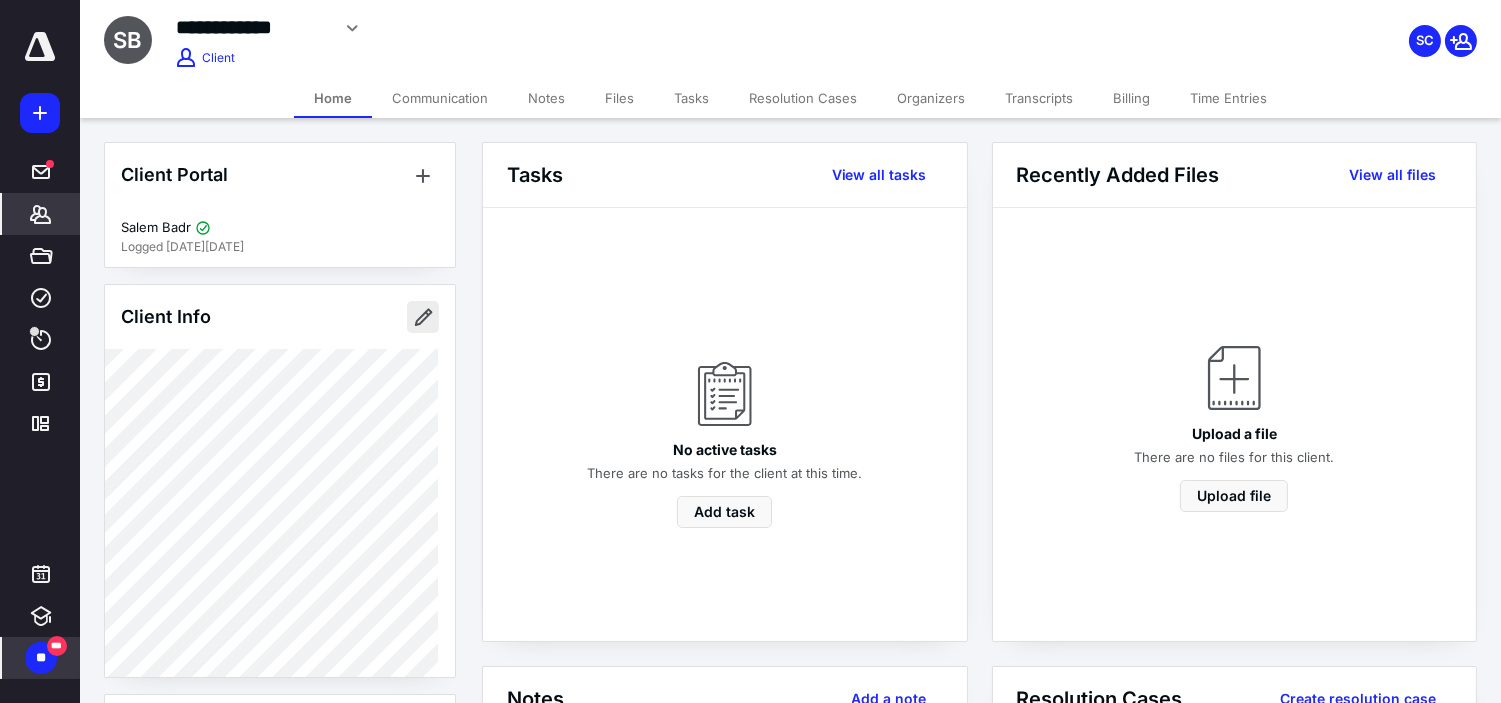 click at bounding box center (423, 317) 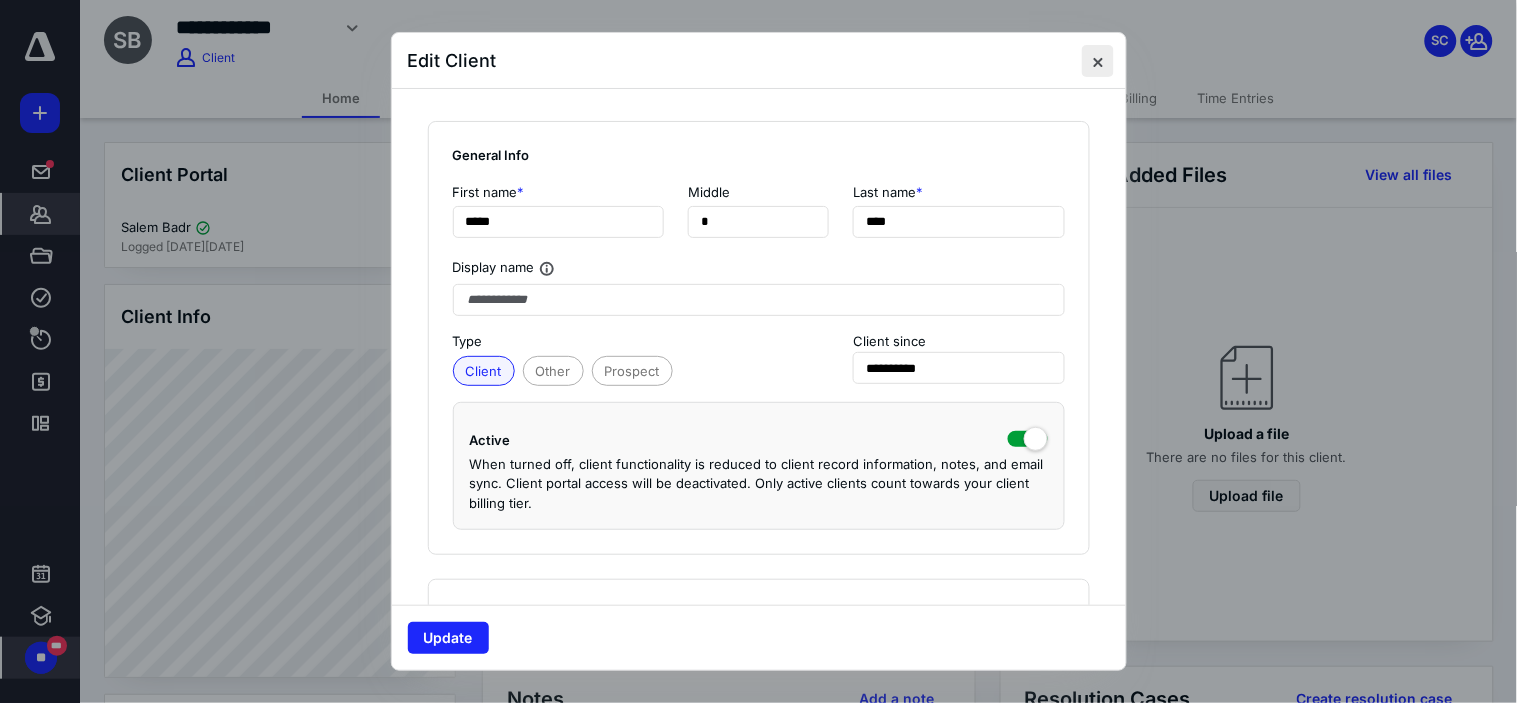 click at bounding box center (1098, 61) 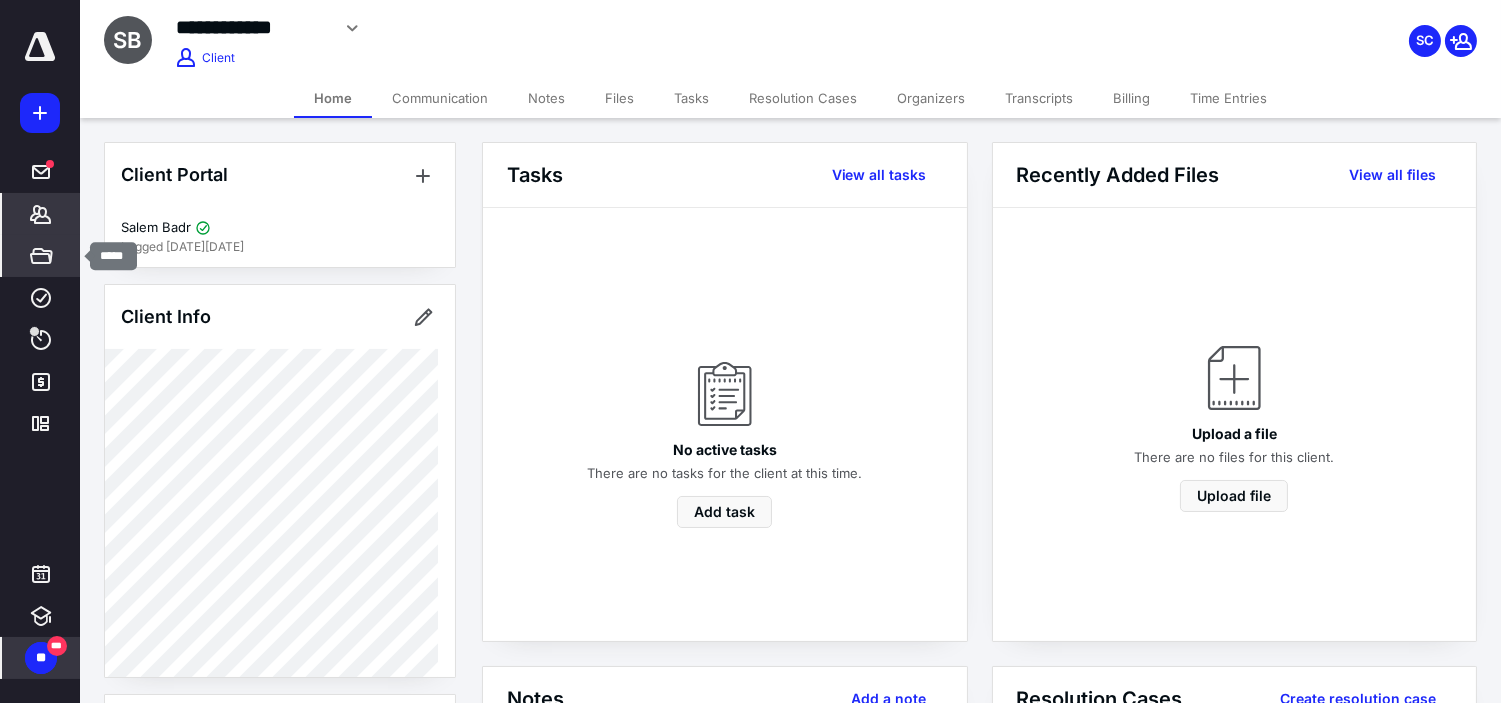 click 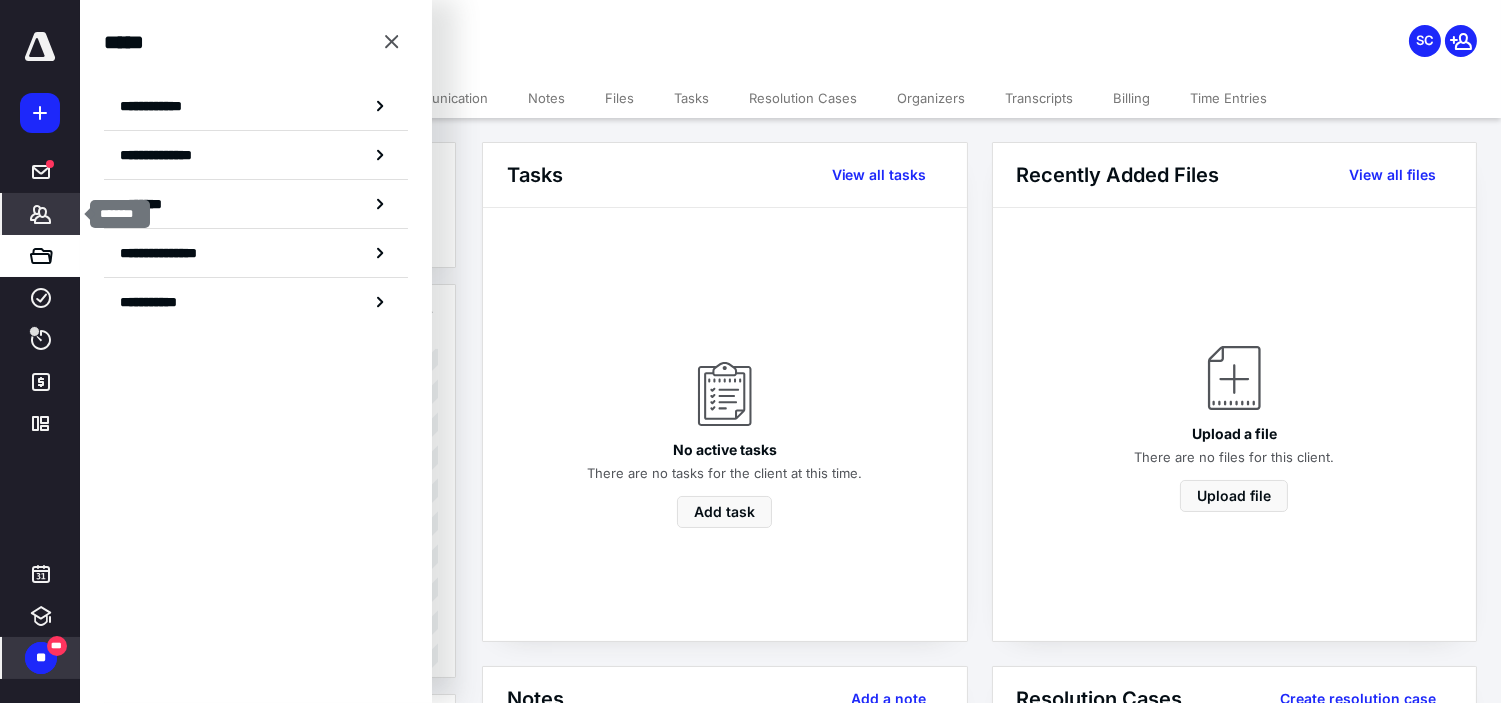 click 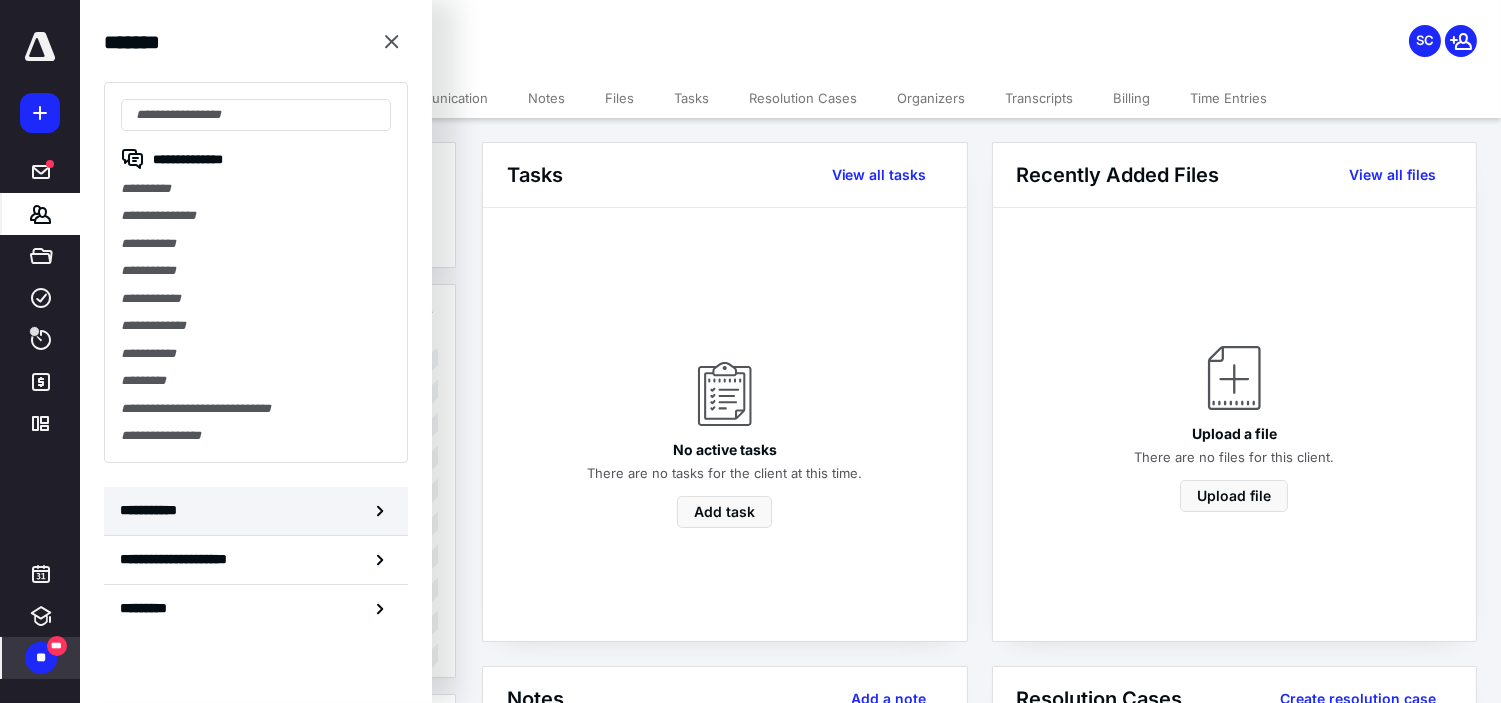 click on "**********" at bounding box center (256, 511) 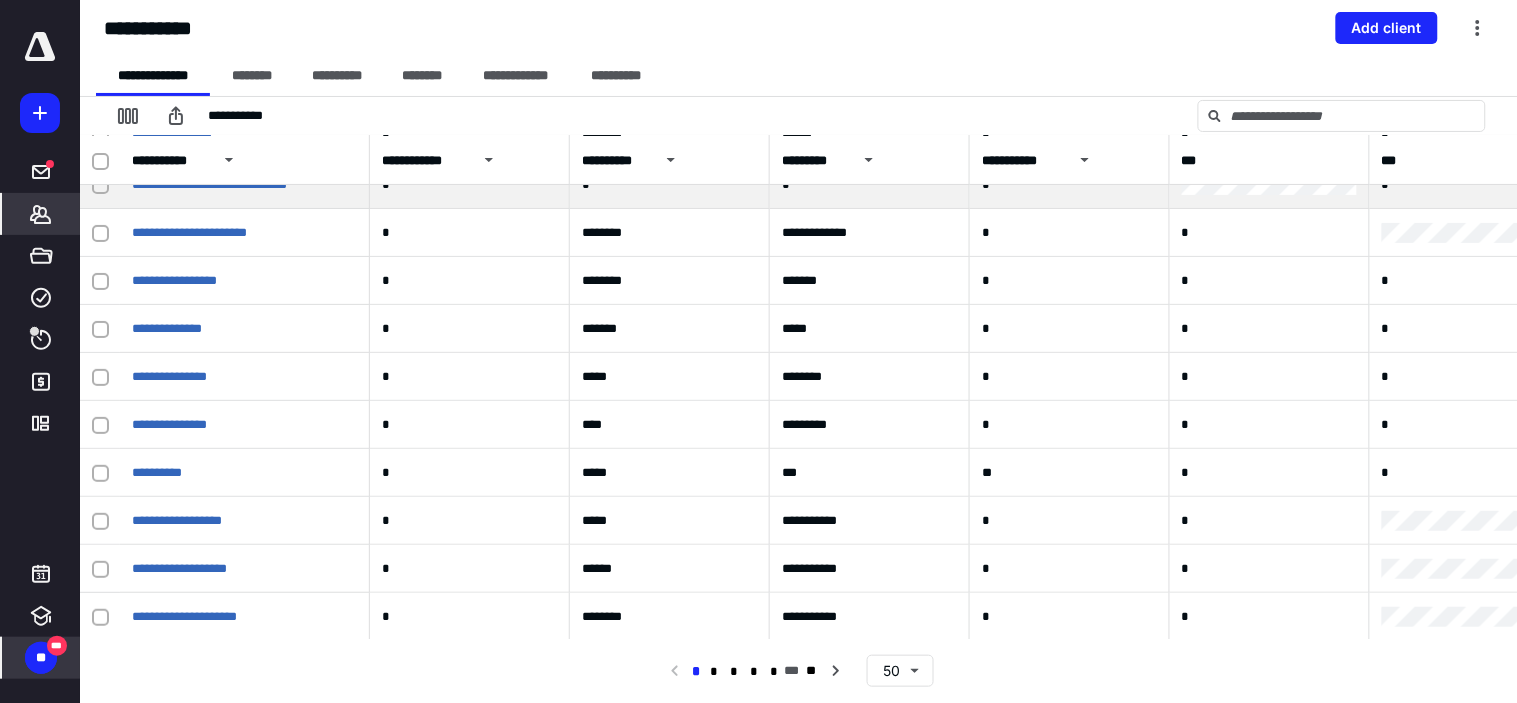 scroll, scrollTop: 111, scrollLeft: 0, axis: vertical 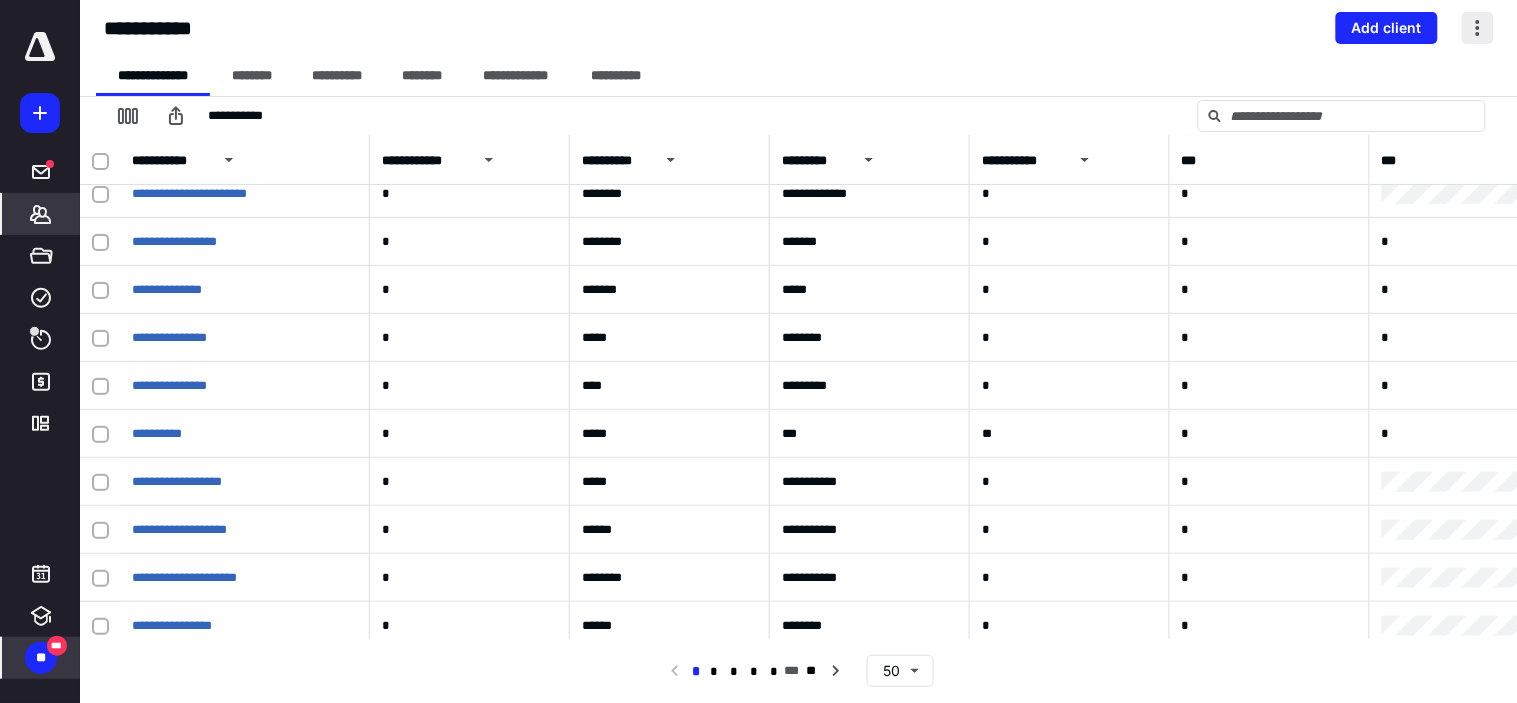 click at bounding box center (1478, 28) 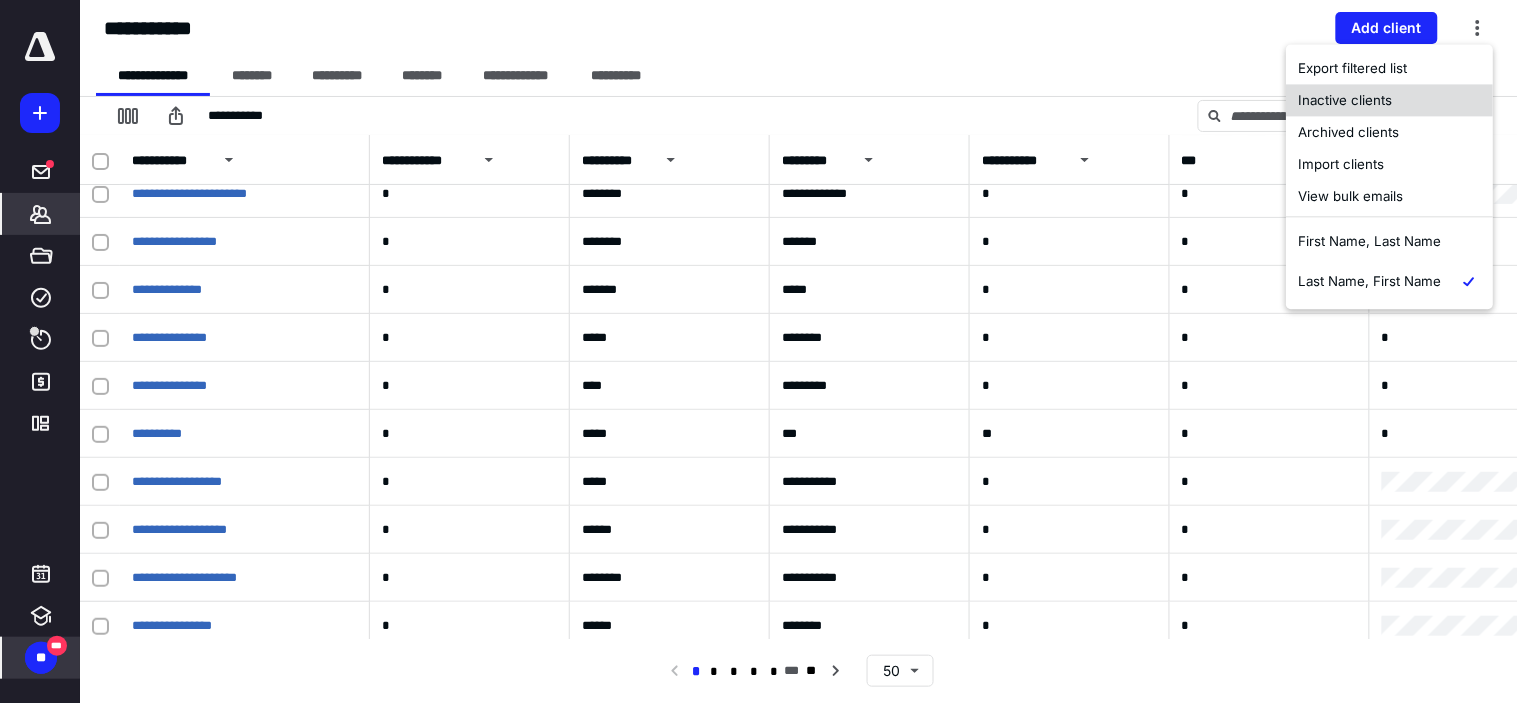 click on "Archived clients" at bounding box center [1389, 132] 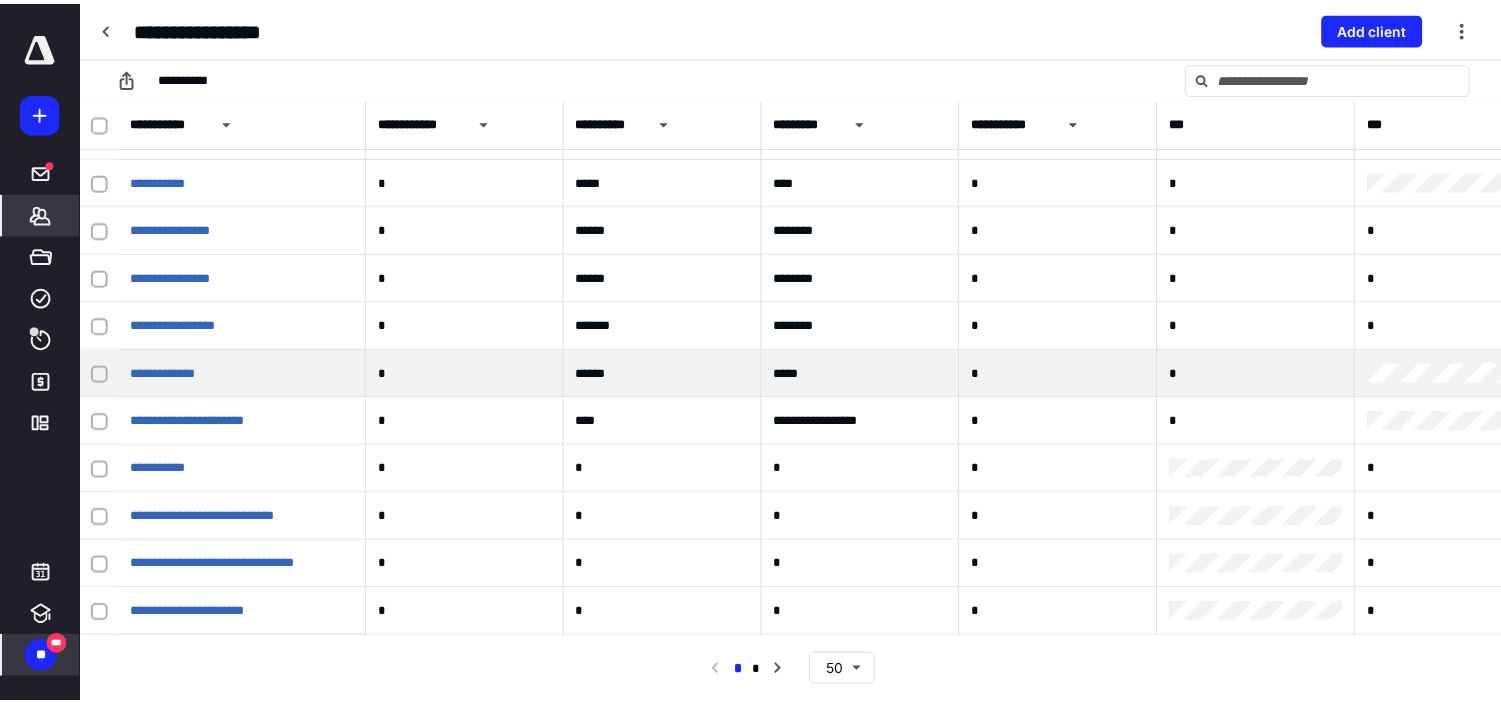 scroll, scrollTop: 0, scrollLeft: 0, axis: both 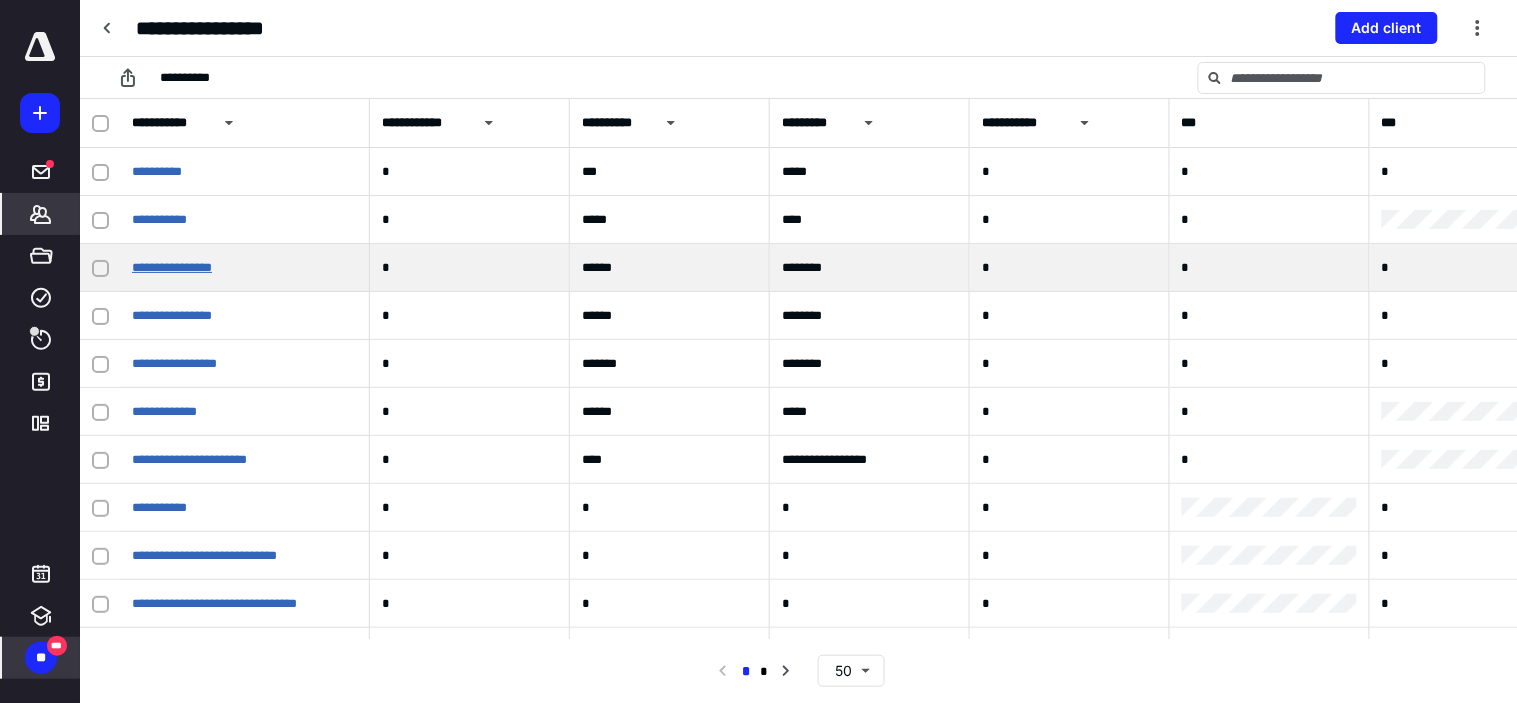 click on "**********" at bounding box center [172, 267] 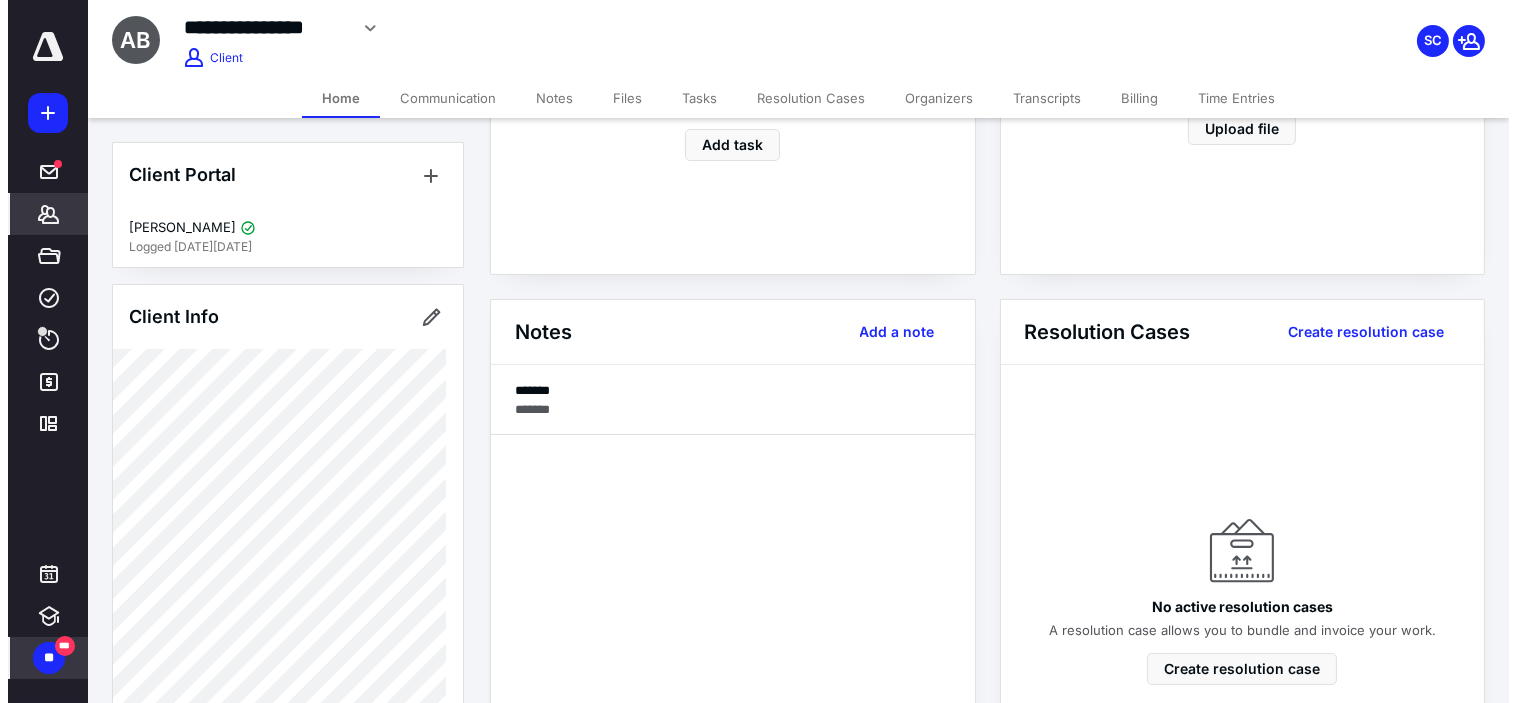 scroll, scrollTop: 0, scrollLeft: 0, axis: both 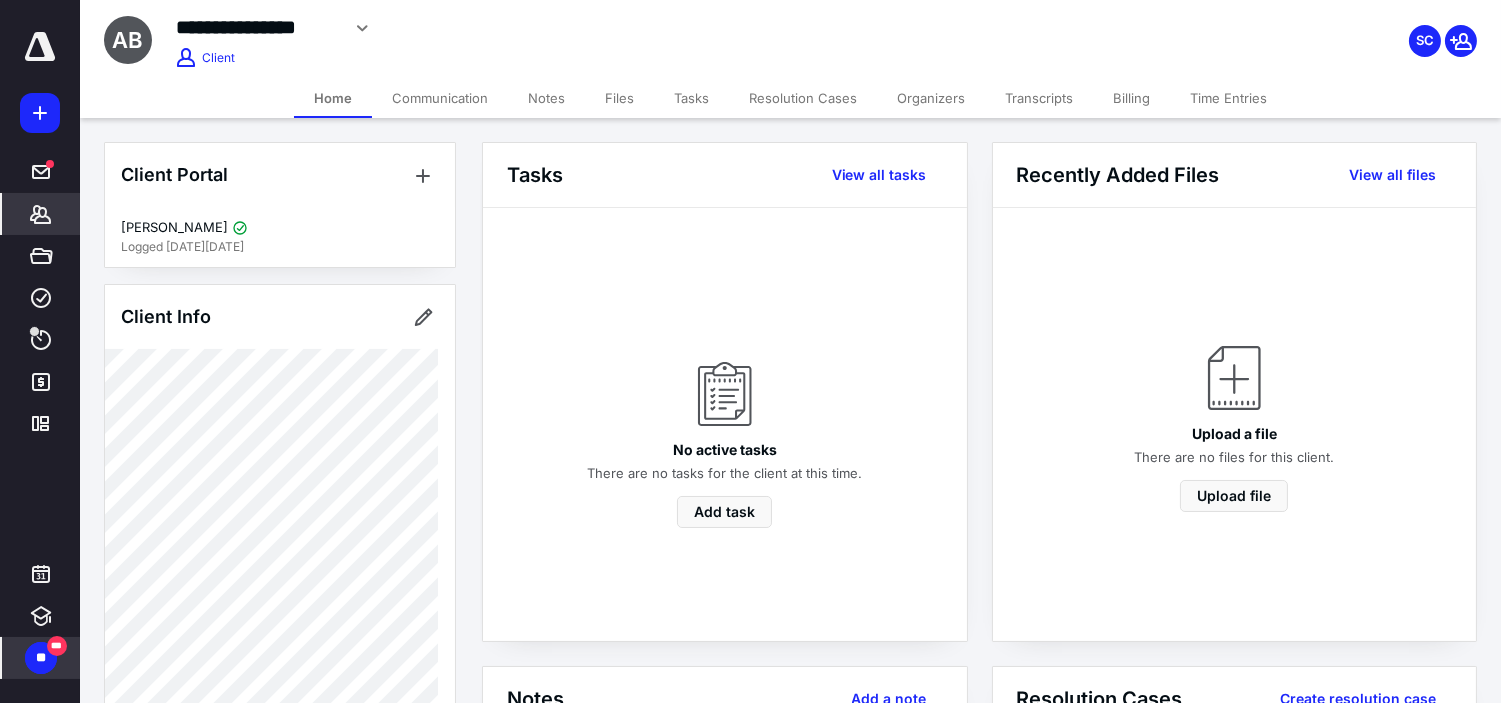 click on "Files" at bounding box center [619, 98] 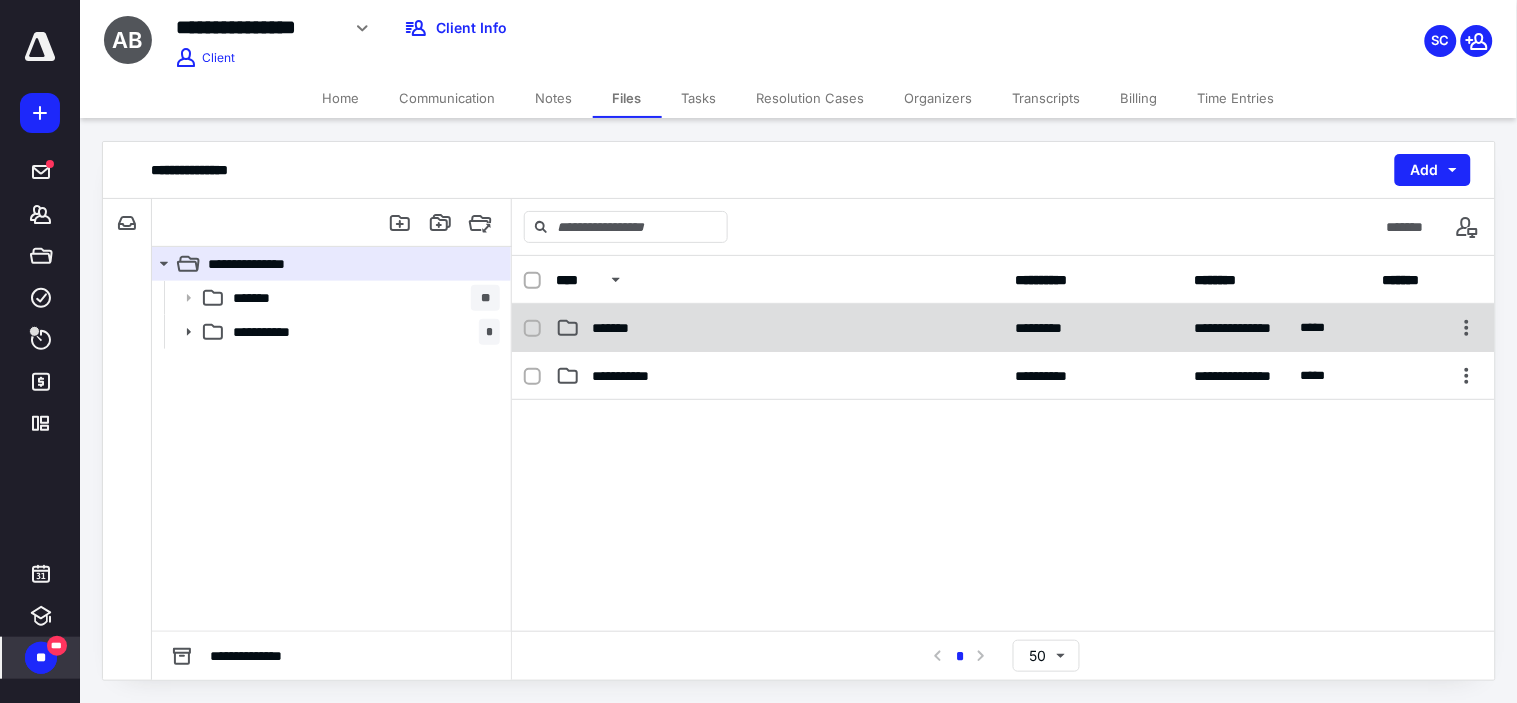 click on "*******" at bounding box center (618, 328) 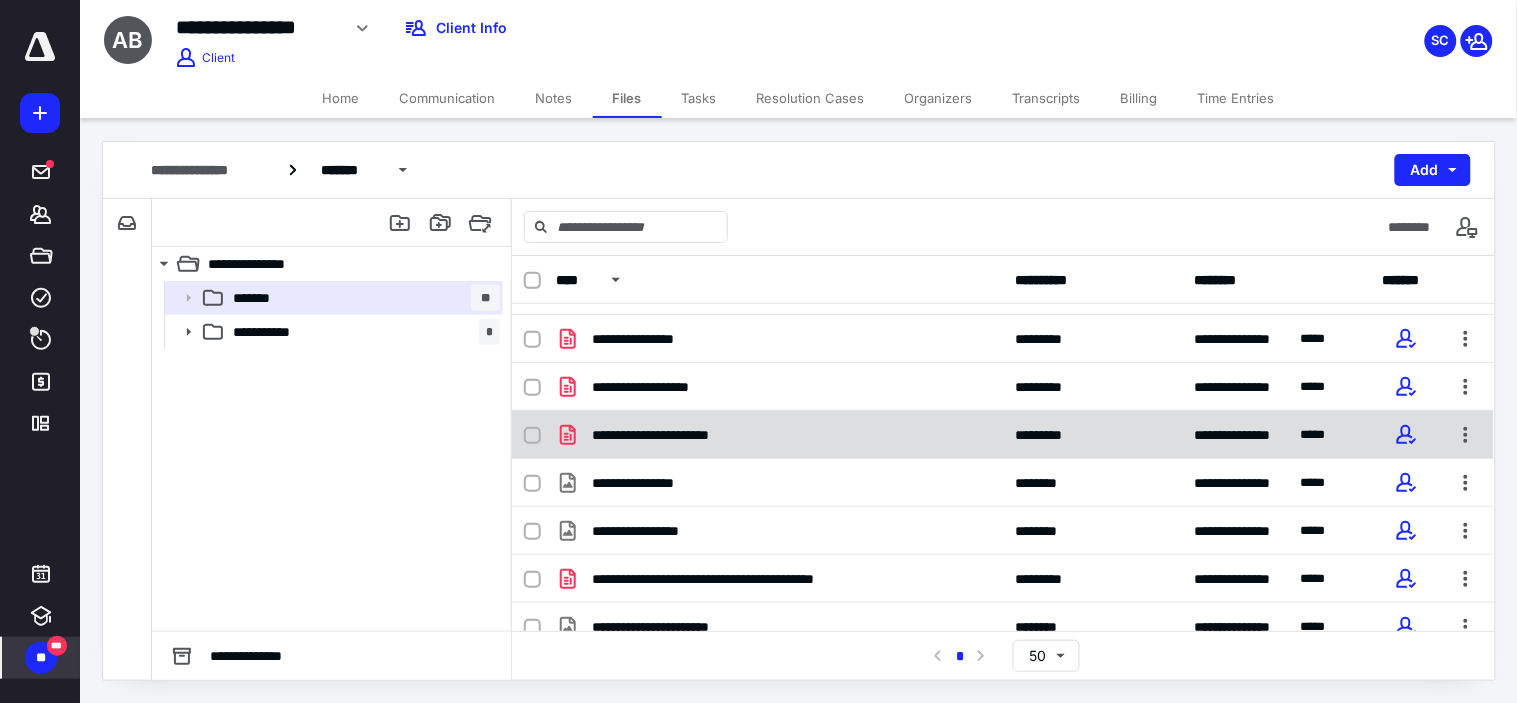 scroll, scrollTop: 0, scrollLeft: 0, axis: both 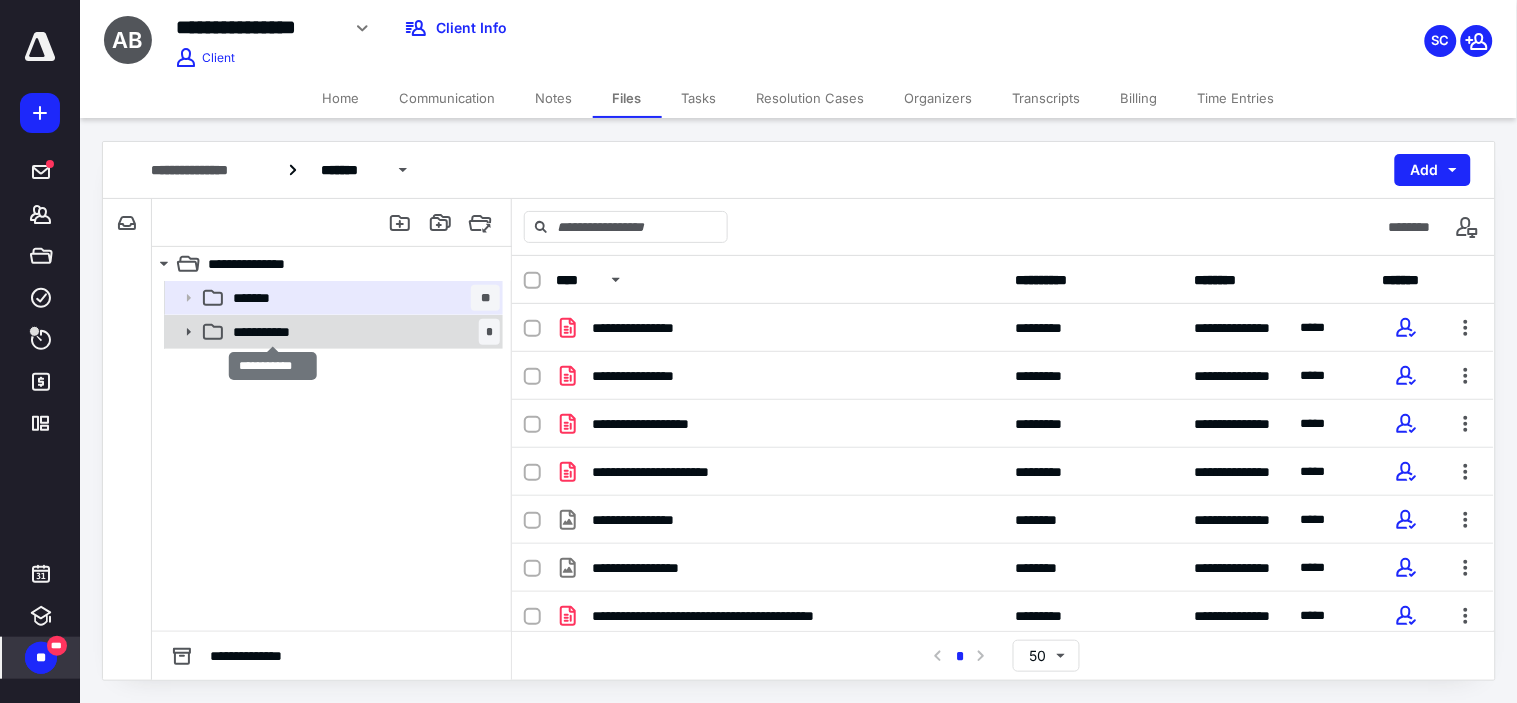 click on "**********" at bounding box center [272, 332] 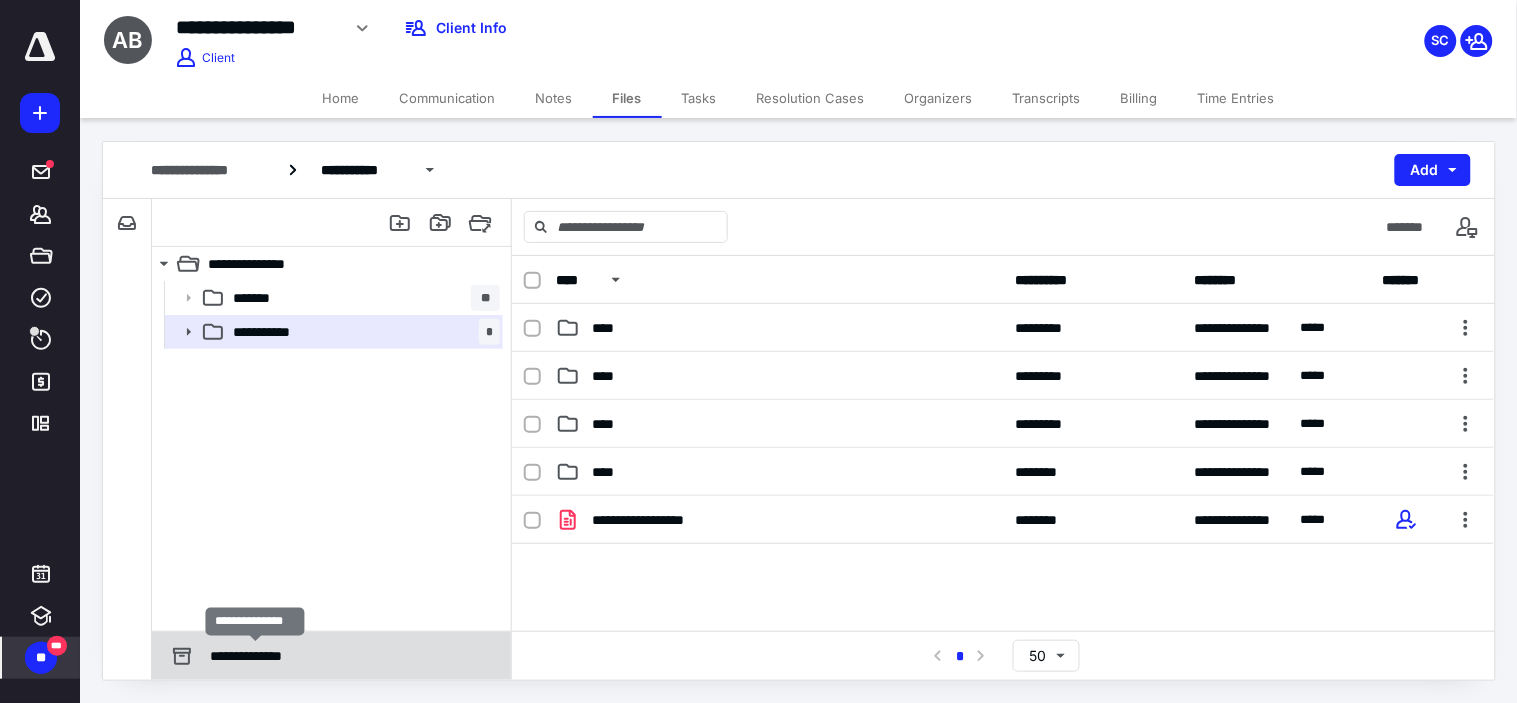 click on "**********" at bounding box center (255, 656) 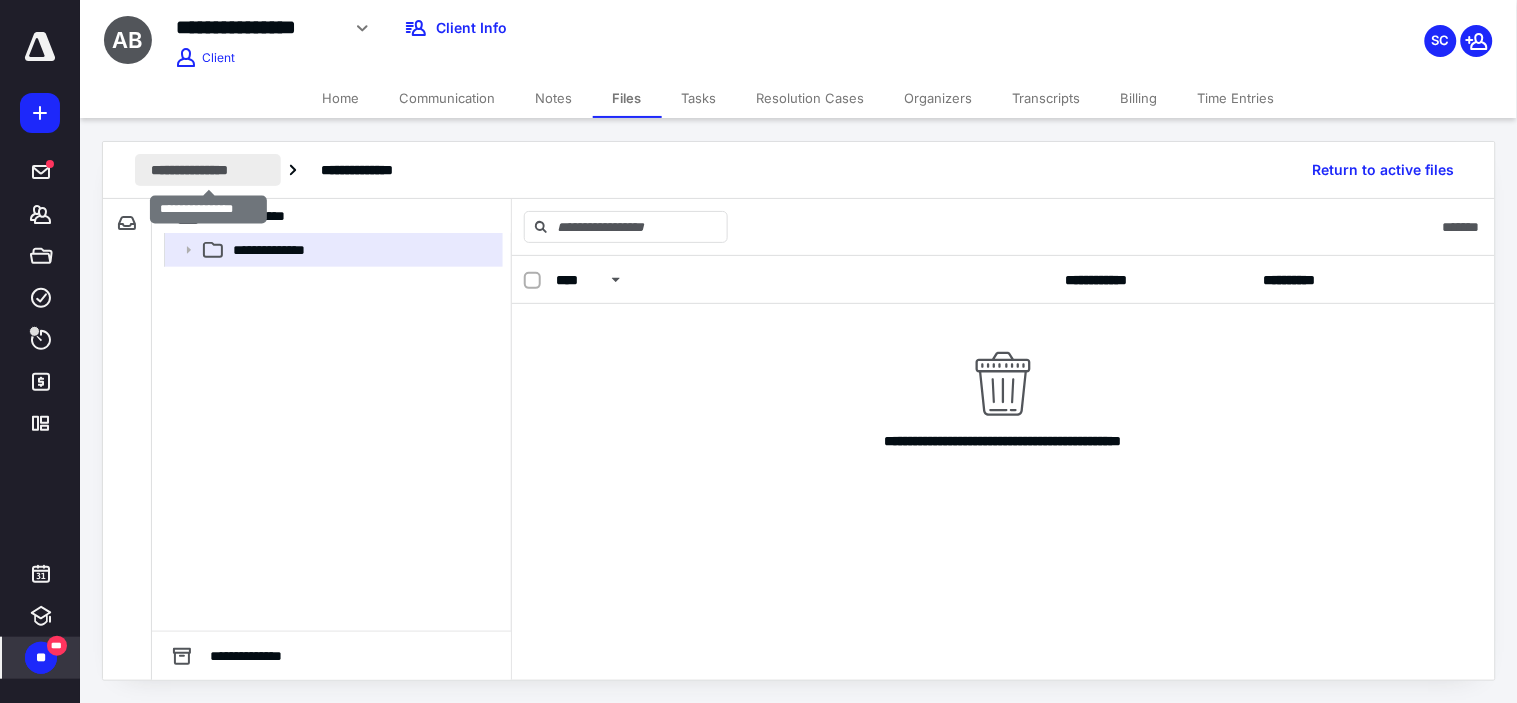 click on "**********" at bounding box center [208, 170] 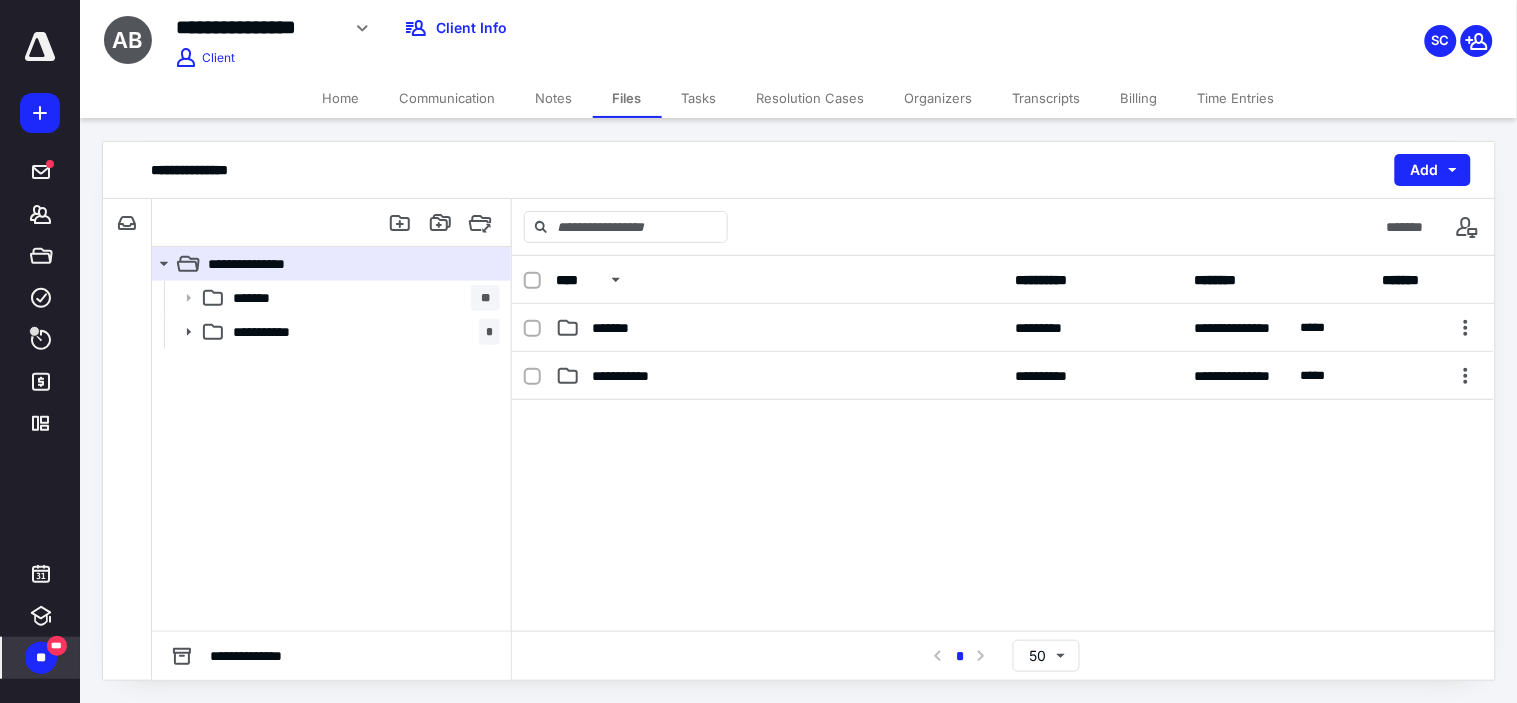 click at bounding box center (1003, 550) 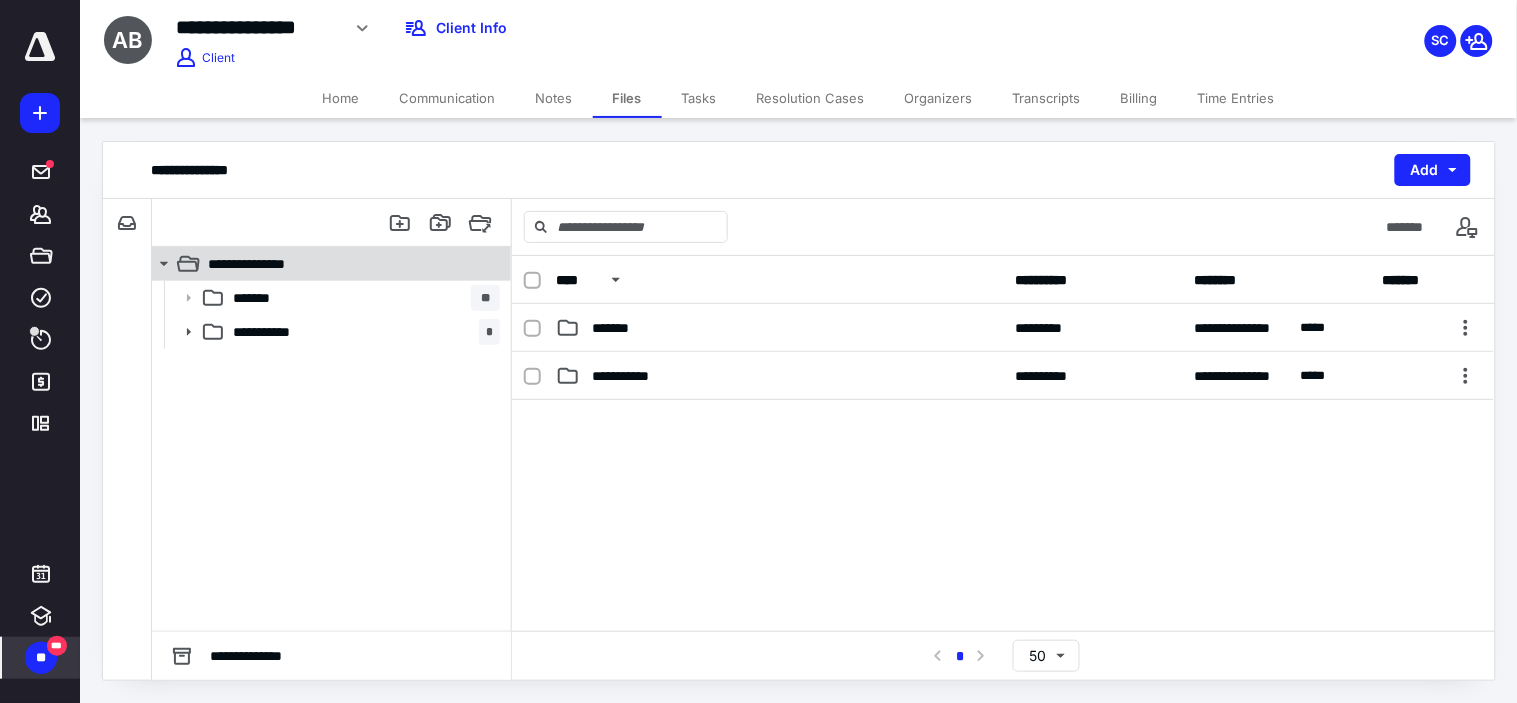 click 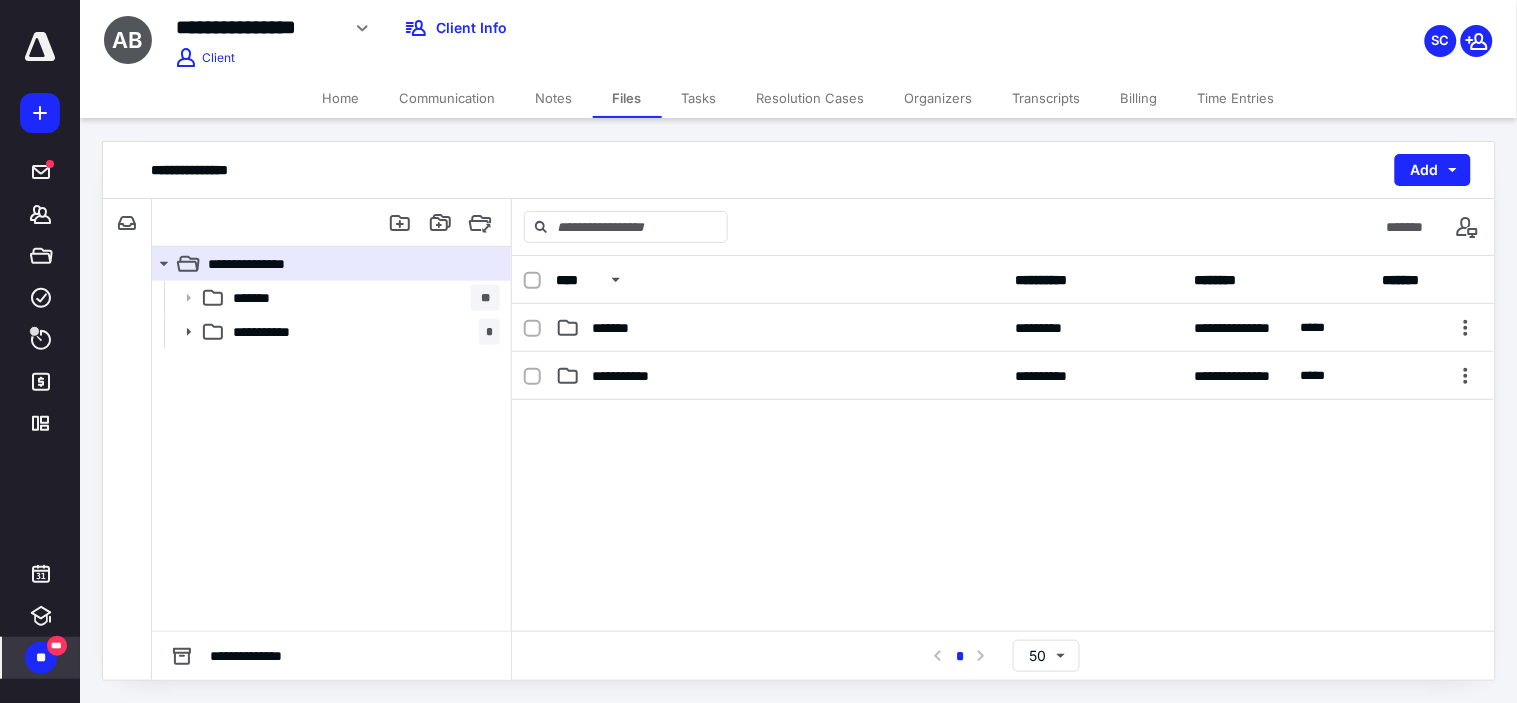 click on "Home" at bounding box center [341, 98] 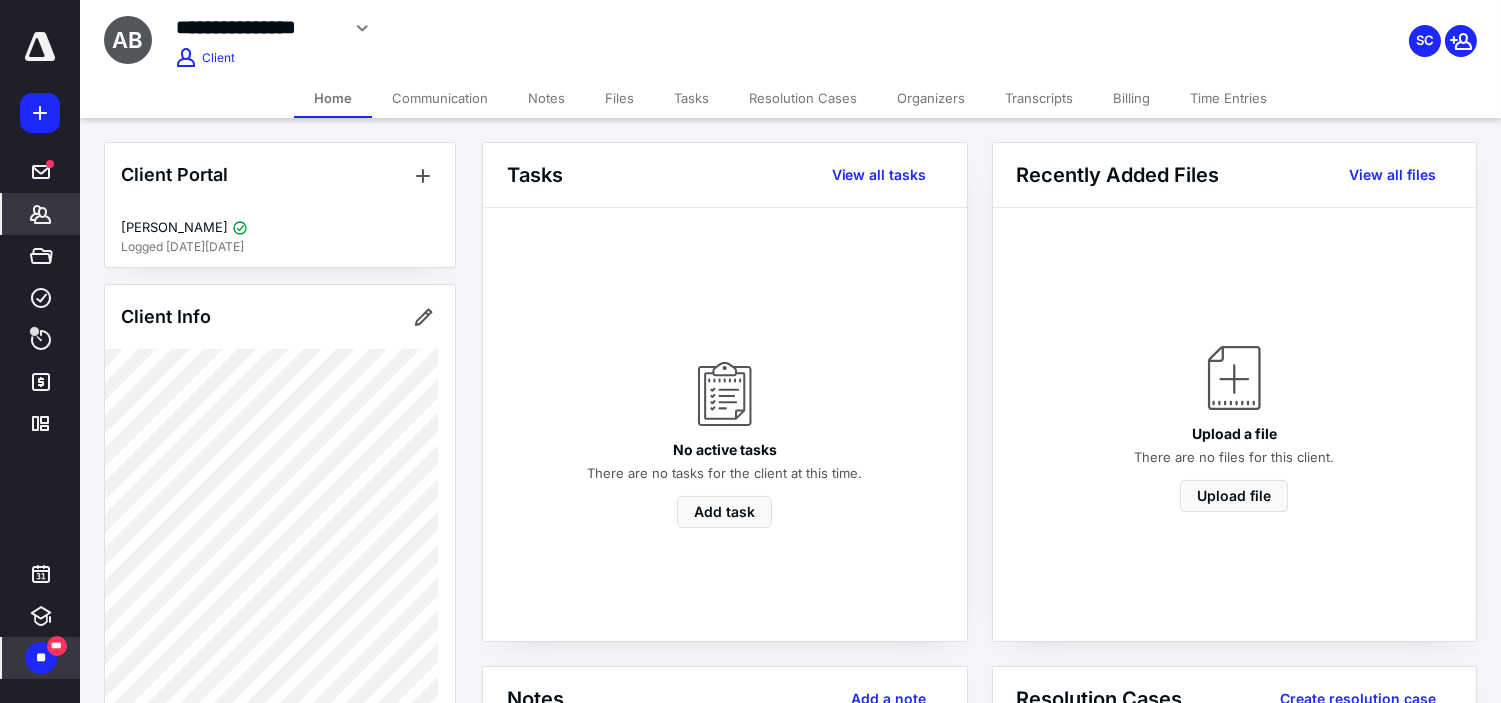 click on "Files" at bounding box center [619, 98] 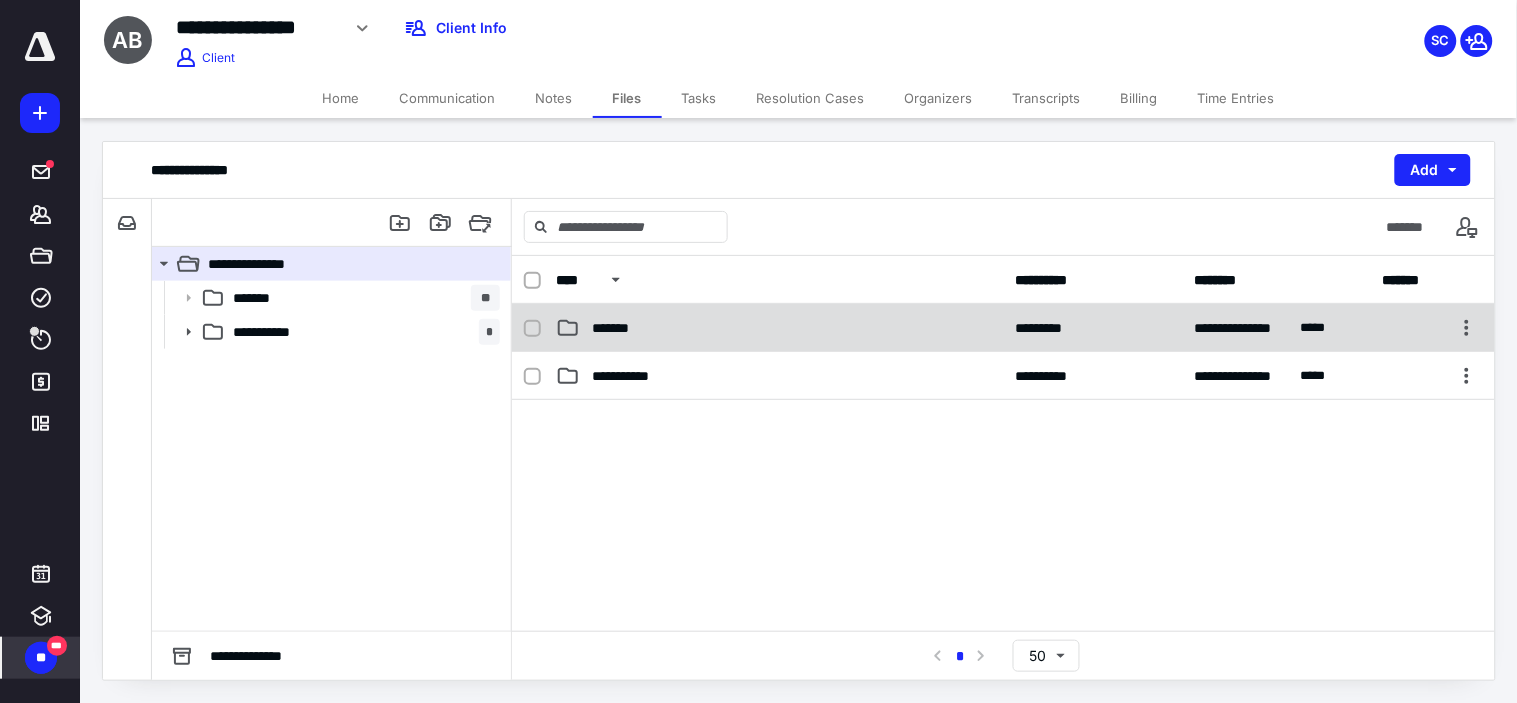 click at bounding box center [532, 329] 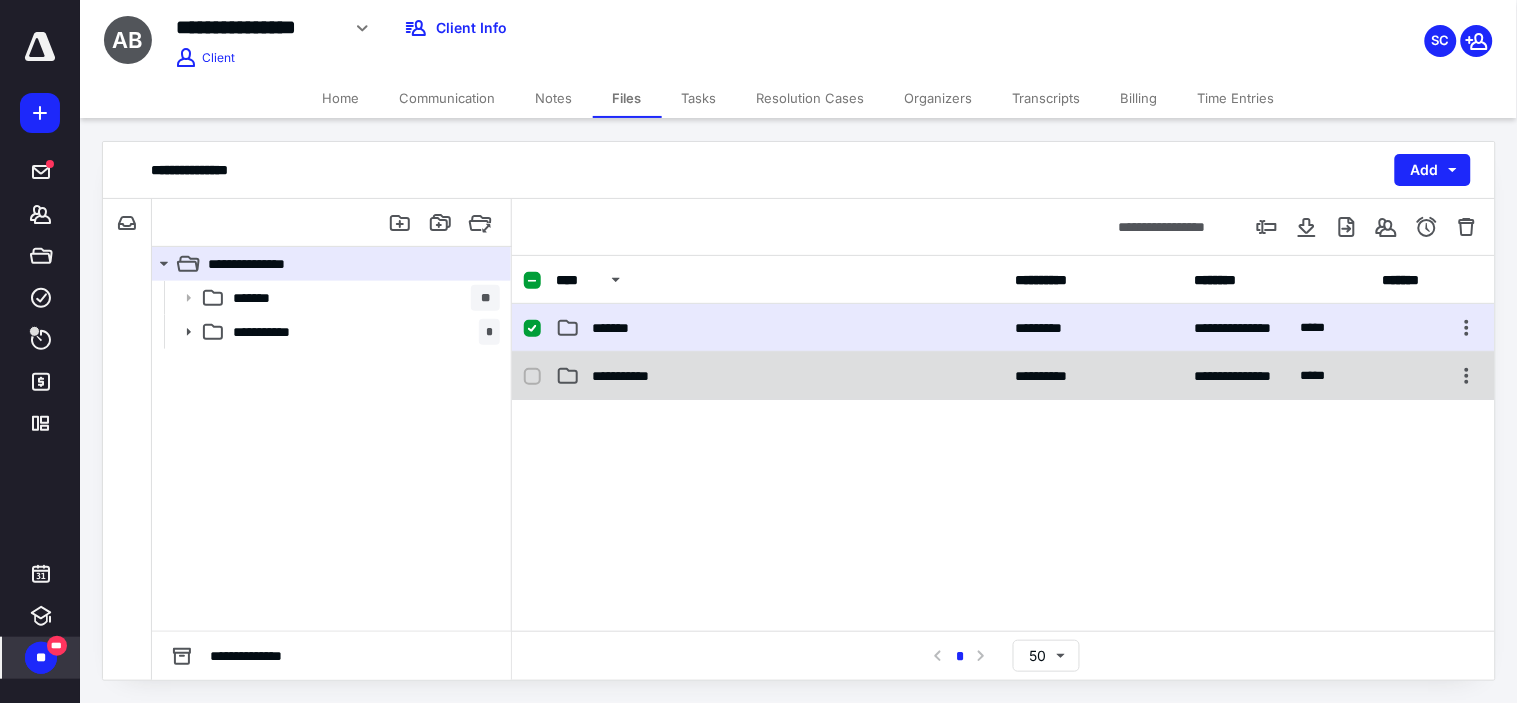 click 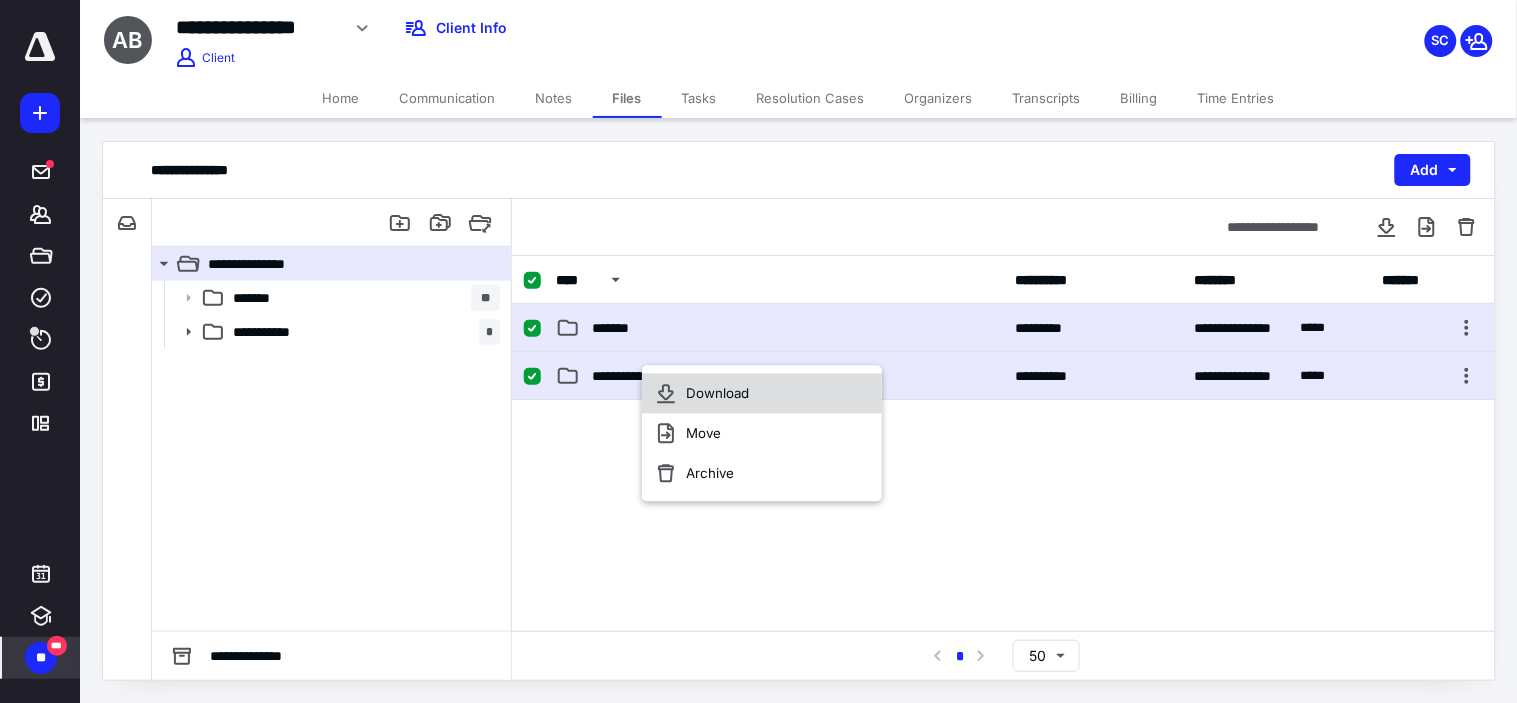 click on "Download" at bounding box center [717, 394] 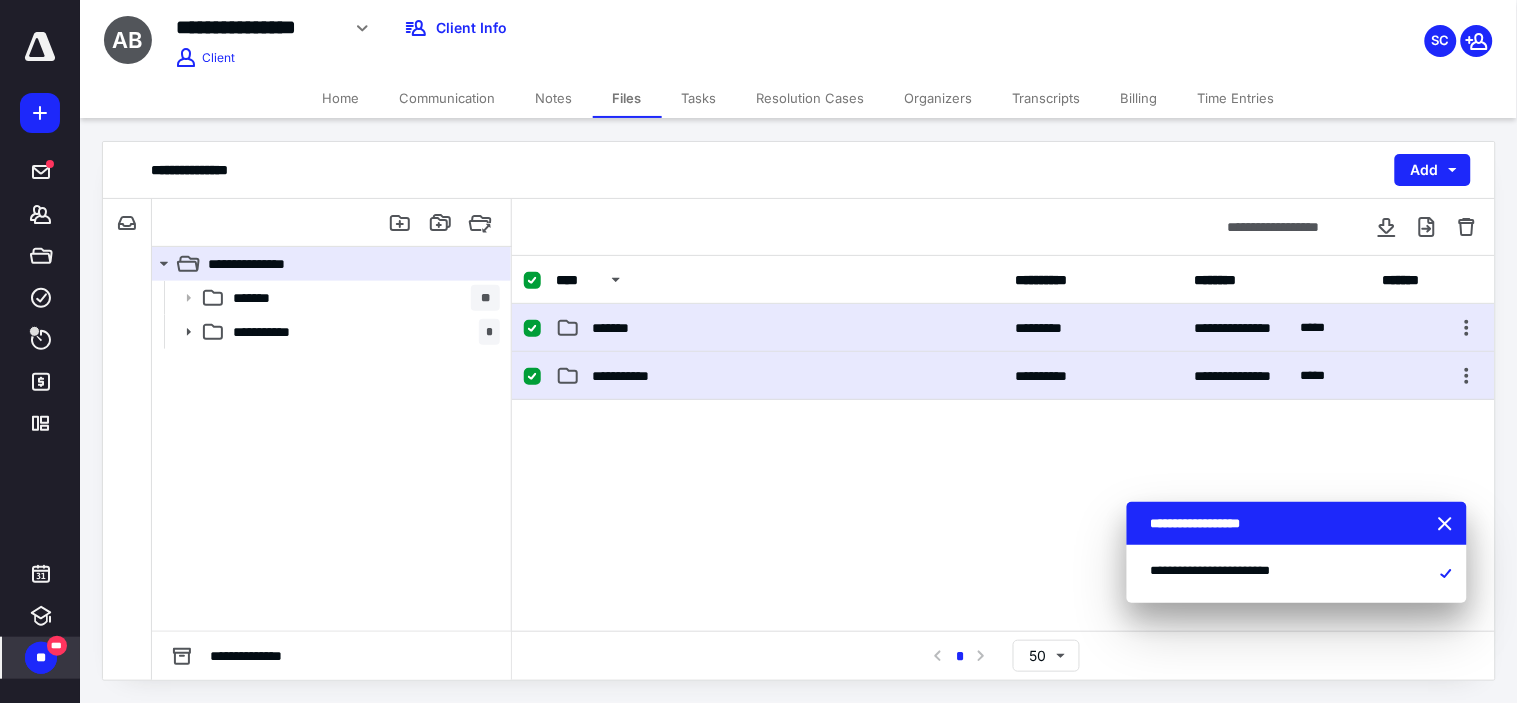 click on "SC" at bounding box center (1267, 28) 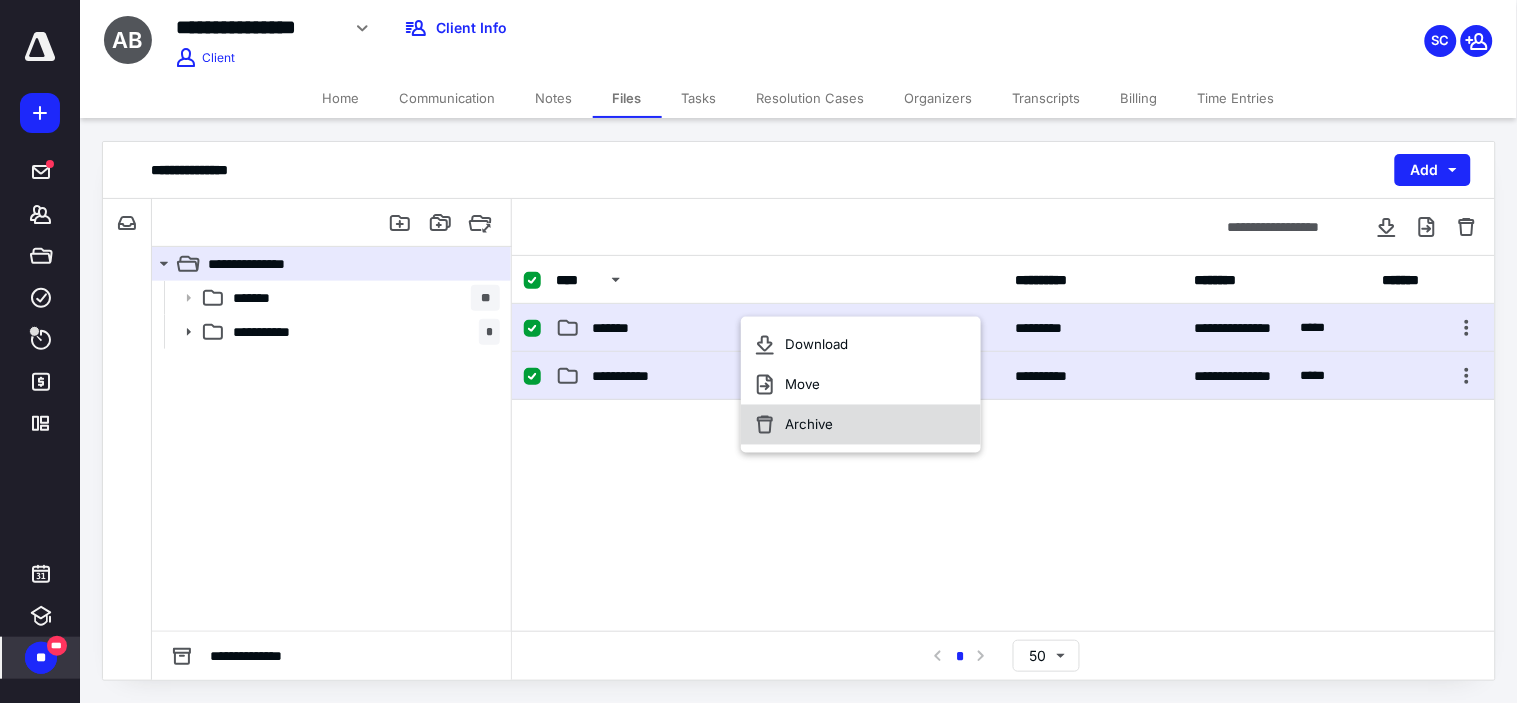 click on "Archive" at bounding box center [809, 425] 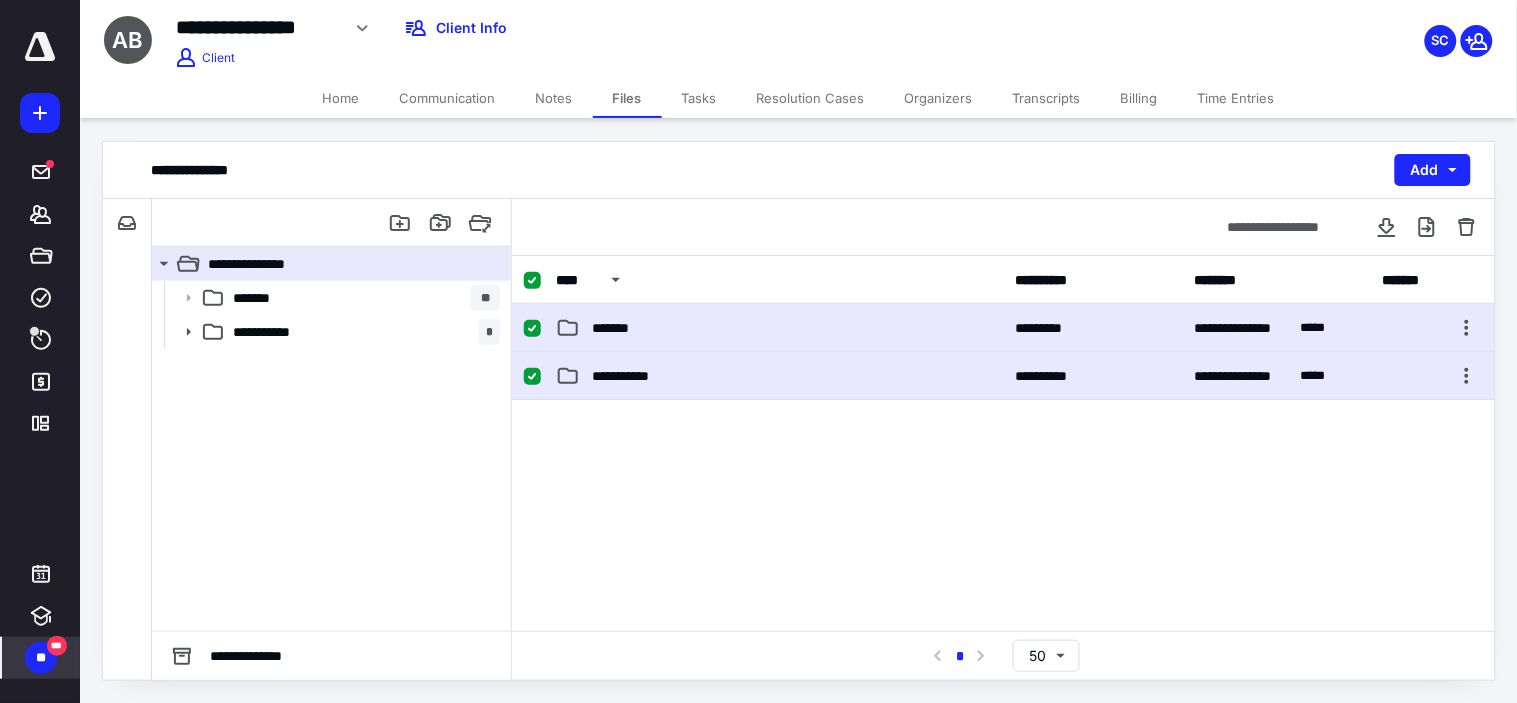 checkbox on "false" 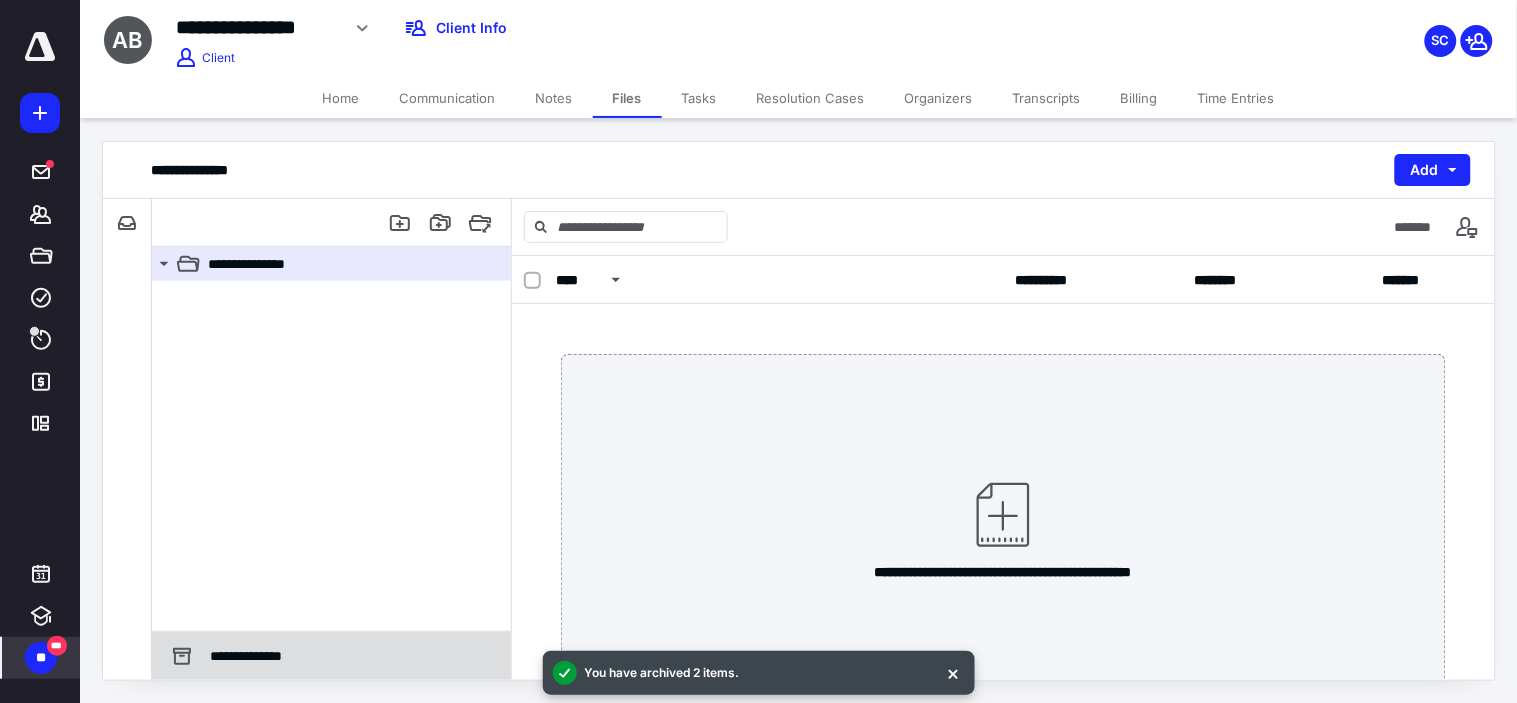 click on "**********" at bounding box center [255, 656] 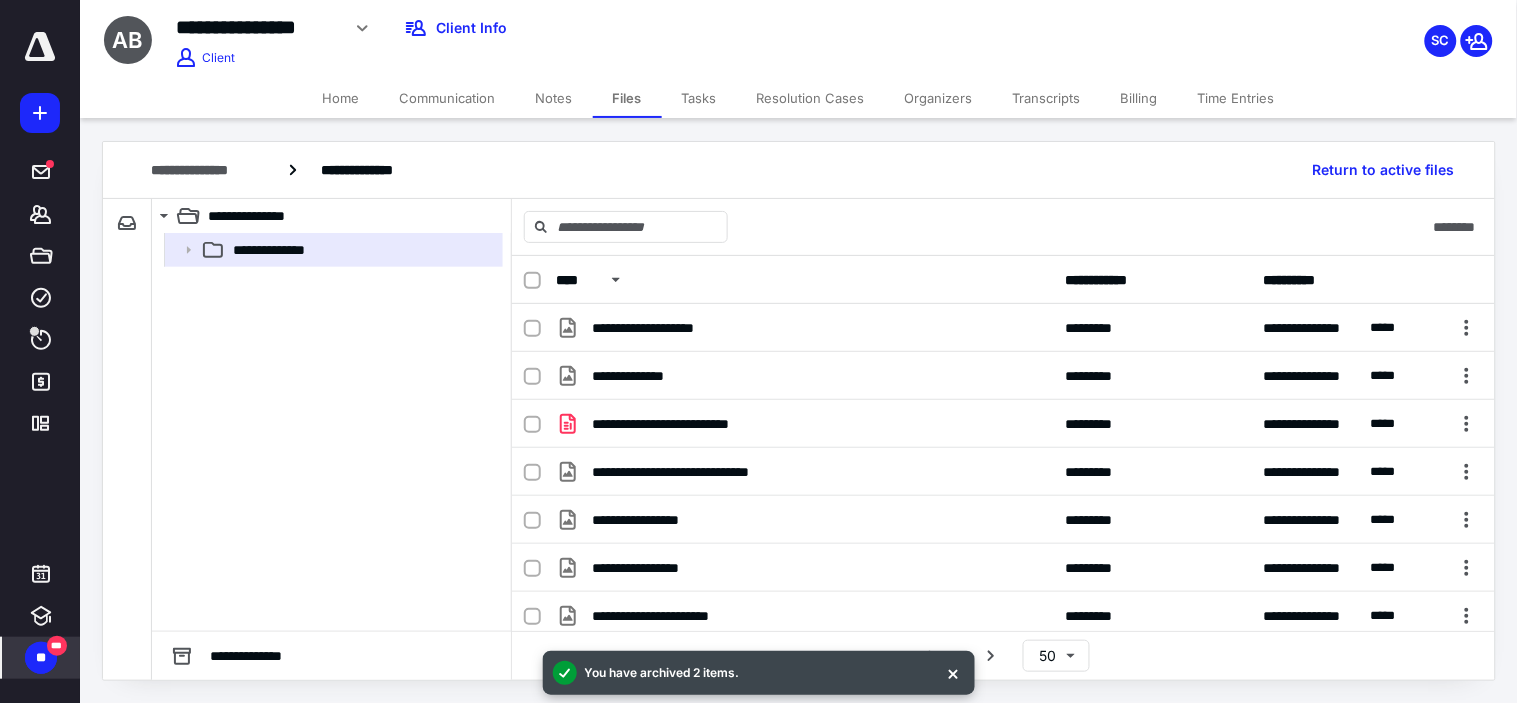 click 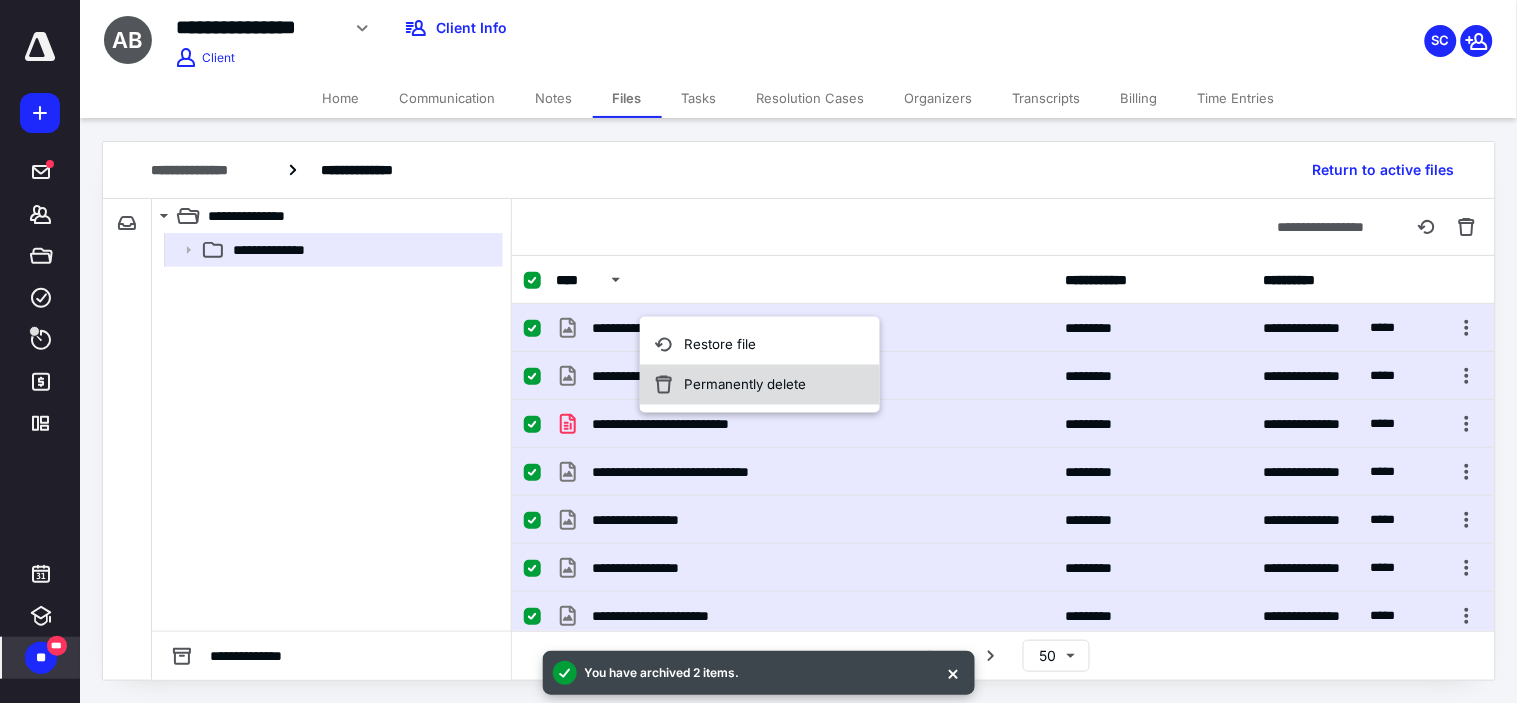 click on "Permanently delete" at bounding box center (745, 385) 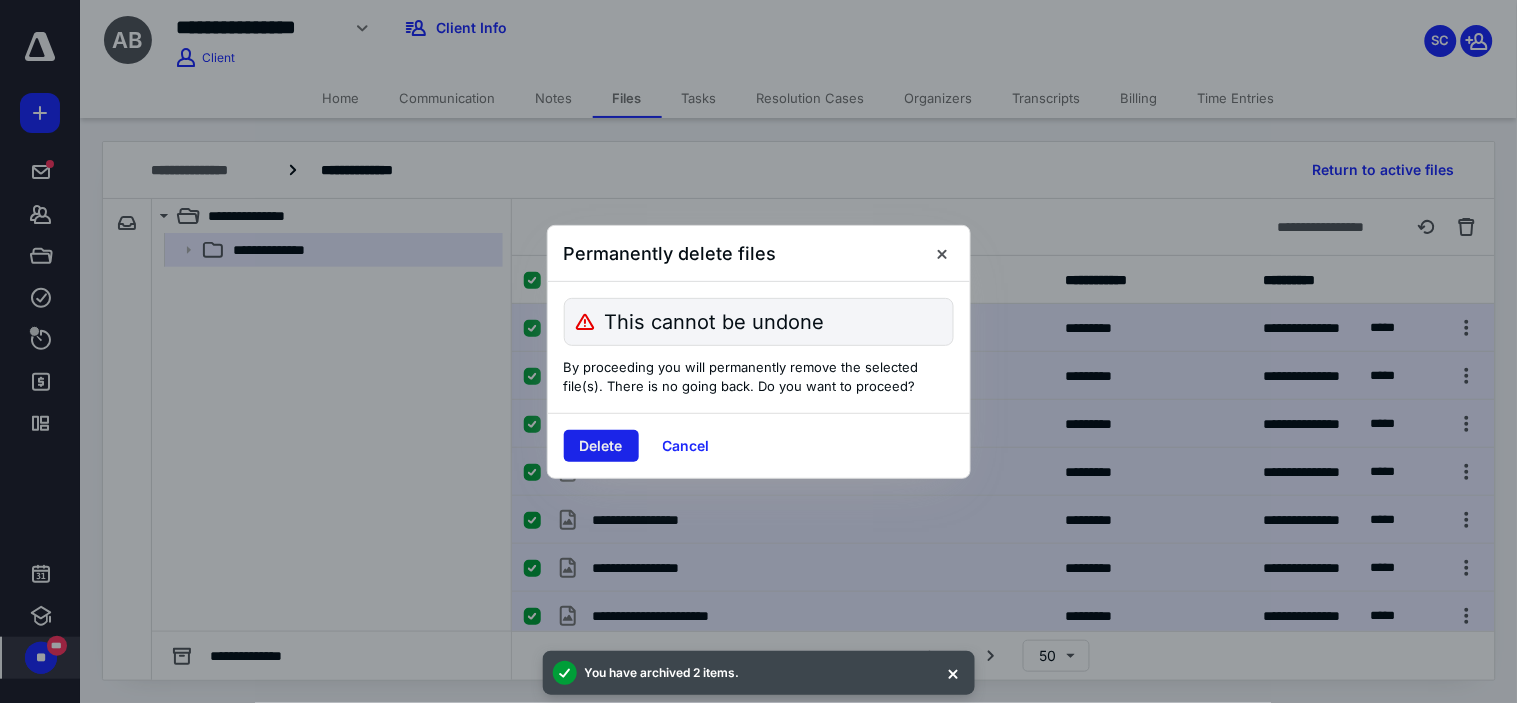 click on "Delete" at bounding box center [601, 446] 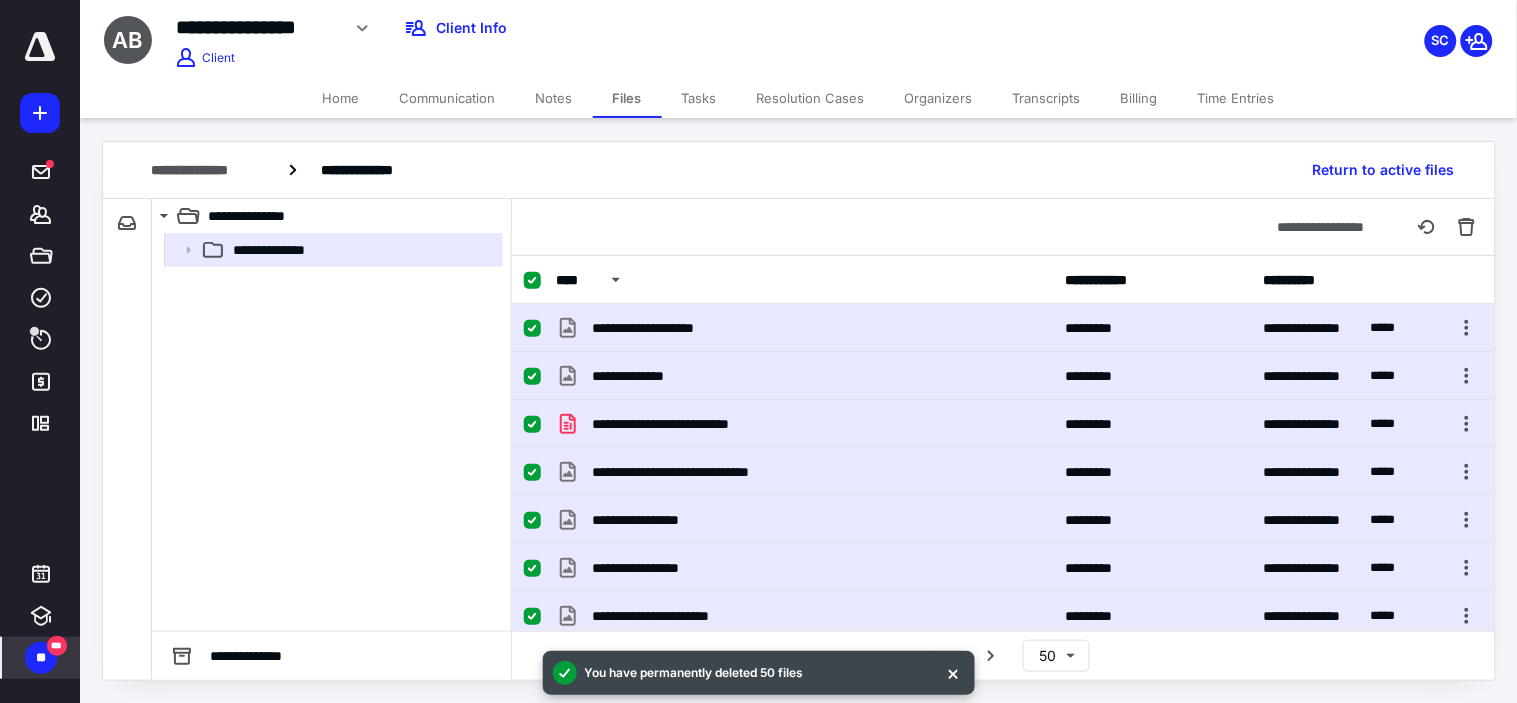 checkbox on "false" 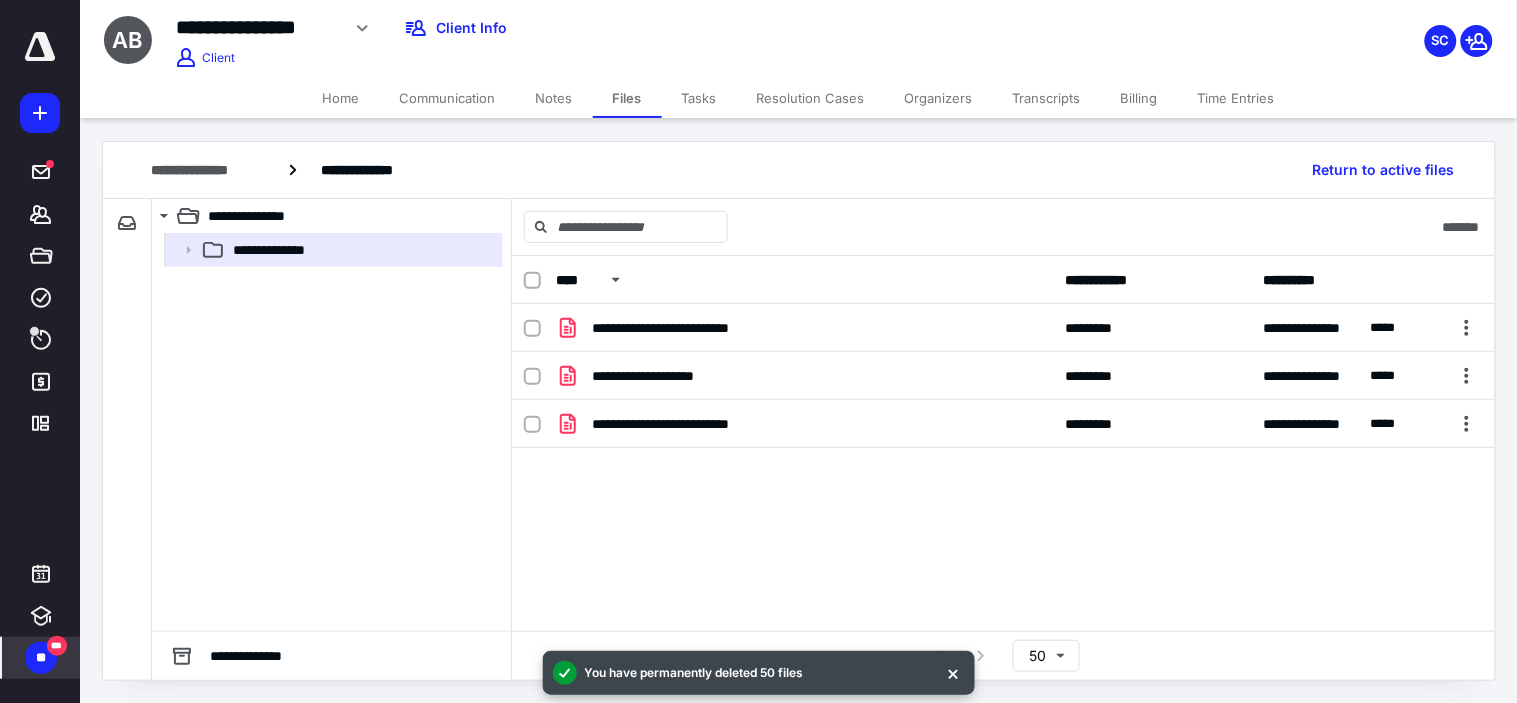 click at bounding box center (532, 281) 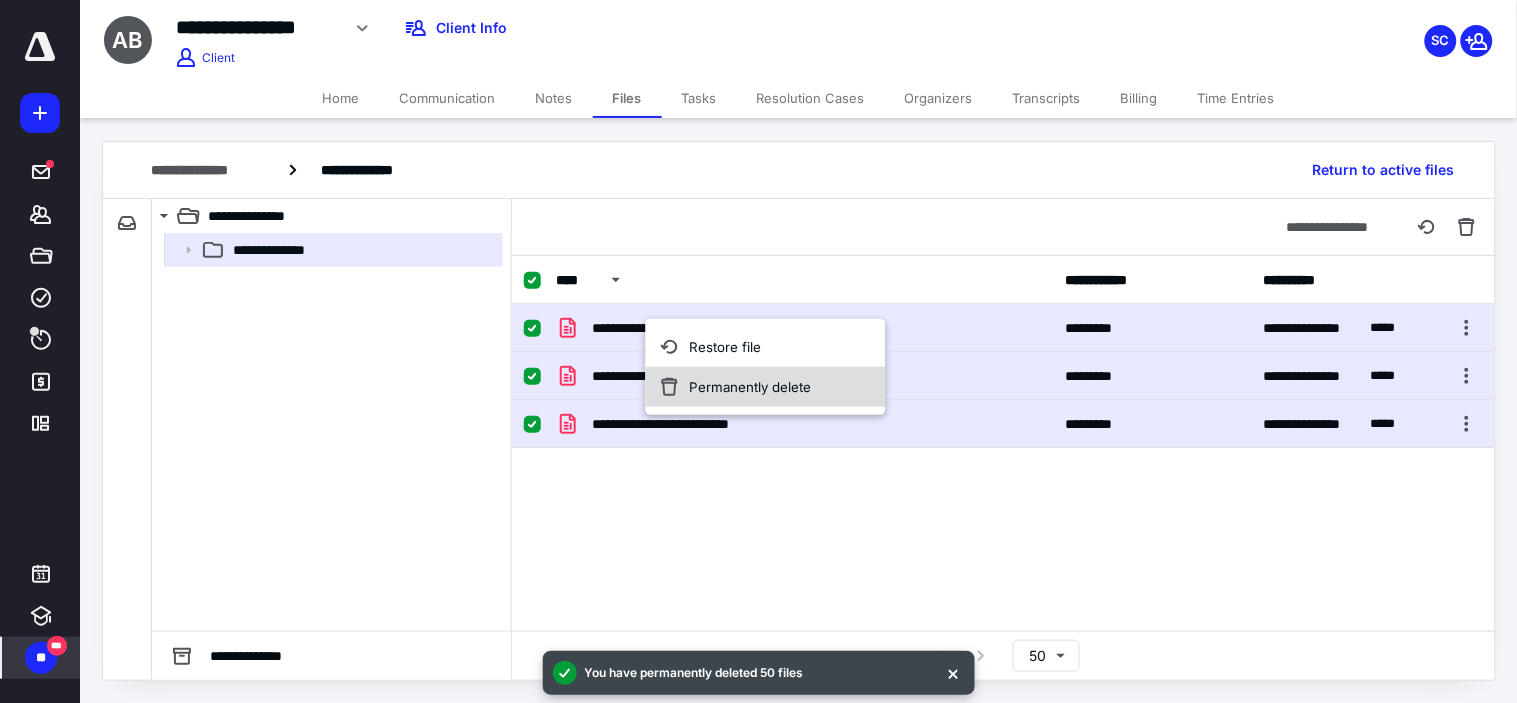 click on "Permanently delete" at bounding box center [751, 387] 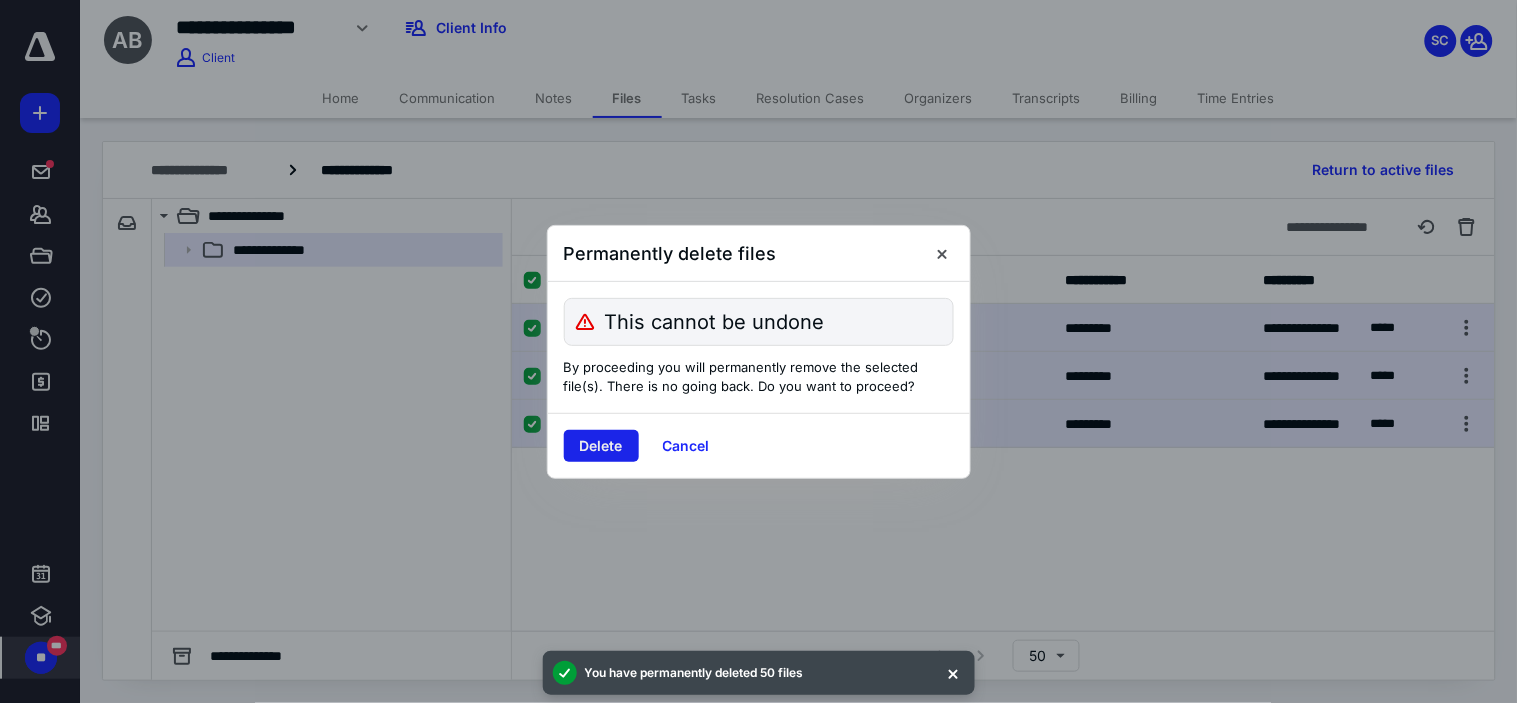 click on "Delete" at bounding box center (601, 446) 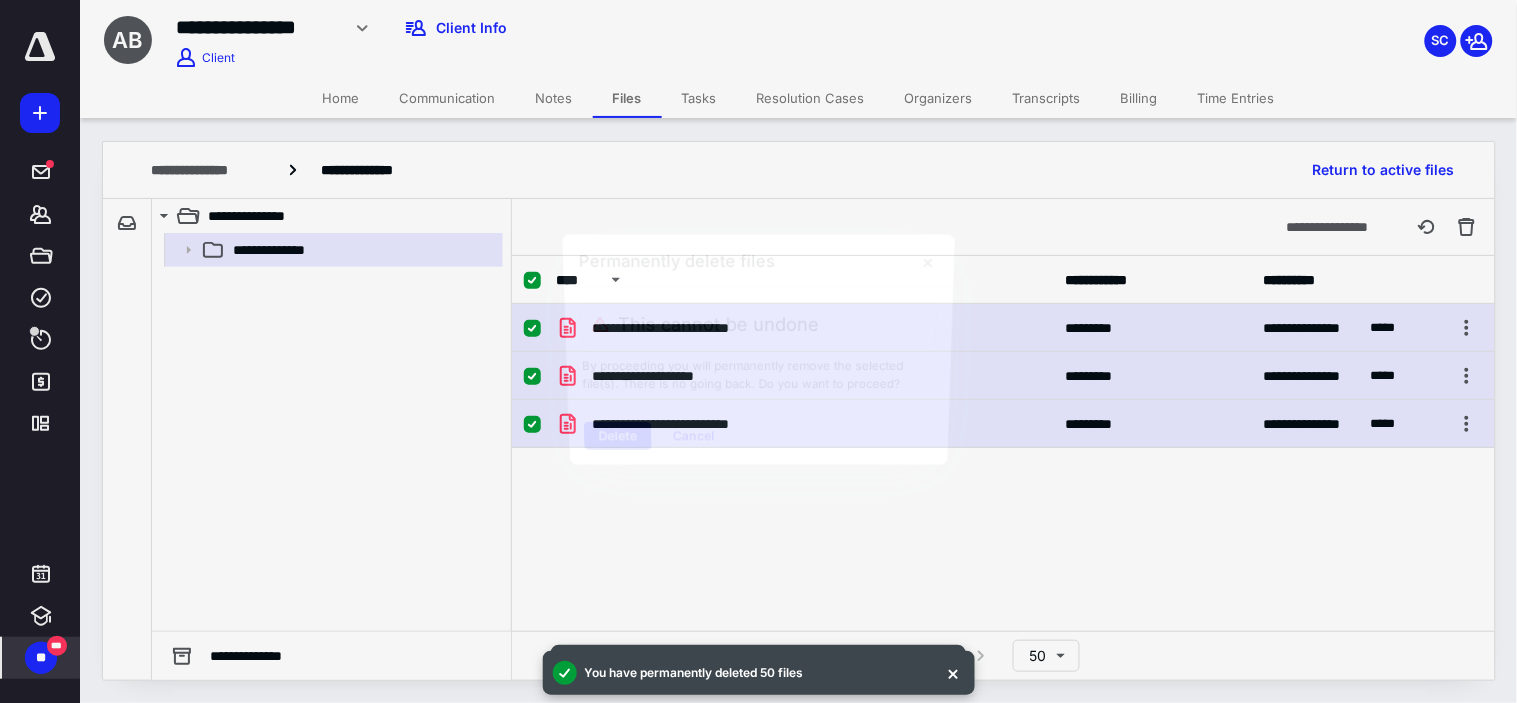 checkbox on "false" 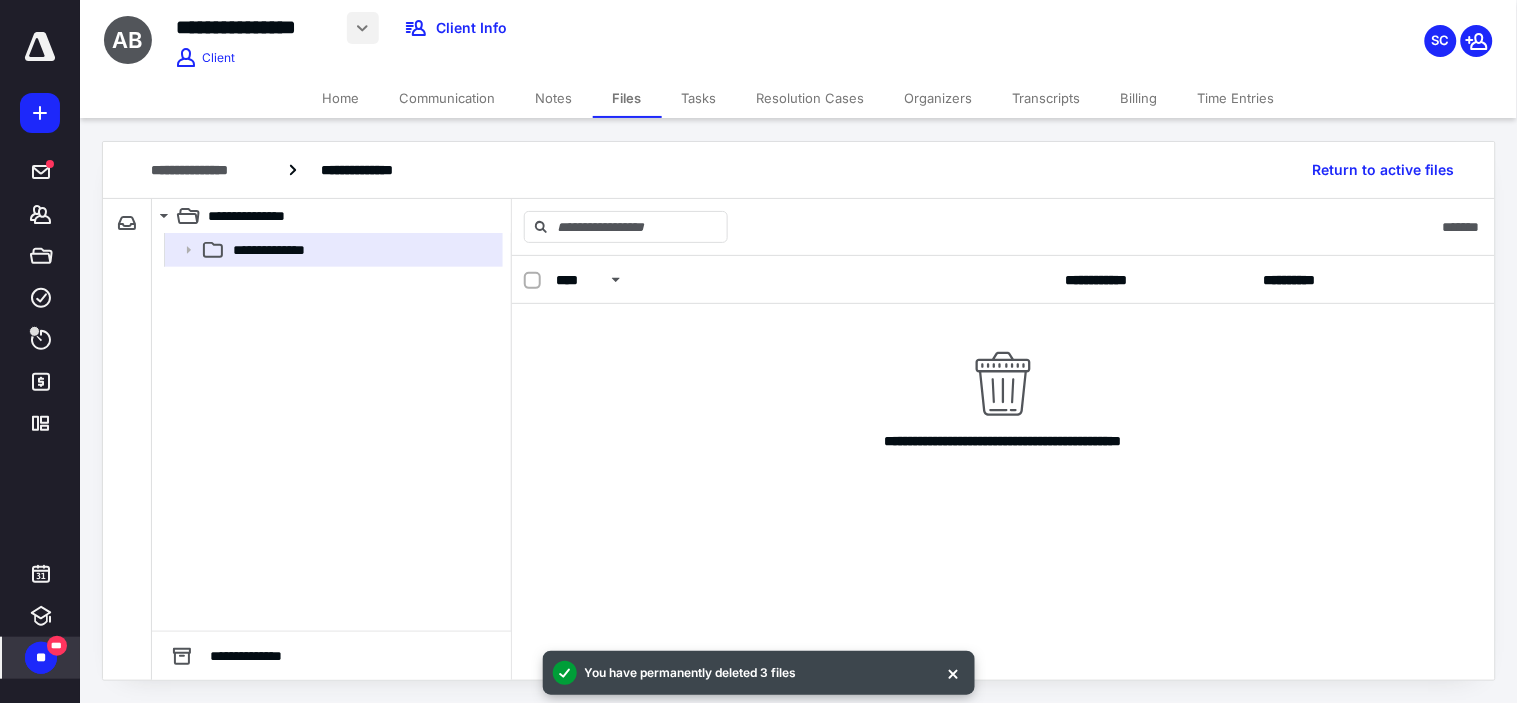 click at bounding box center [363, 28] 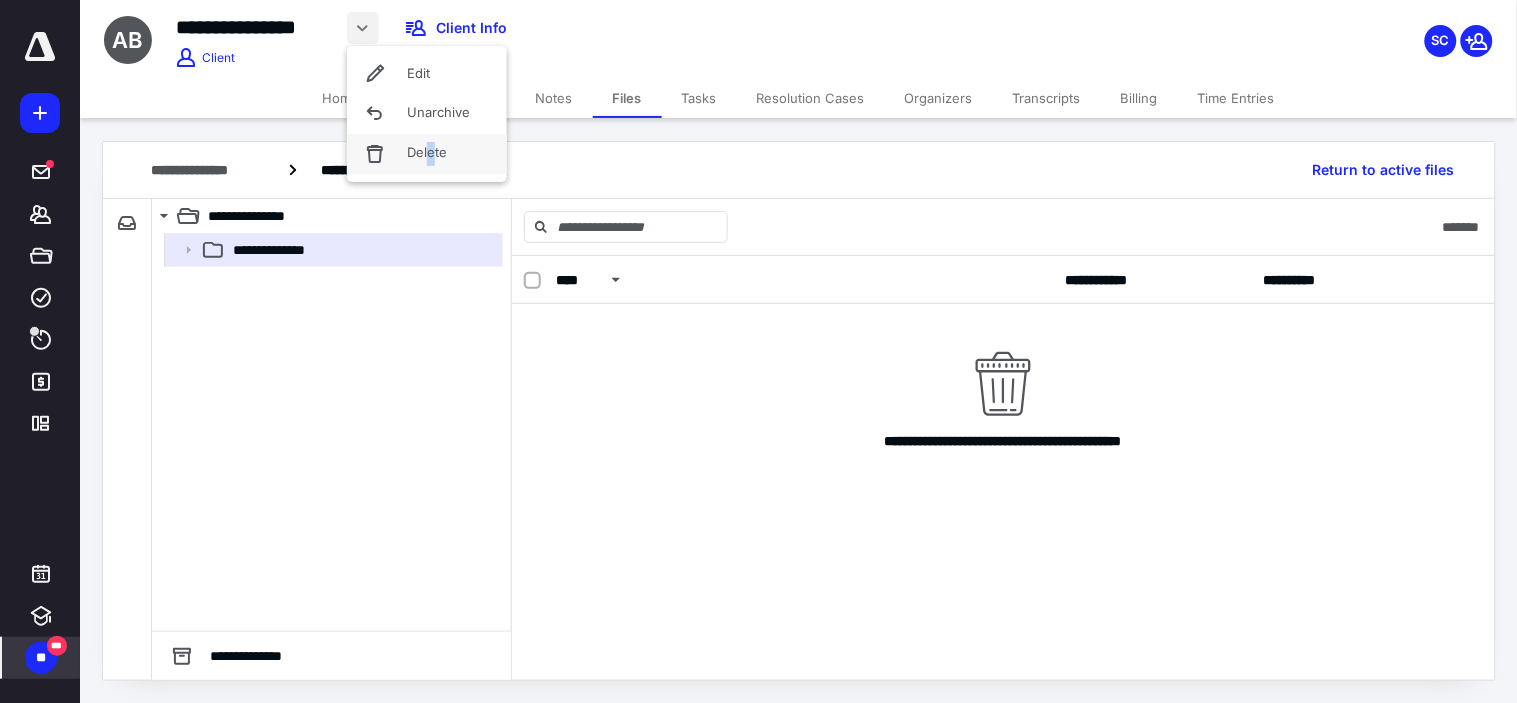 click on "Delete" at bounding box center (427, 154) 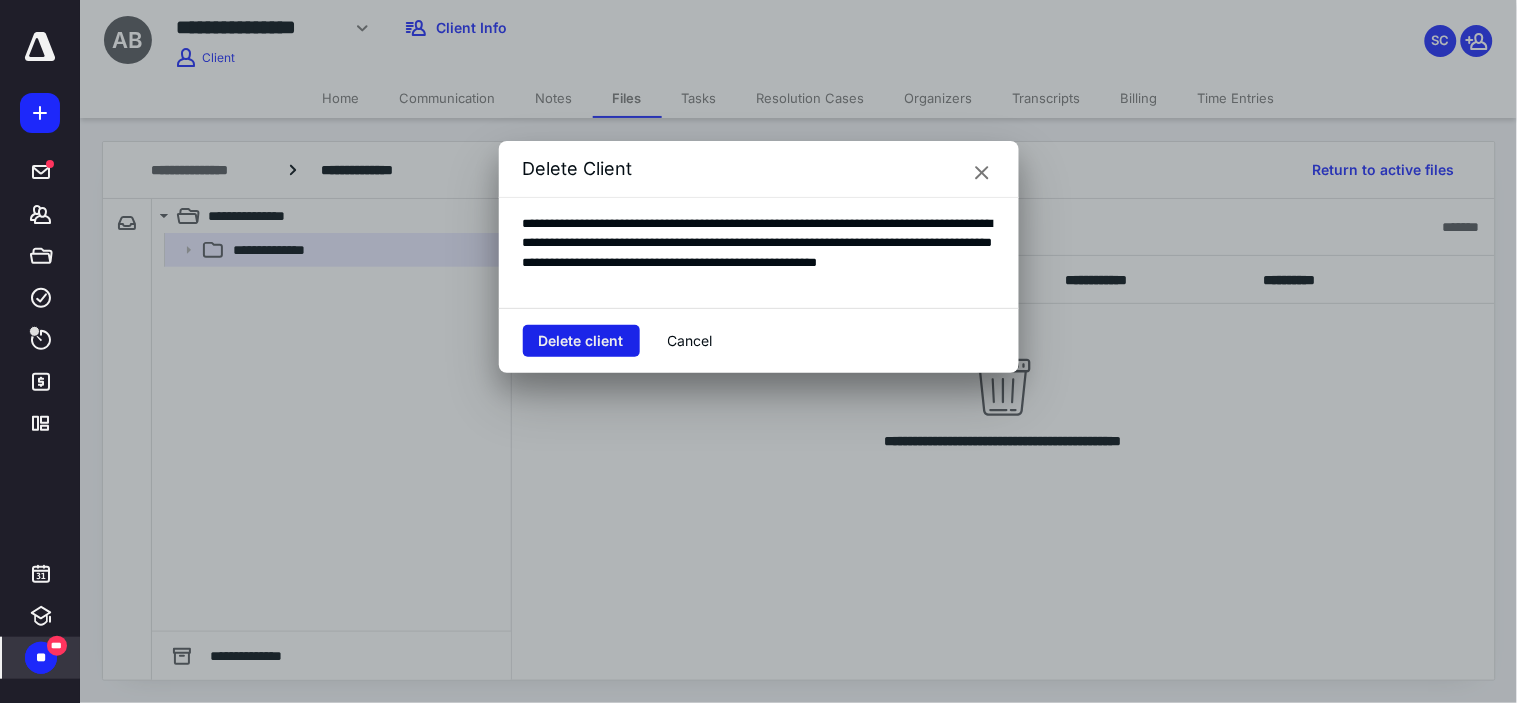 click on "Delete client" at bounding box center (581, 341) 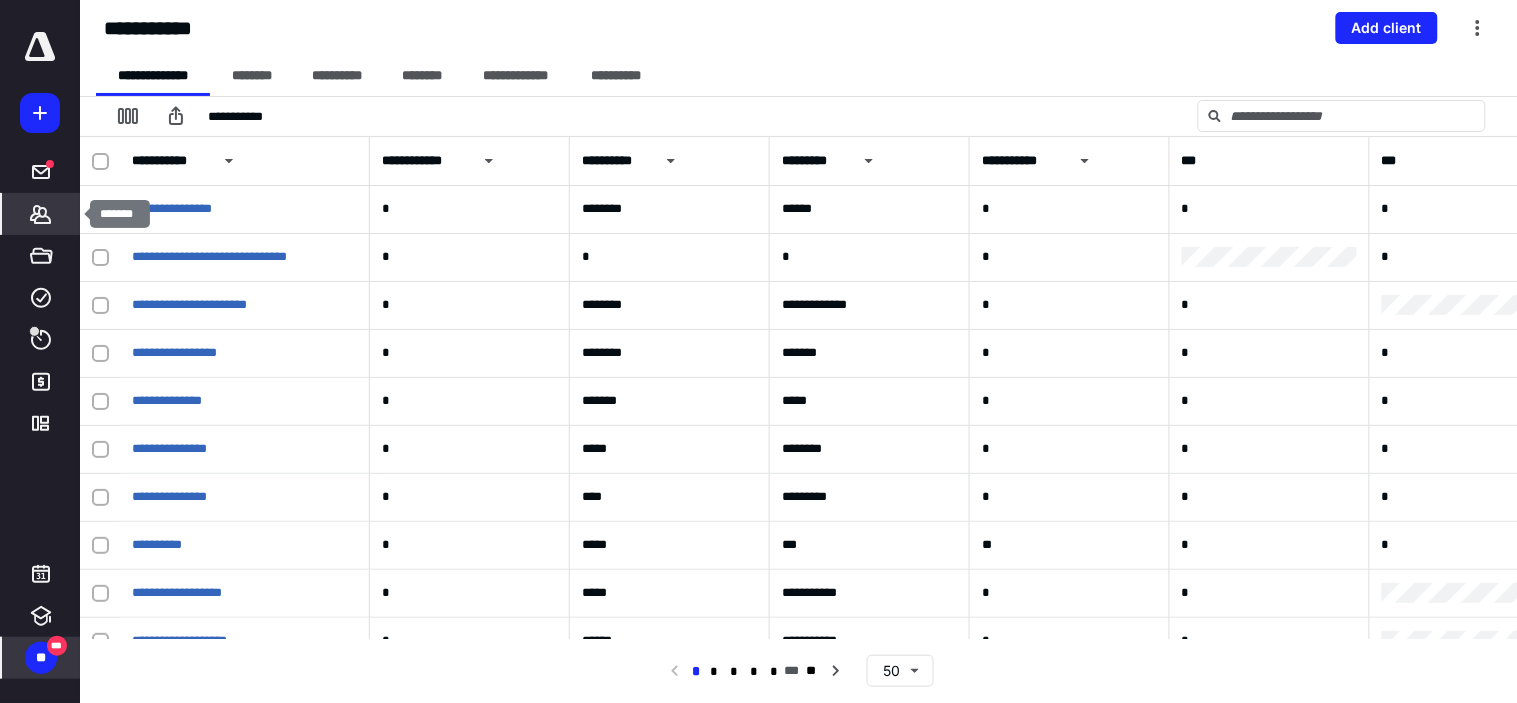 click 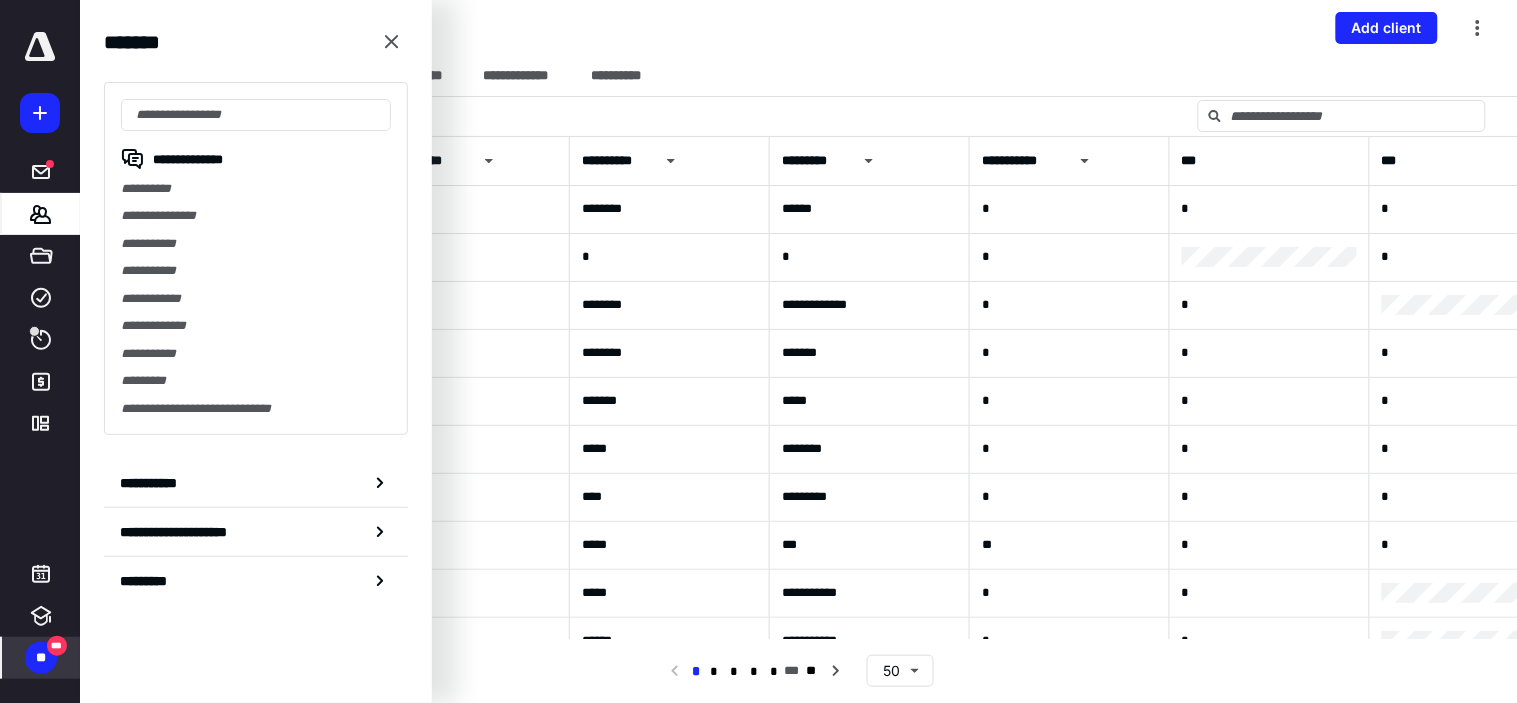 click on "**********" at bounding box center [799, 28] 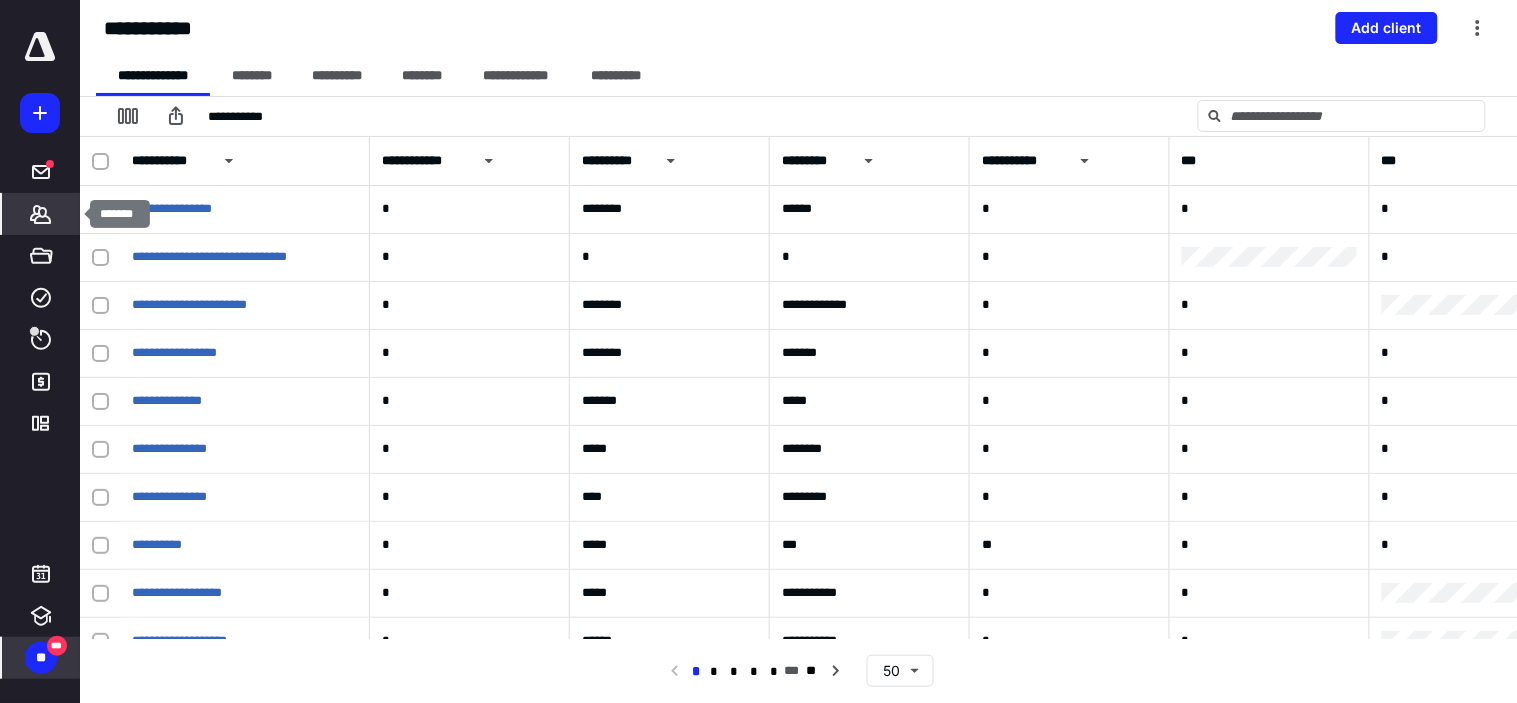 click 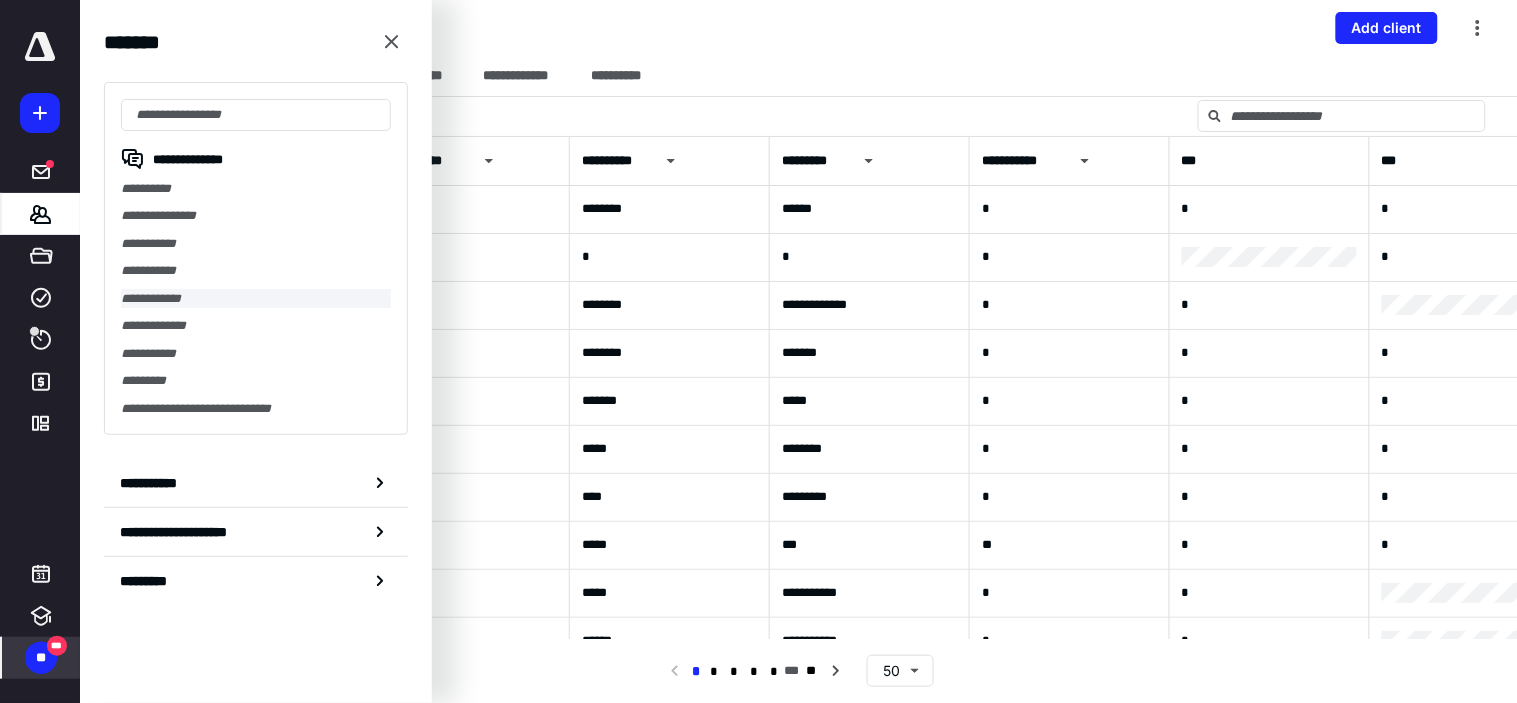 click on "**********" at bounding box center [256, 298] 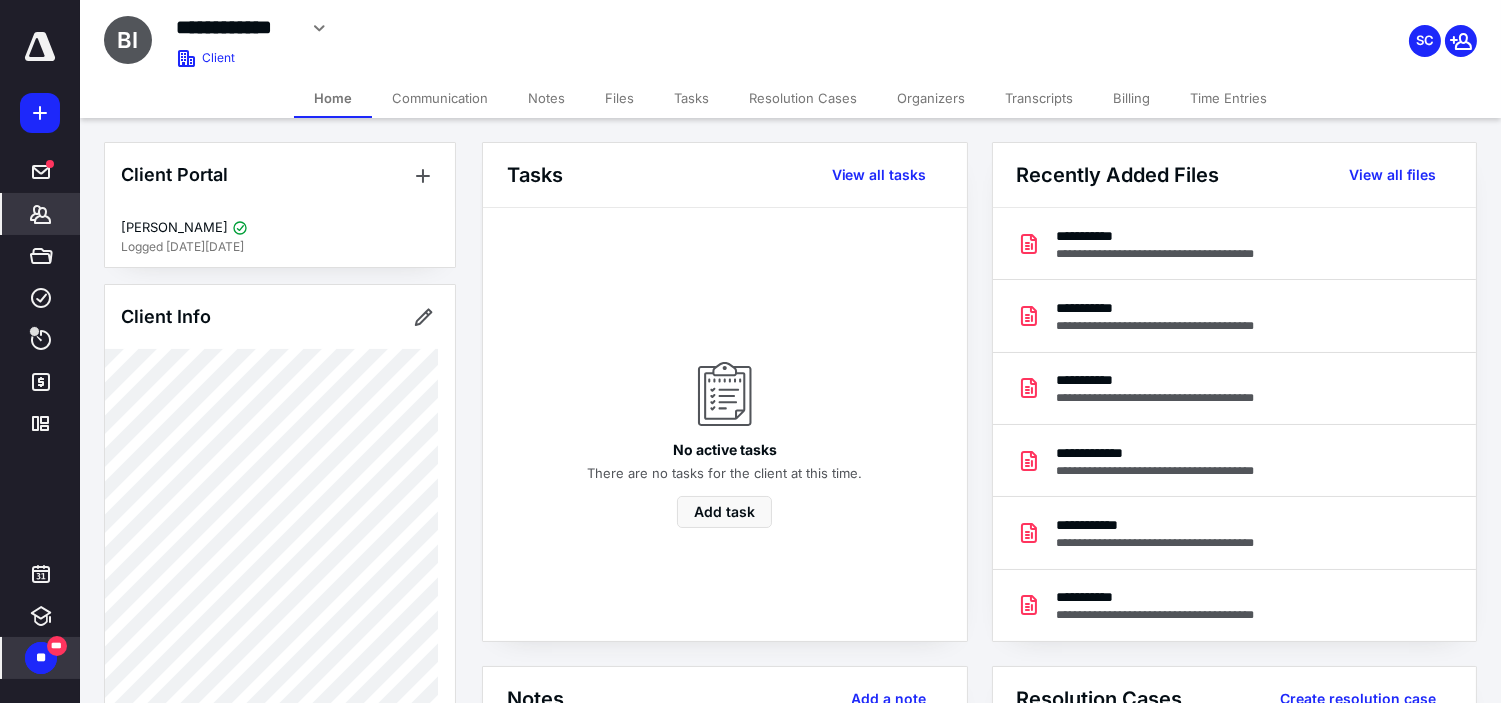 click on "Files" at bounding box center (619, 98) 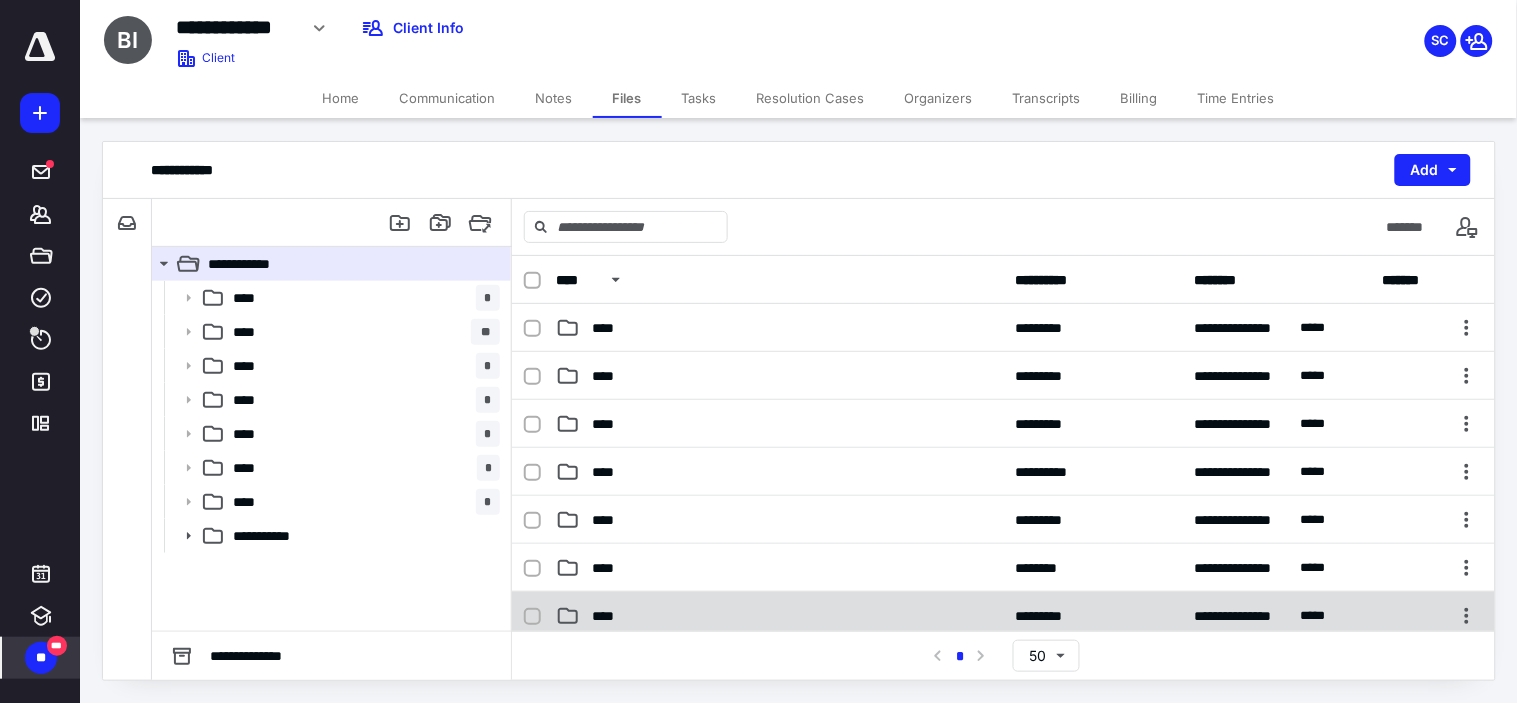 click on "****" at bounding box center (609, 616) 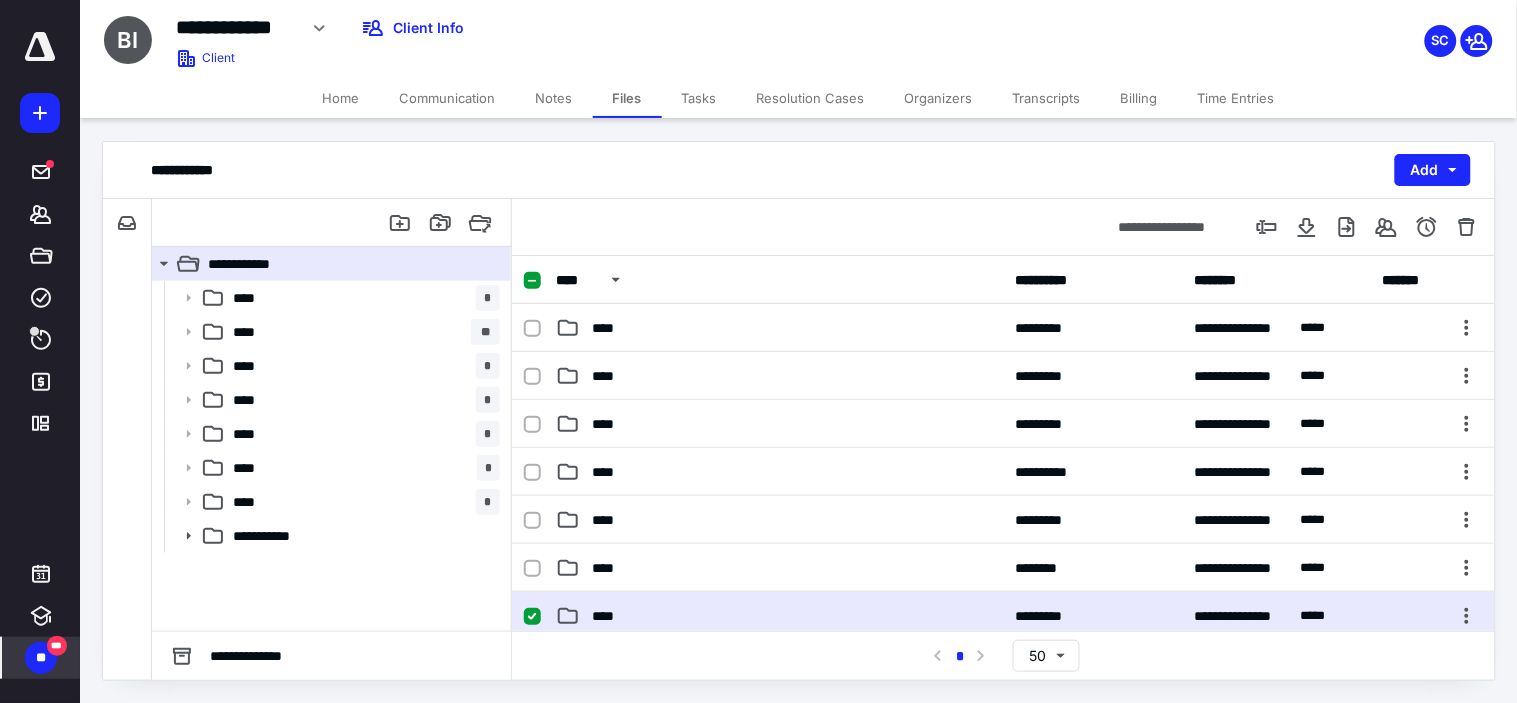 click on "****" at bounding box center [609, 616] 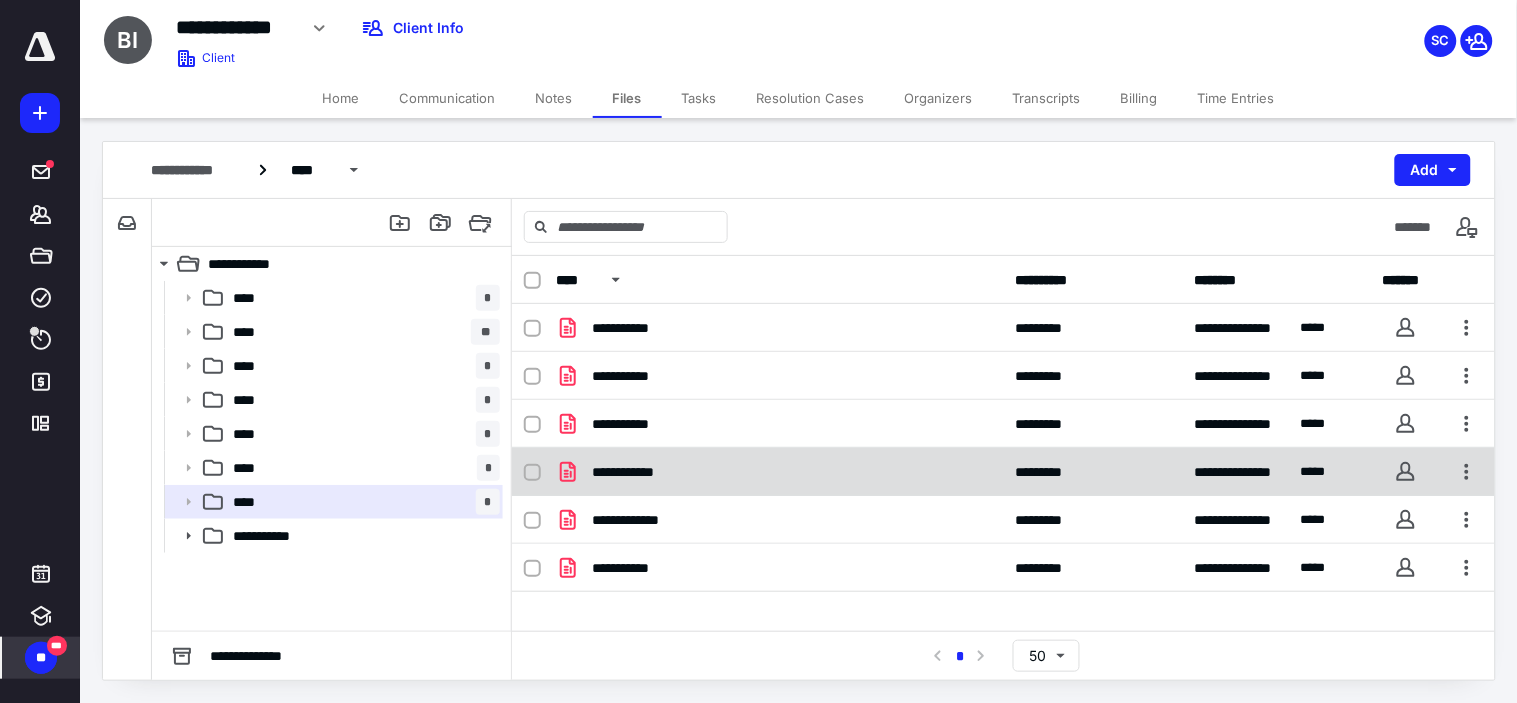 click on "**********" at bounding box center [638, 472] 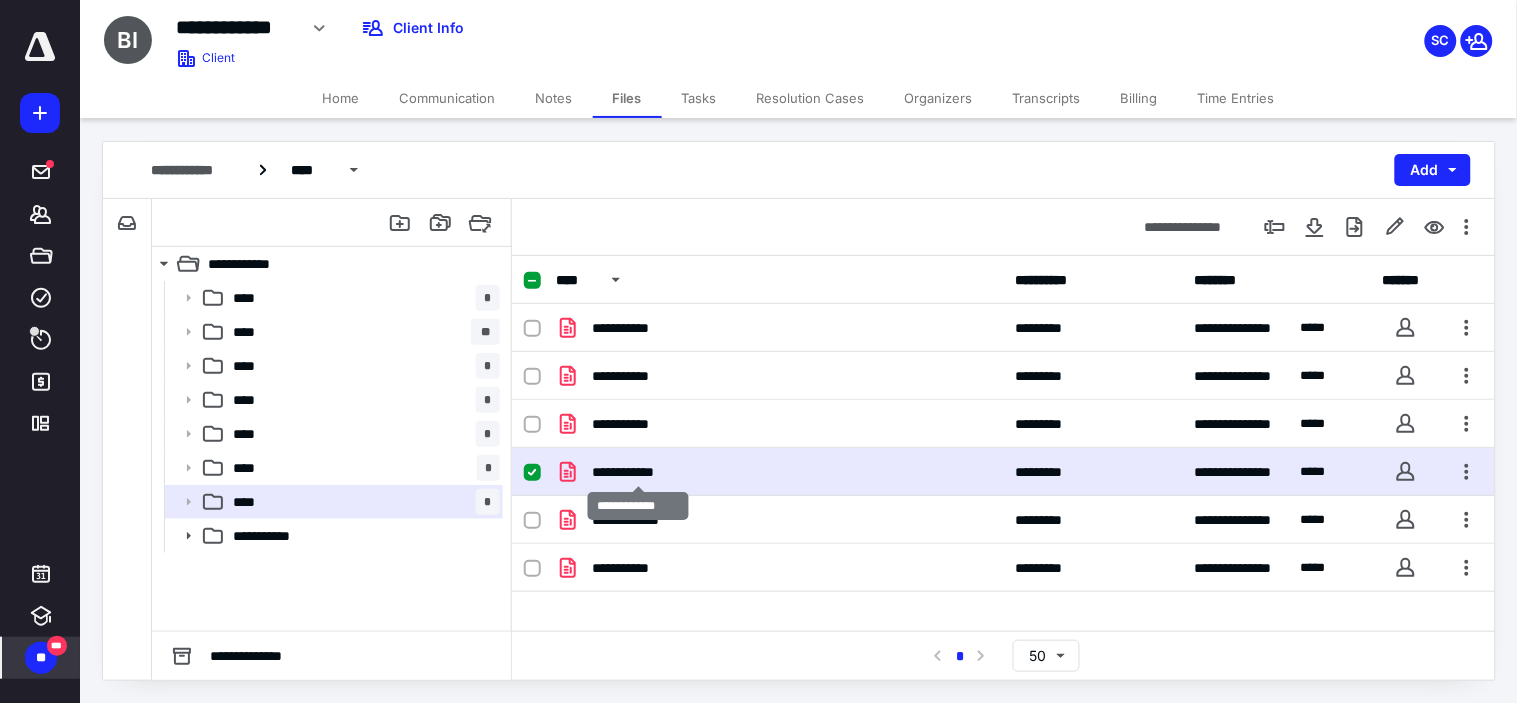 click on "**********" at bounding box center [638, 472] 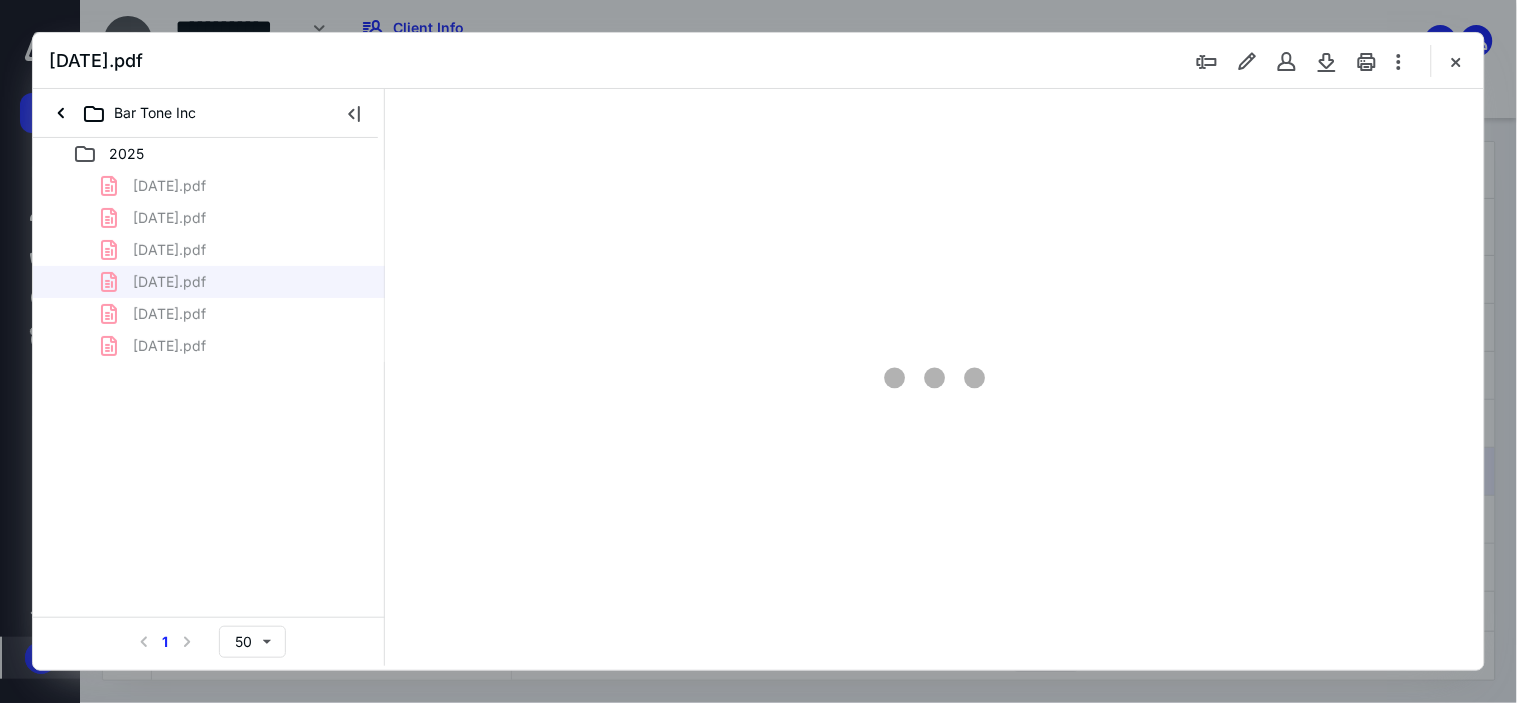 scroll, scrollTop: 0, scrollLeft: 0, axis: both 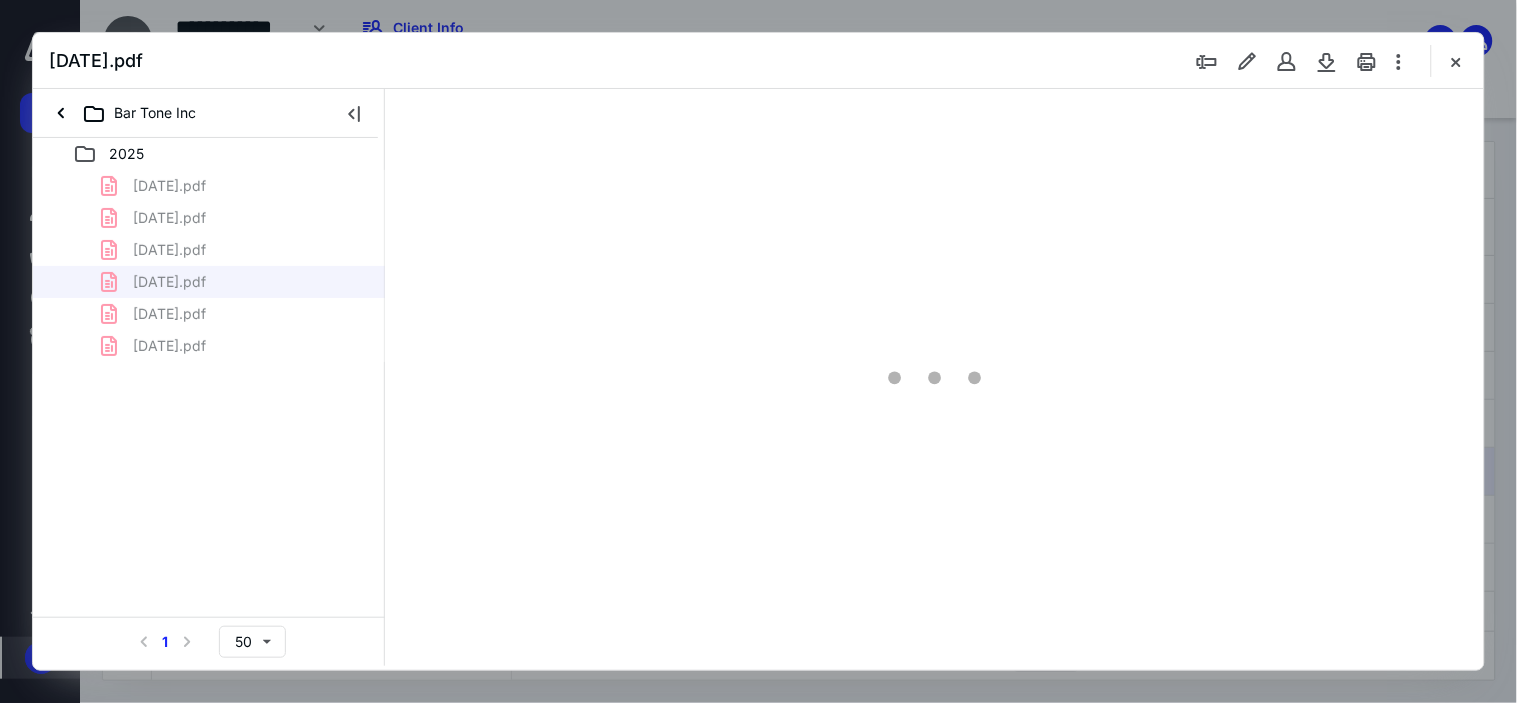 type on "63" 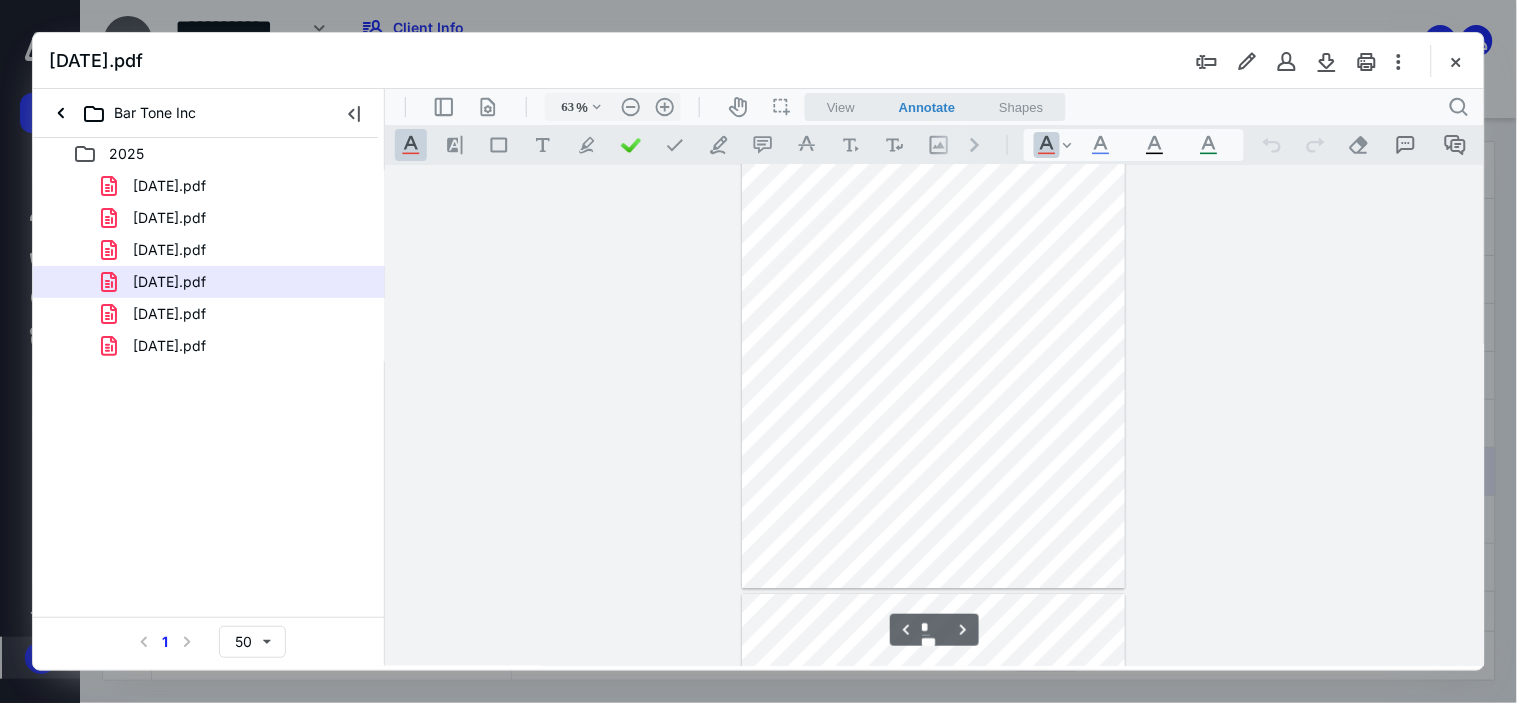 scroll, scrollTop: 1616, scrollLeft: 0, axis: vertical 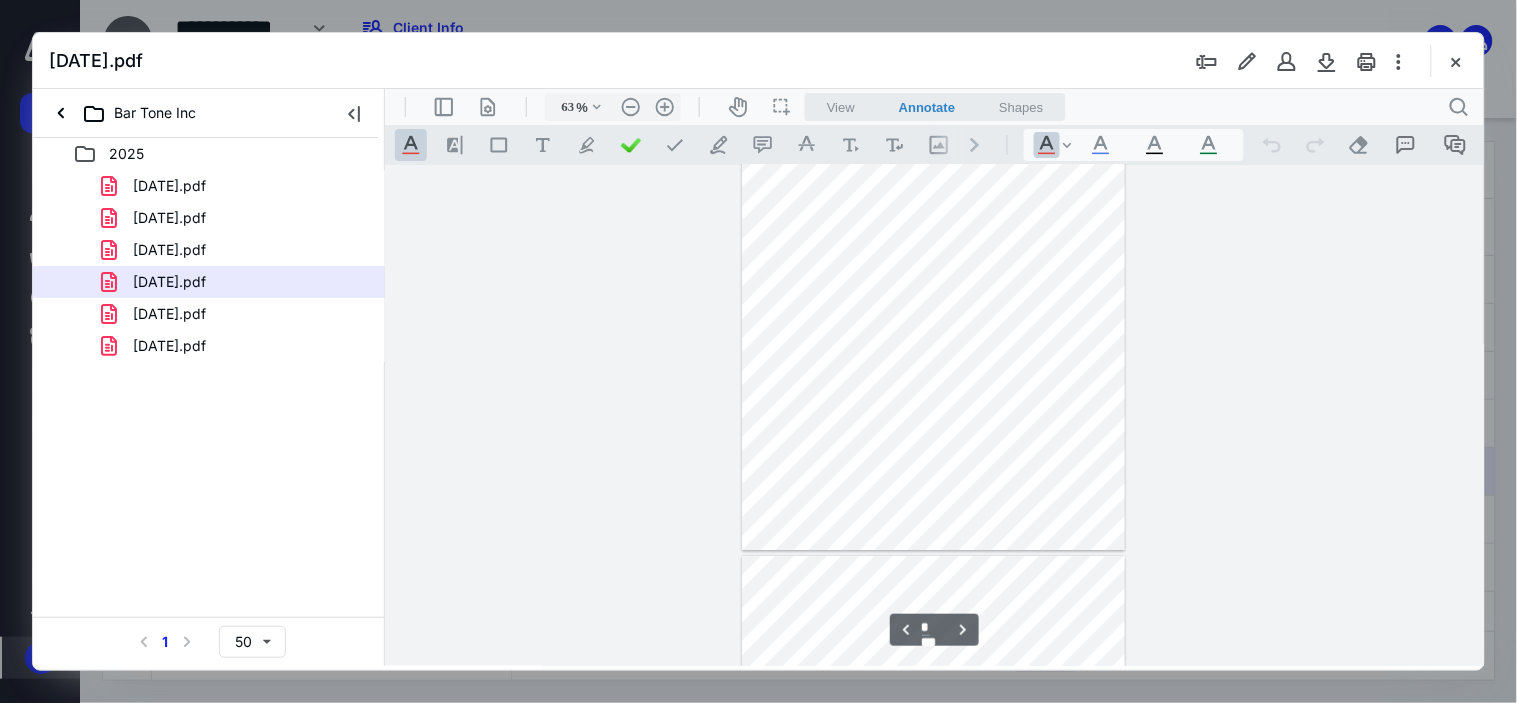 click at bounding box center [932, 302] 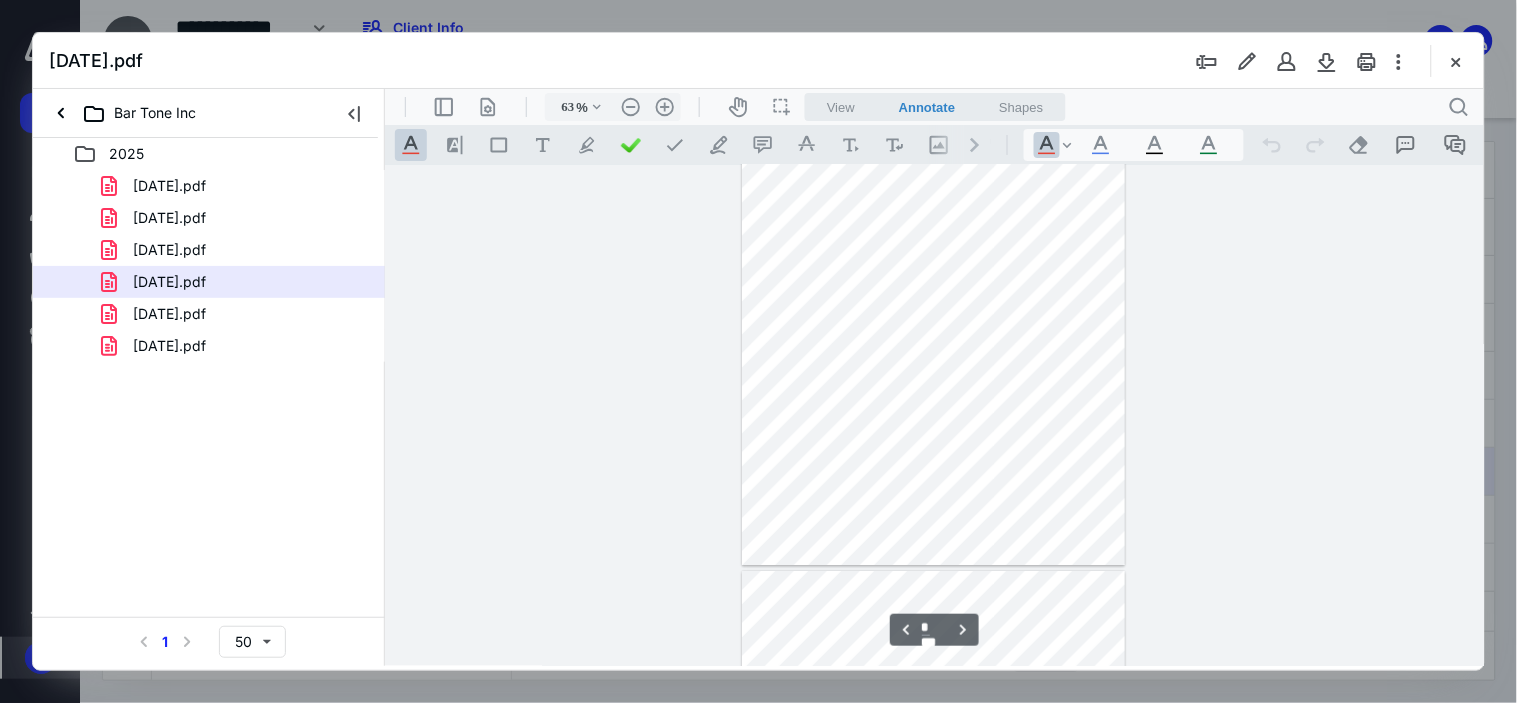 scroll, scrollTop: 1616, scrollLeft: 0, axis: vertical 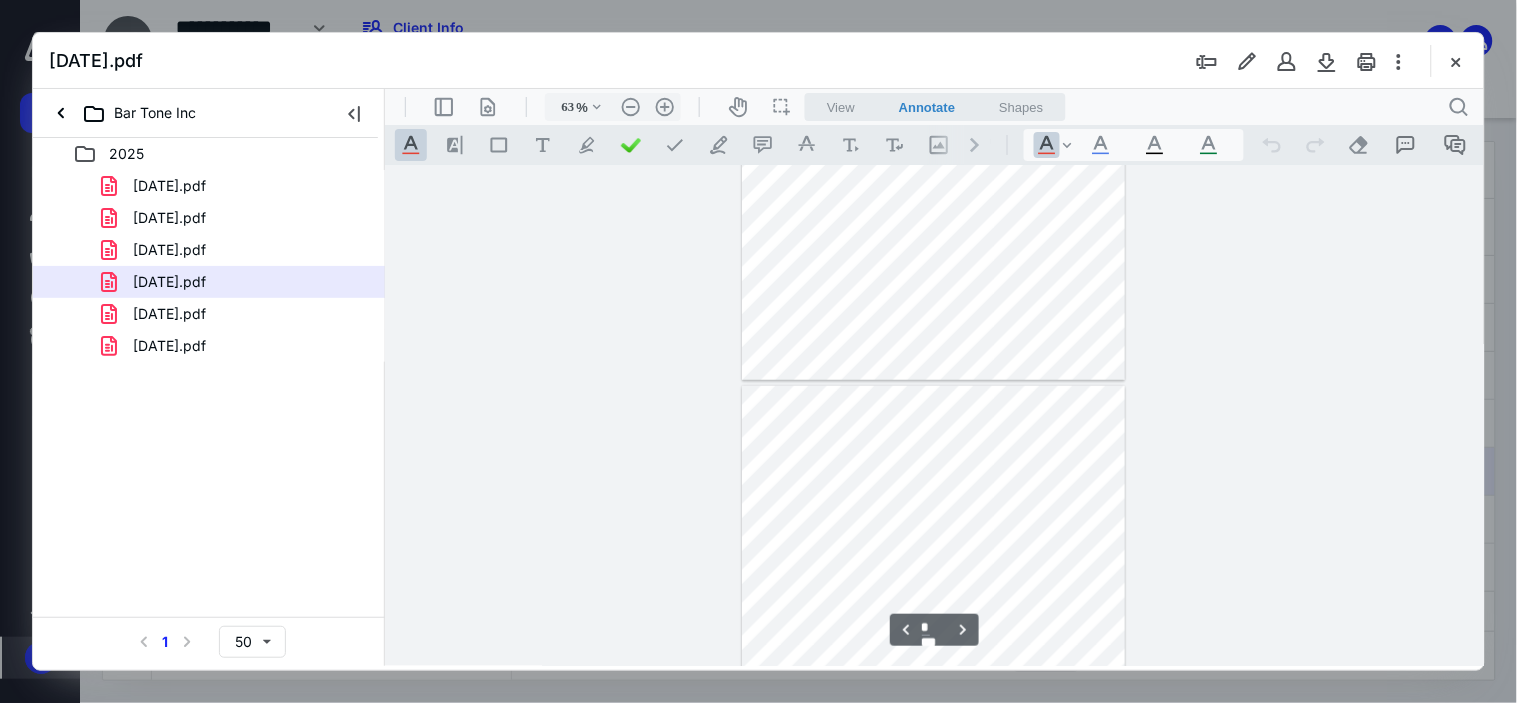 type on "*" 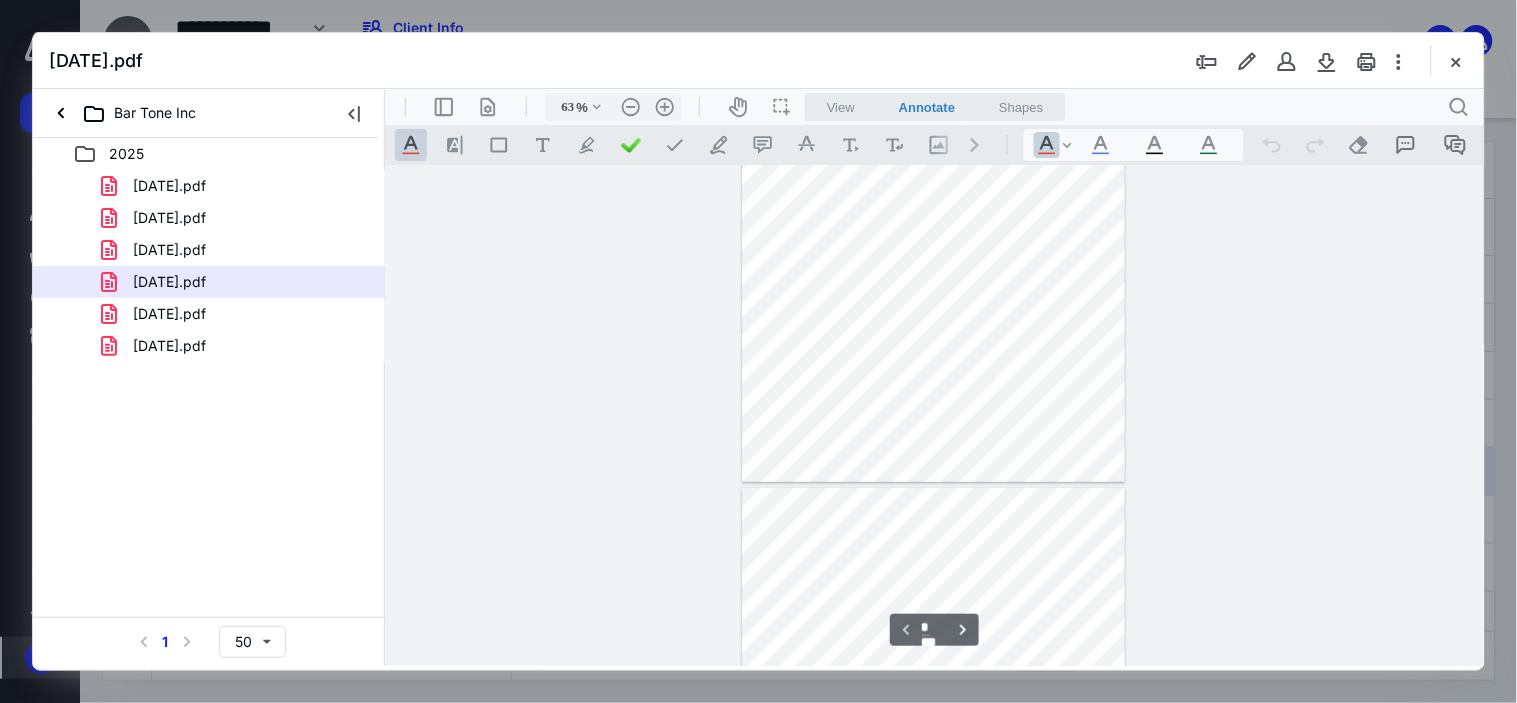 scroll, scrollTop: 0, scrollLeft: 0, axis: both 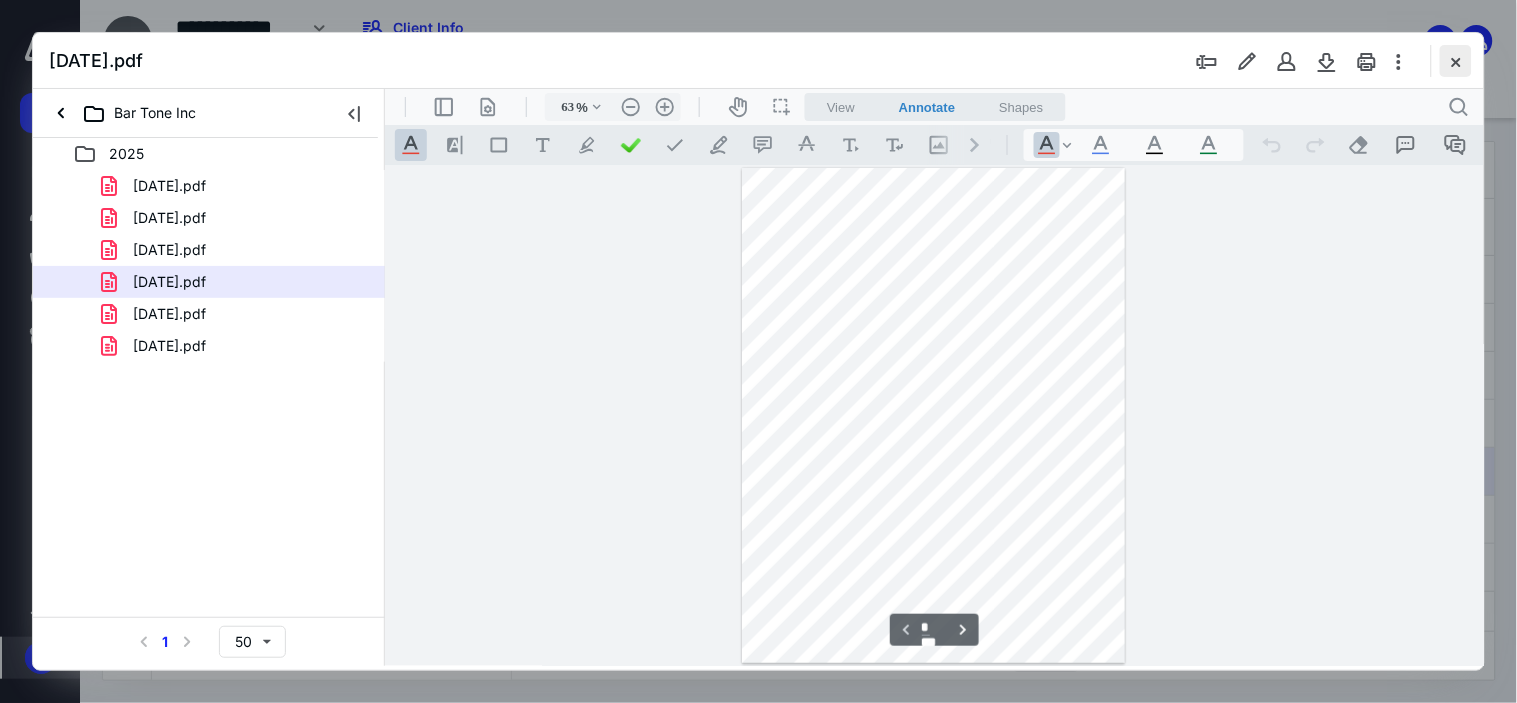 click at bounding box center [1456, 61] 